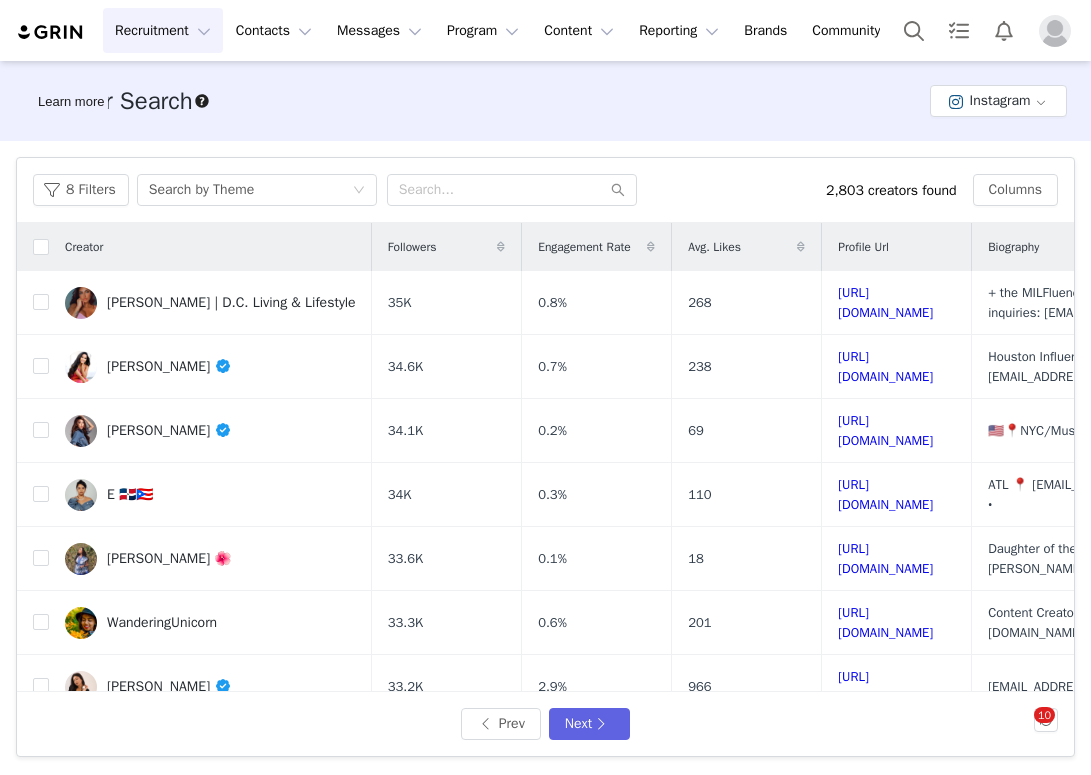 scroll, scrollTop: 0, scrollLeft: 0, axis: both 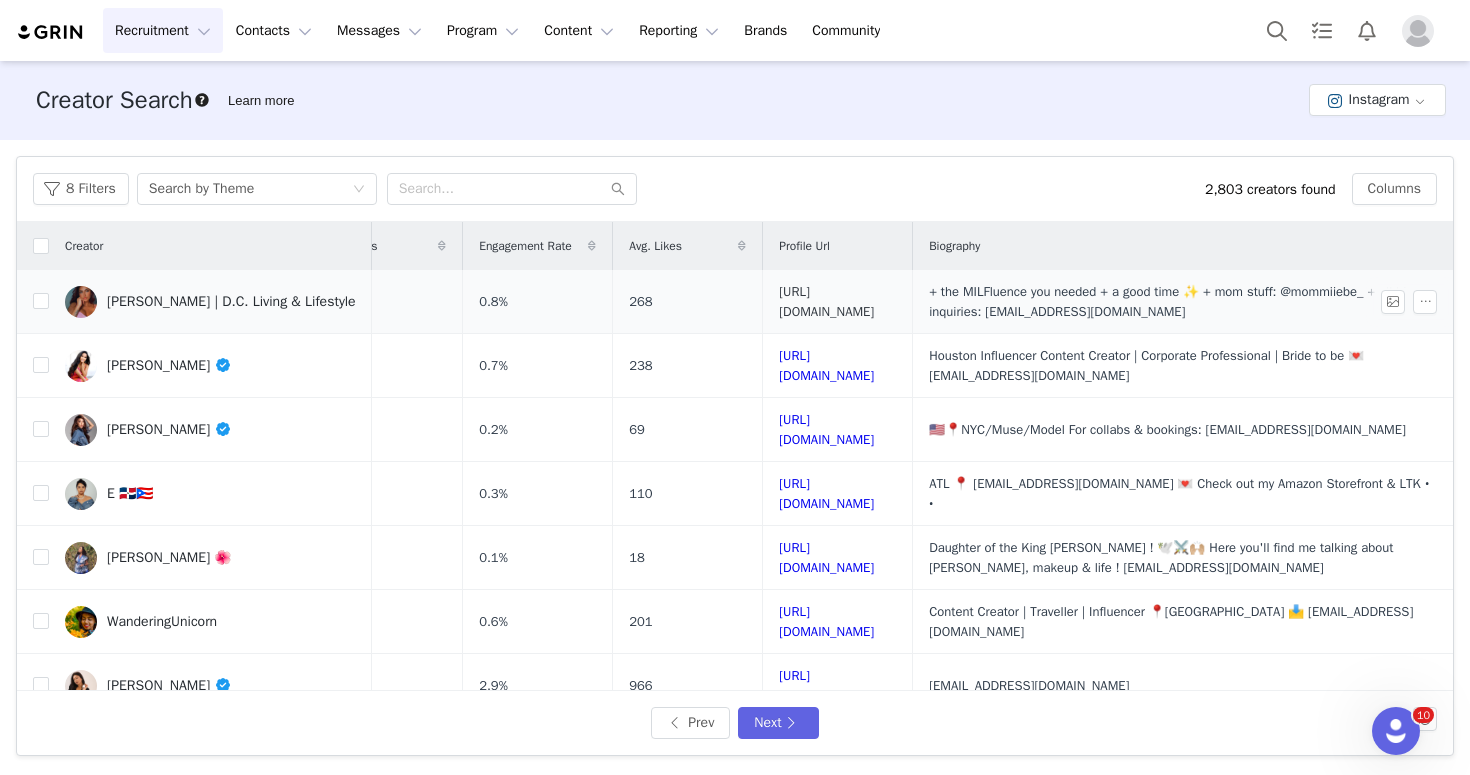click on "[URL][DOMAIN_NAME]" at bounding box center (826, 301) 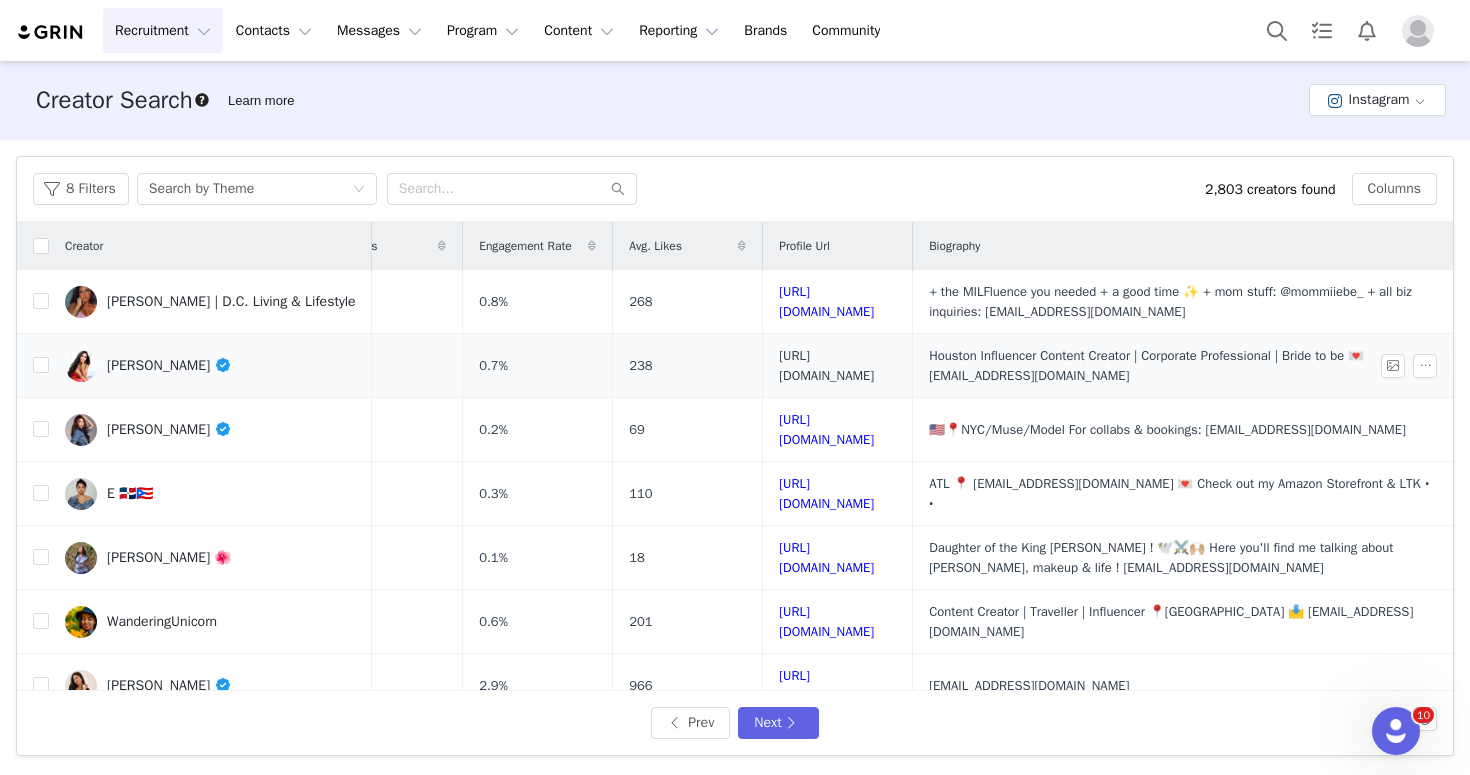 click on "[URL][DOMAIN_NAME]" at bounding box center (826, 365) 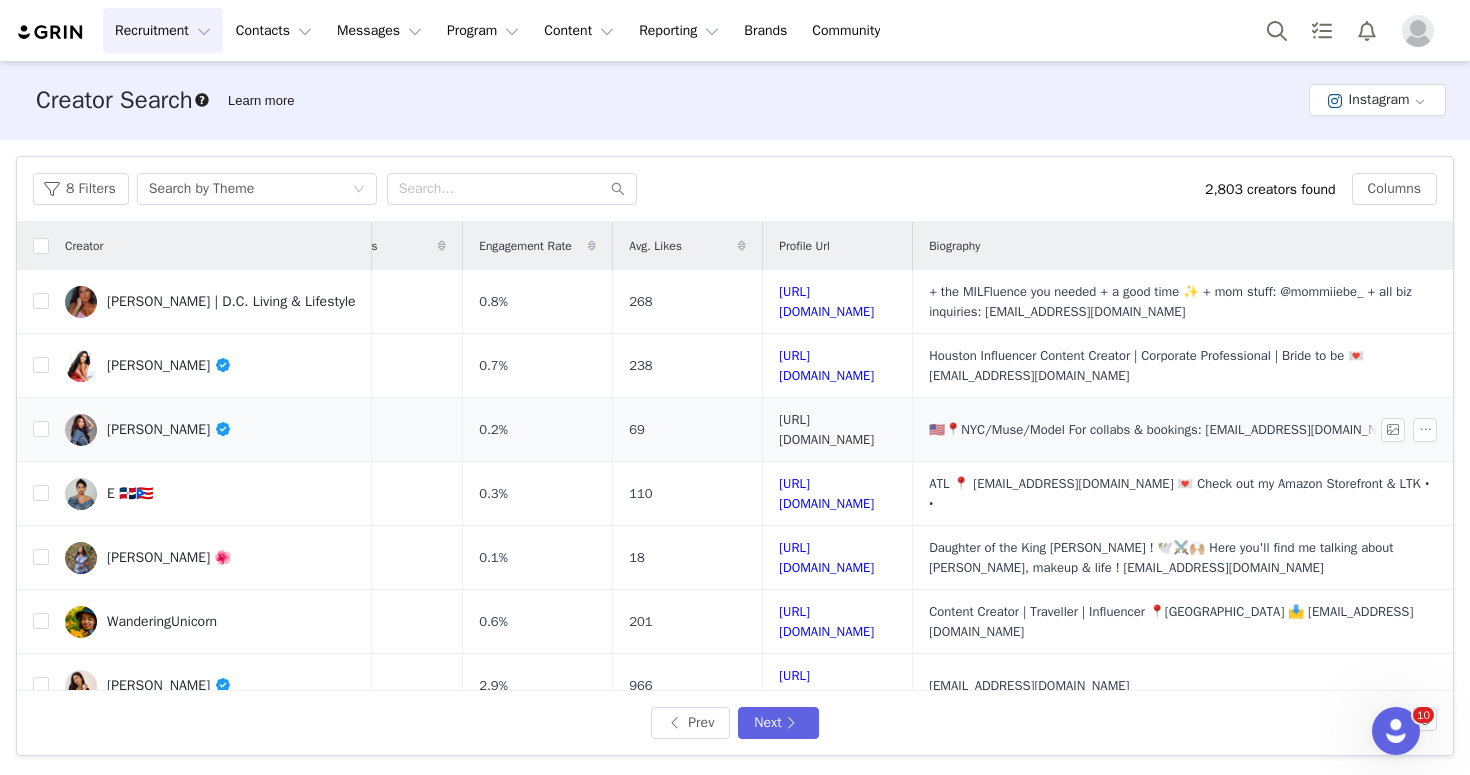 click on "[URL][DOMAIN_NAME]" at bounding box center (826, 429) 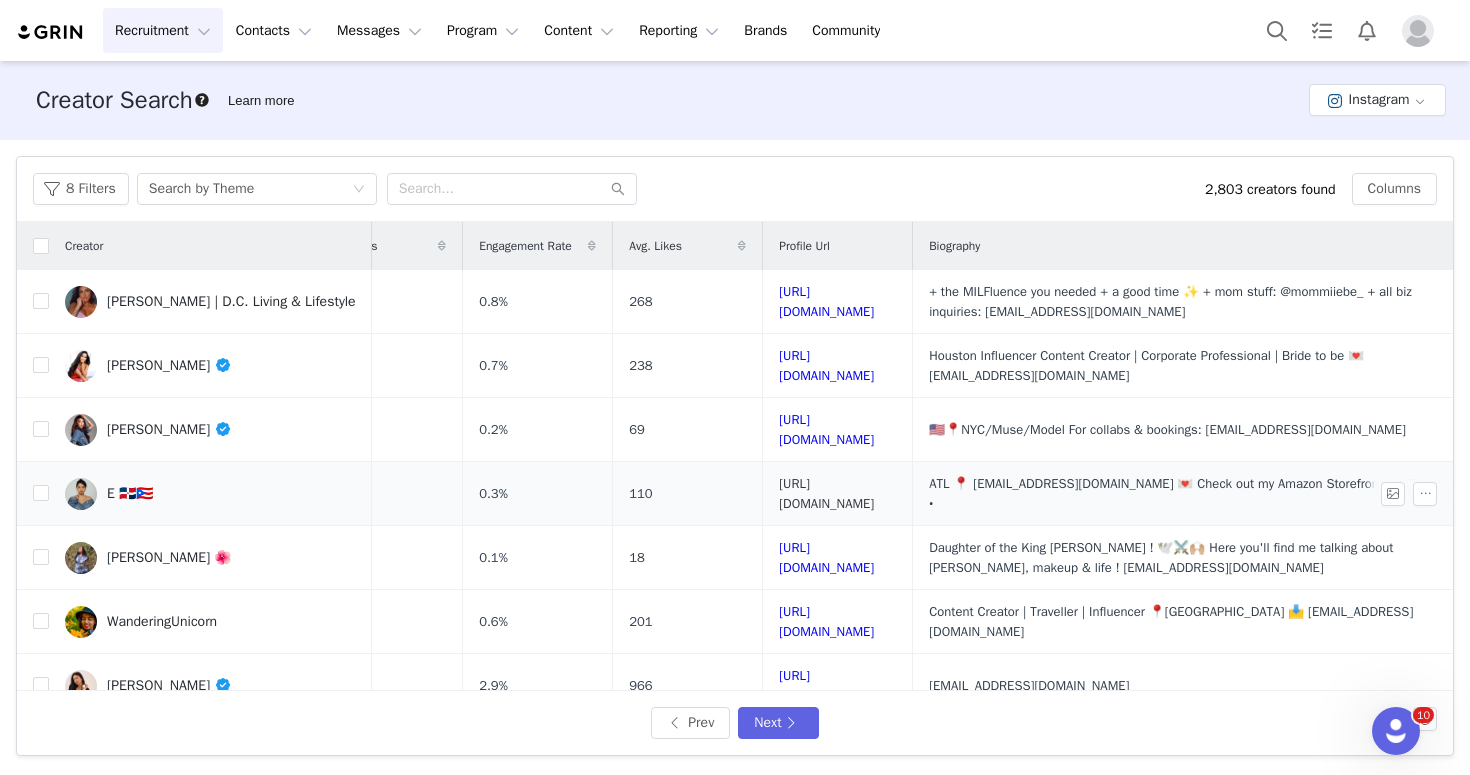 click on "[URL][DOMAIN_NAME]" at bounding box center [826, 493] 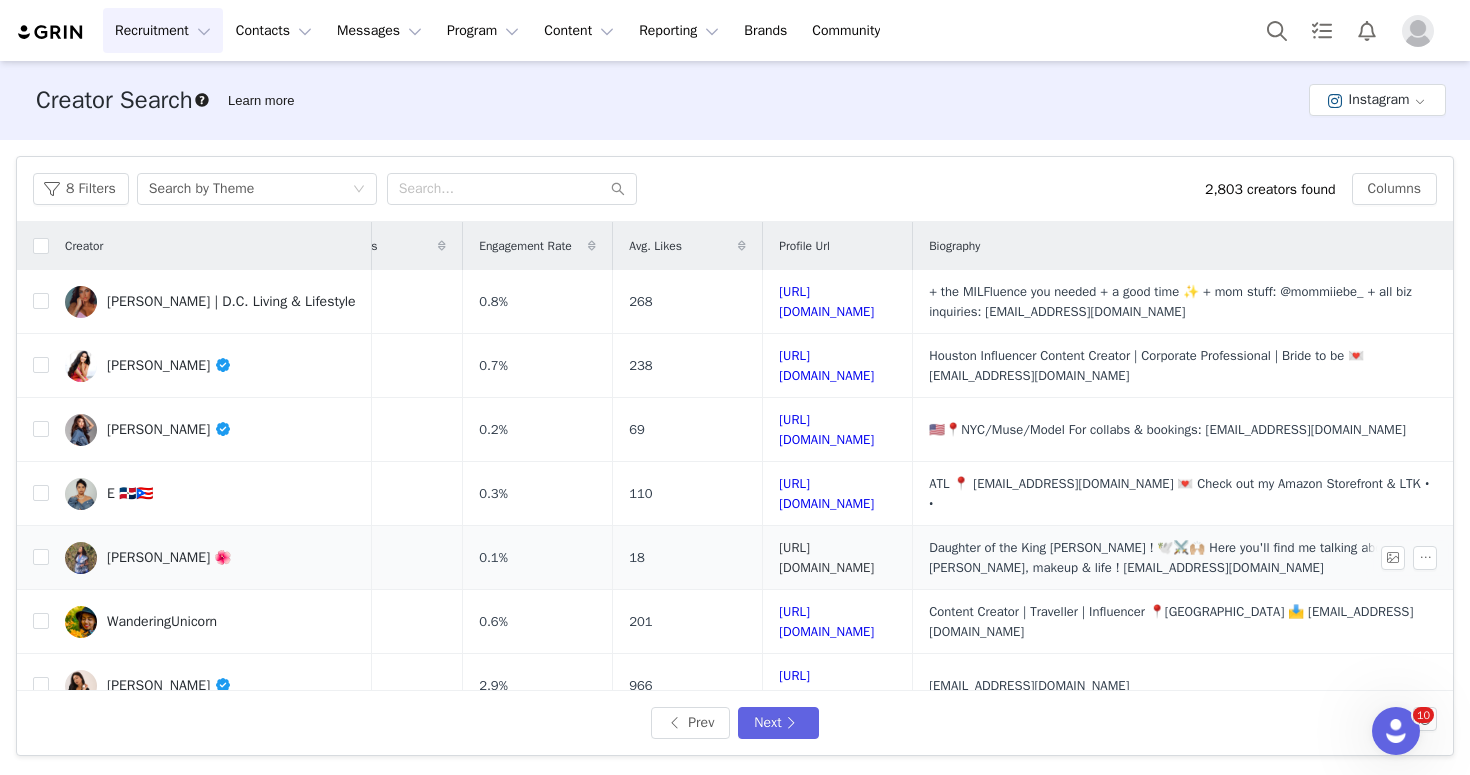 click on "[URL][DOMAIN_NAME]" at bounding box center [826, 557] 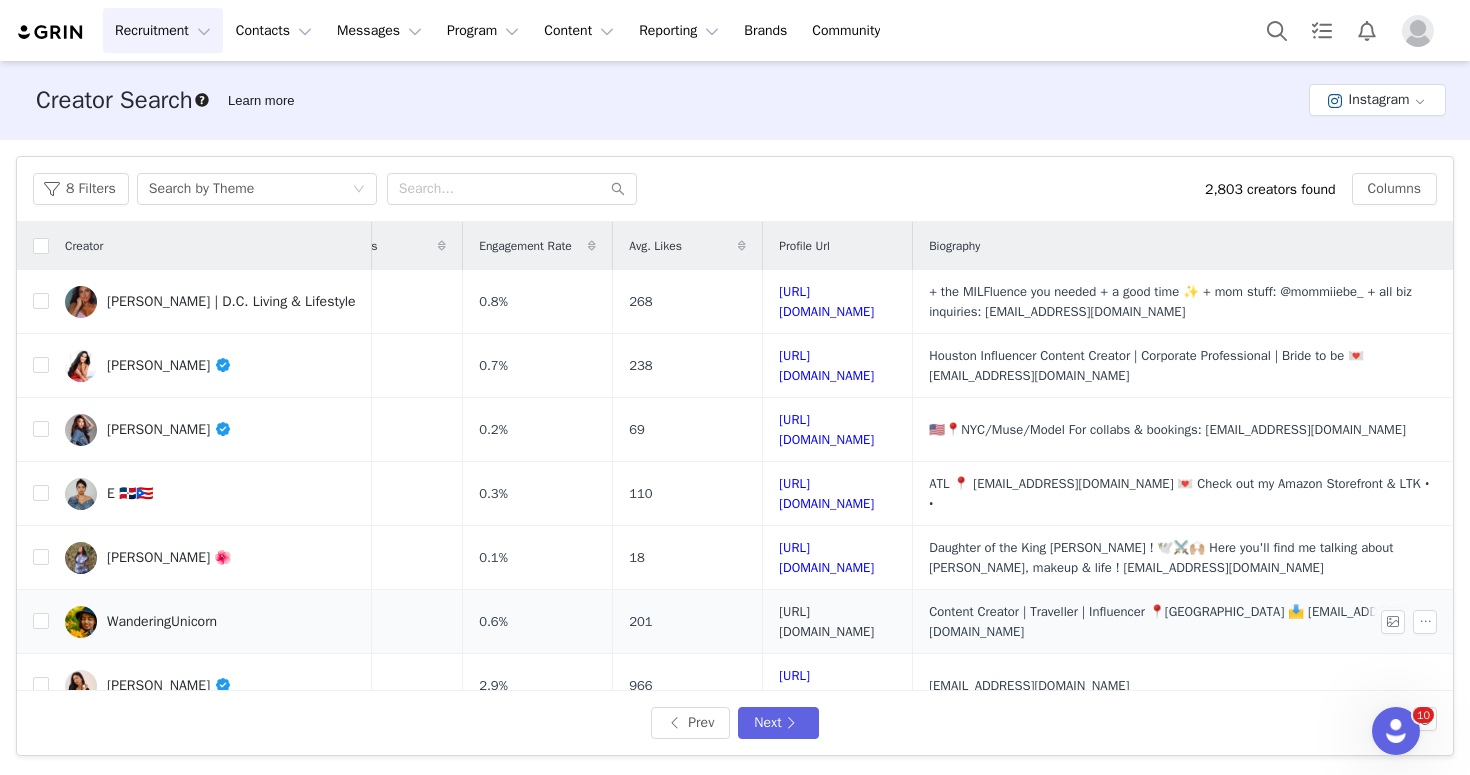 click on "[URL][DOMAIN_NAME]" at bounding box center (826, 621) 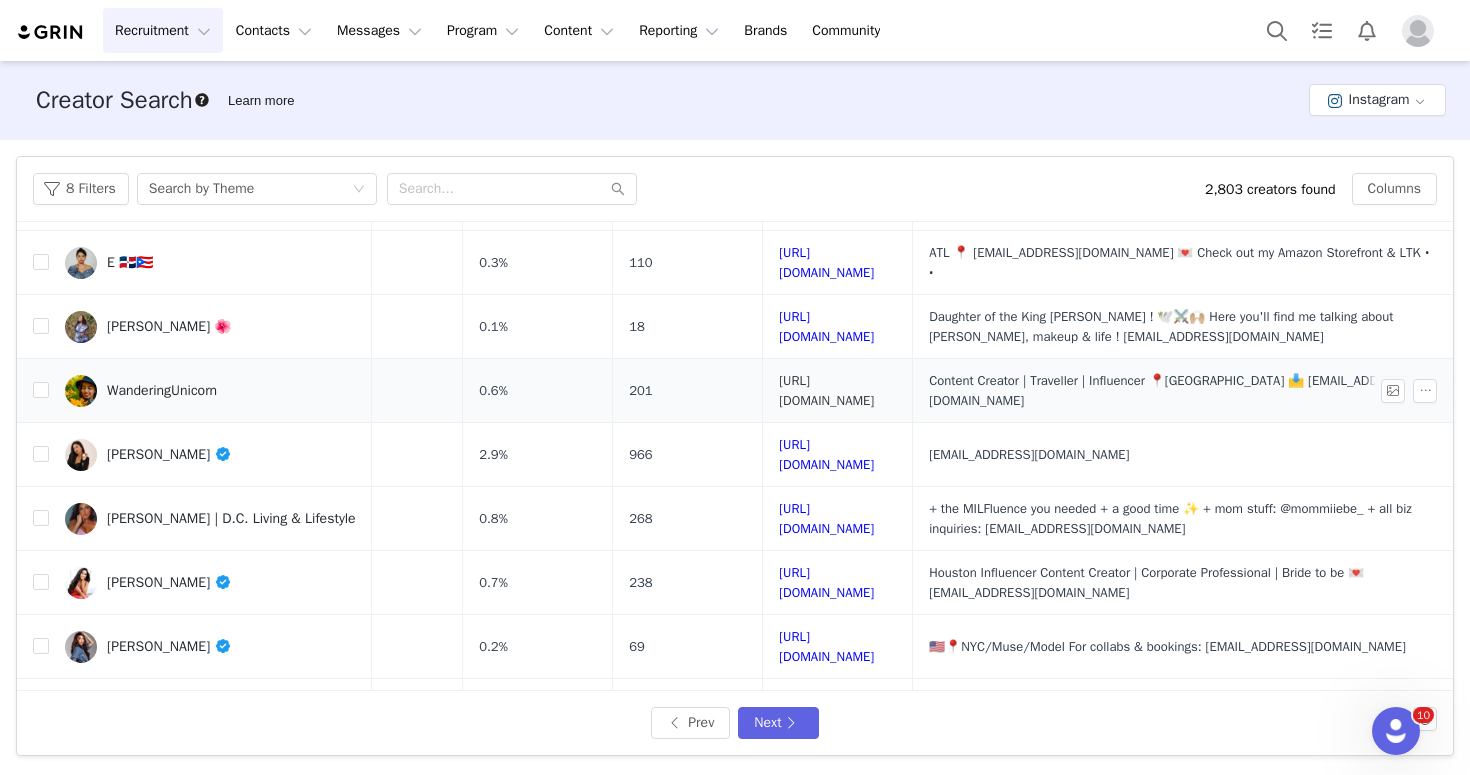 scroll, scrollTop: 261, scrollLeft: 215, axis: both 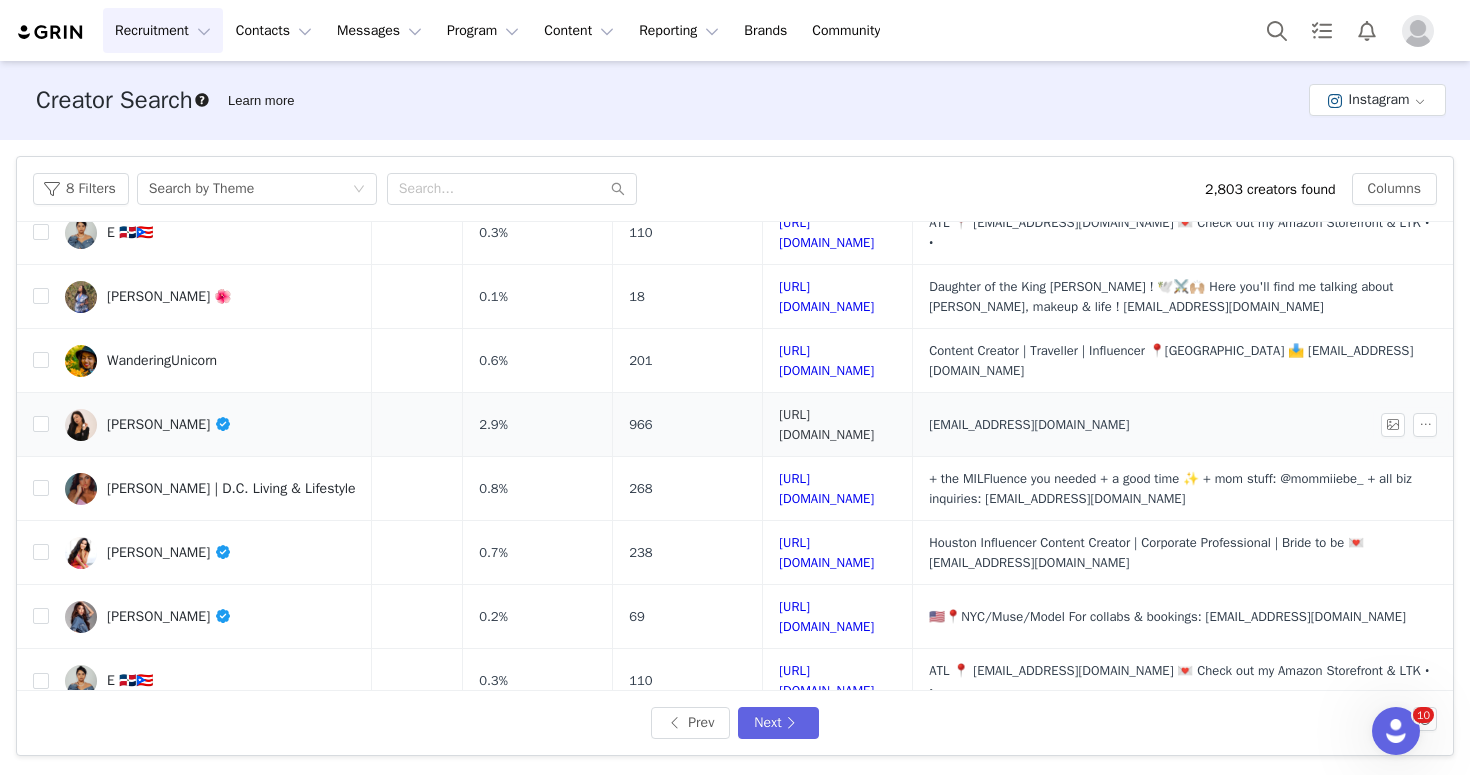 click on "[URL][DOMAIN_NAME]" at bounding box center (826, 424) 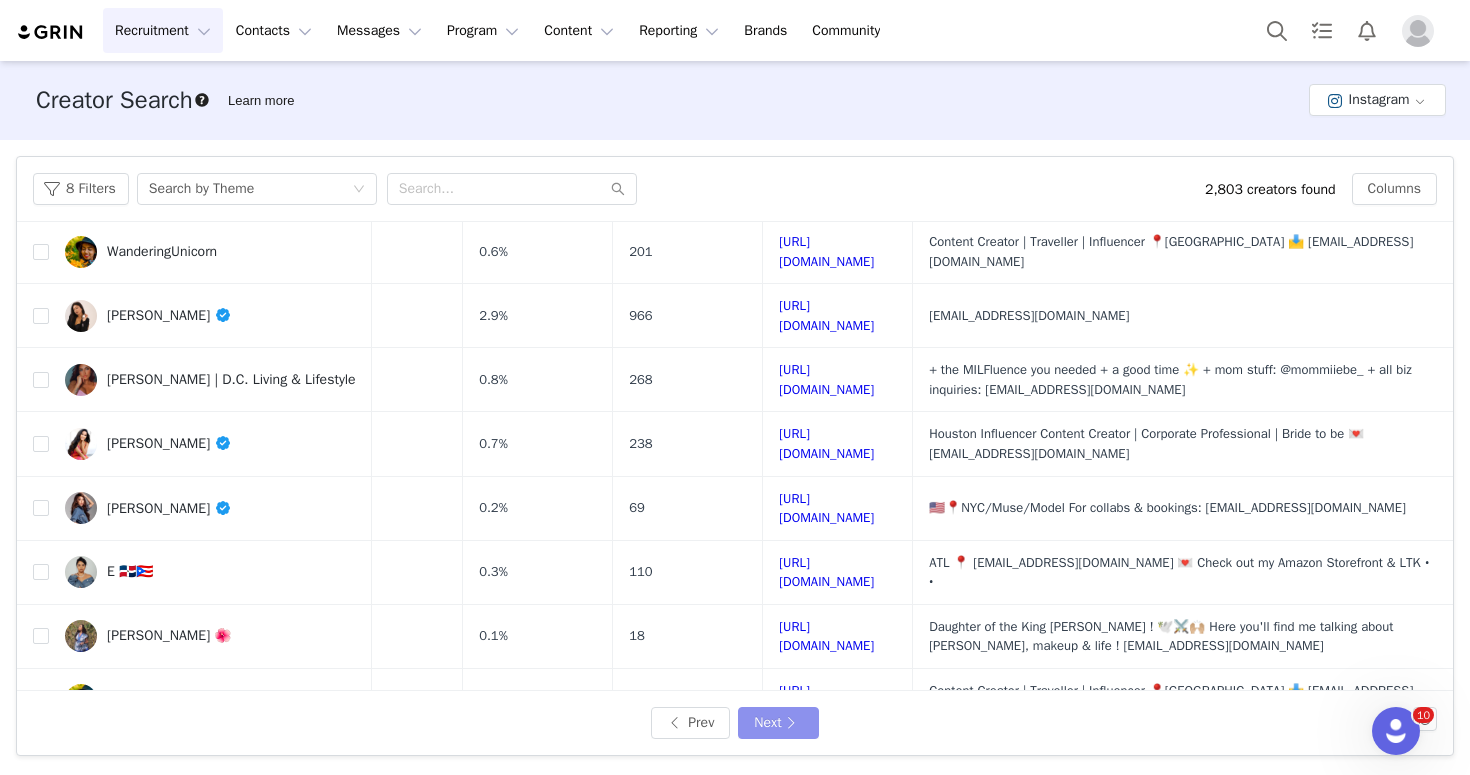 click on "Next" at bounding box center (778, 723) 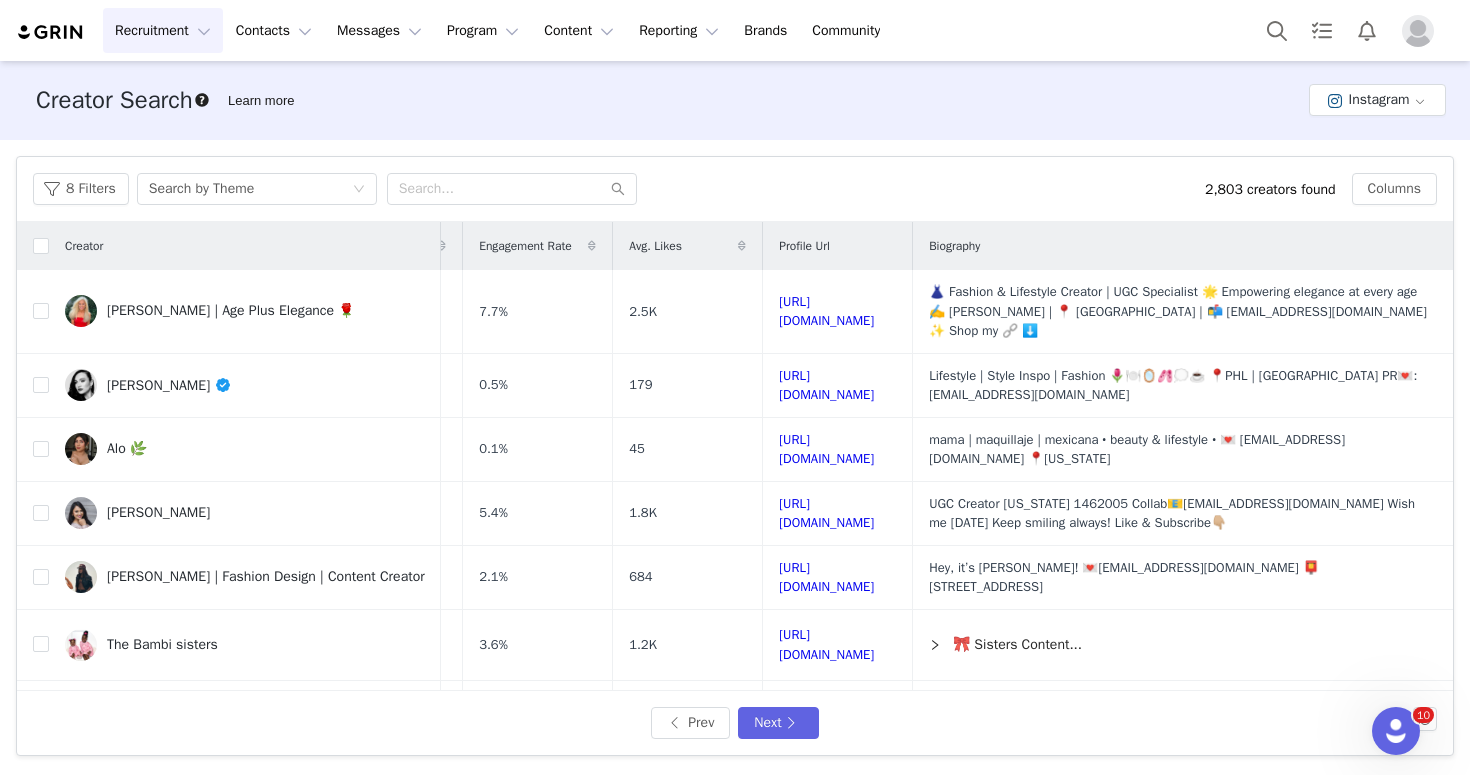 scroll, scrollTop: 0, scrollLeft: 254, axis: horizontal 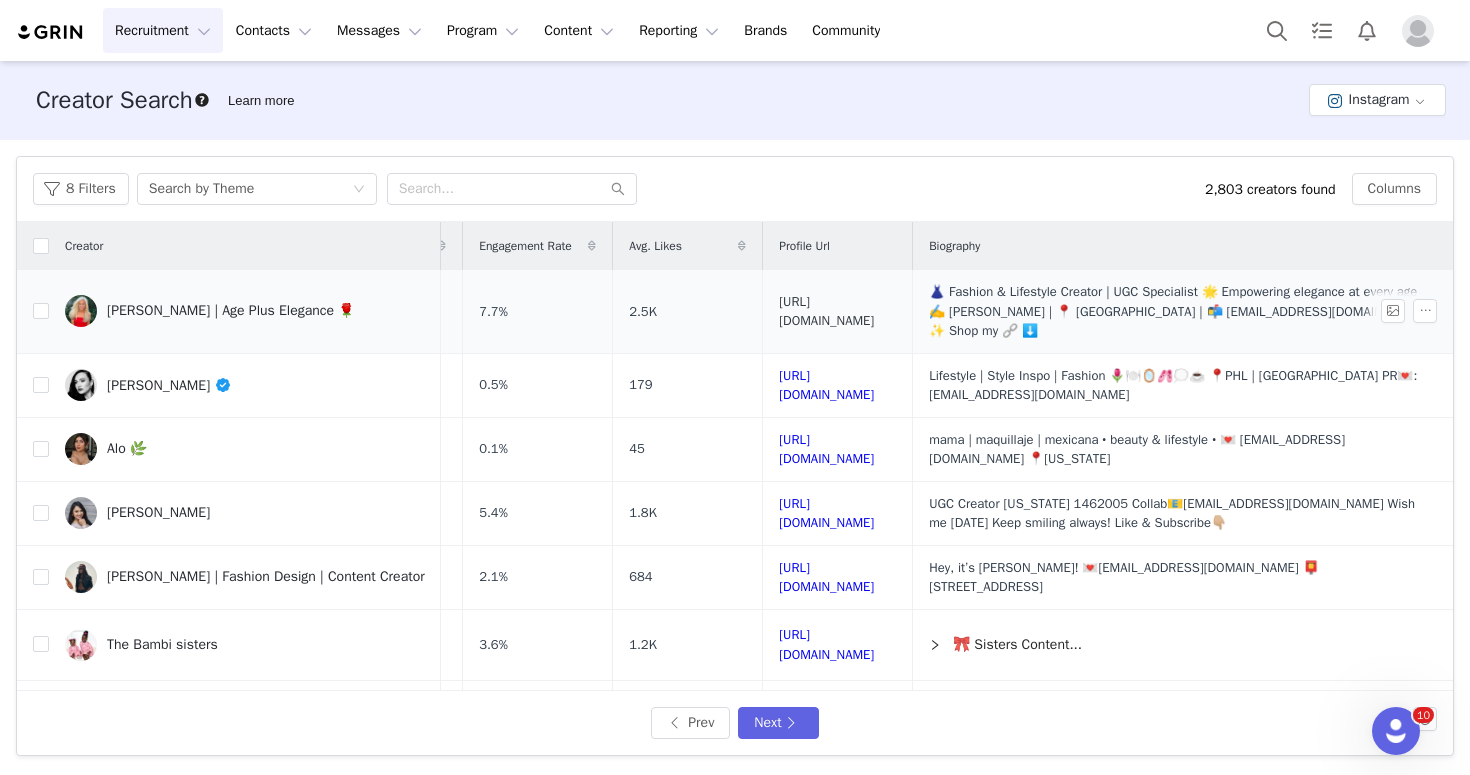 click on "[URL][DOMAIN_NAME]" at bounding box center [826, 311] 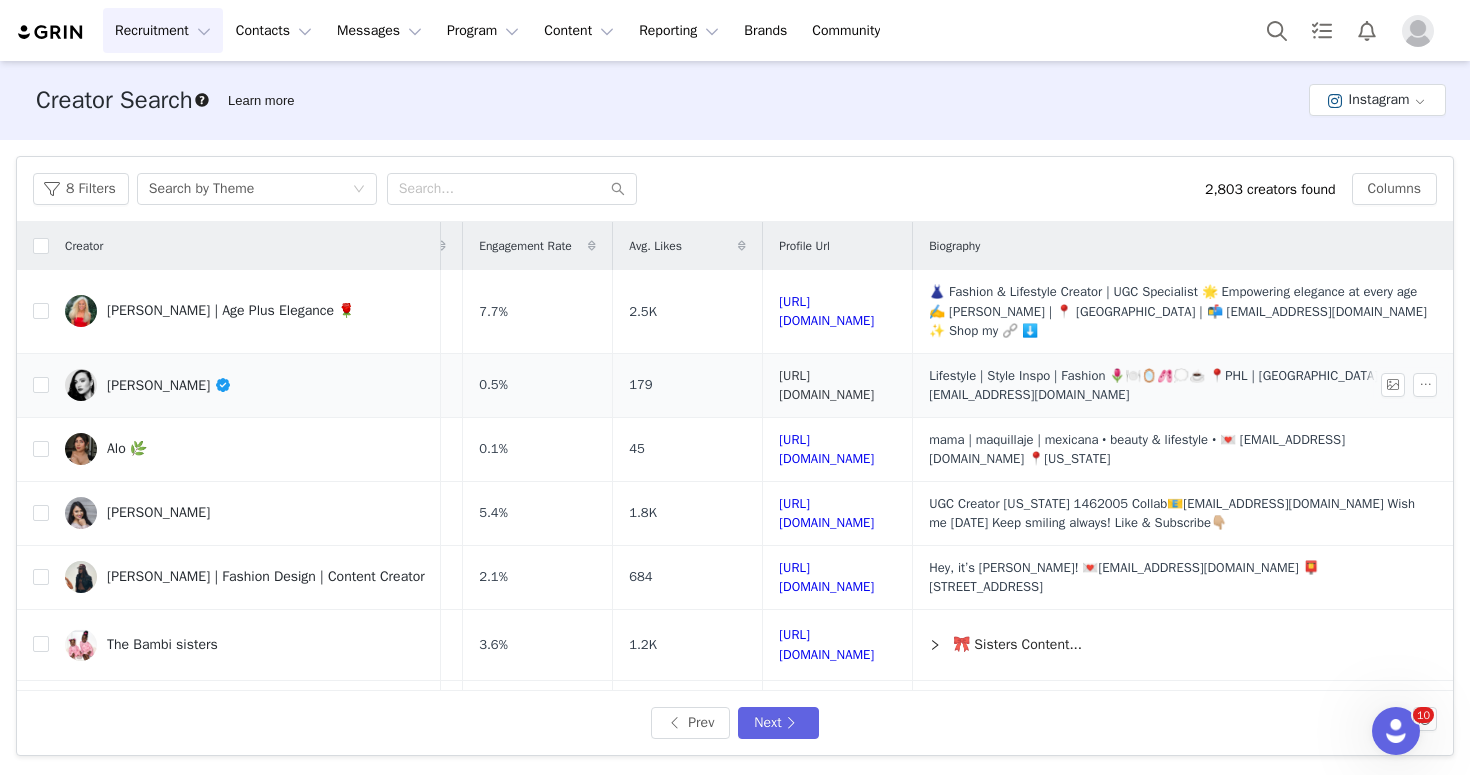 click on "[URL][DOMAIN_NAME]" at bounding box center (826, 385) 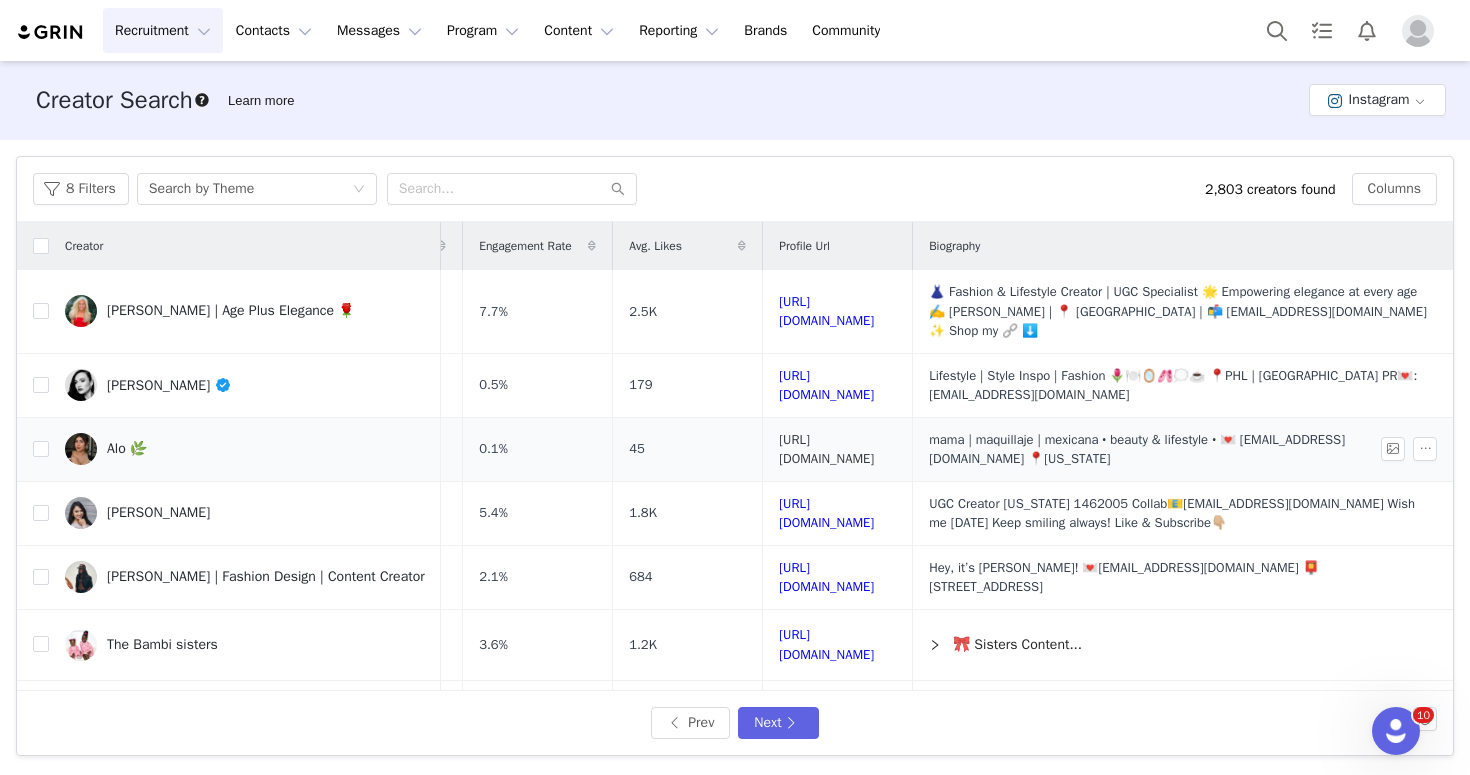 click on "[URL][DOMAIN_NAME]" at bounding box center [826, 449] 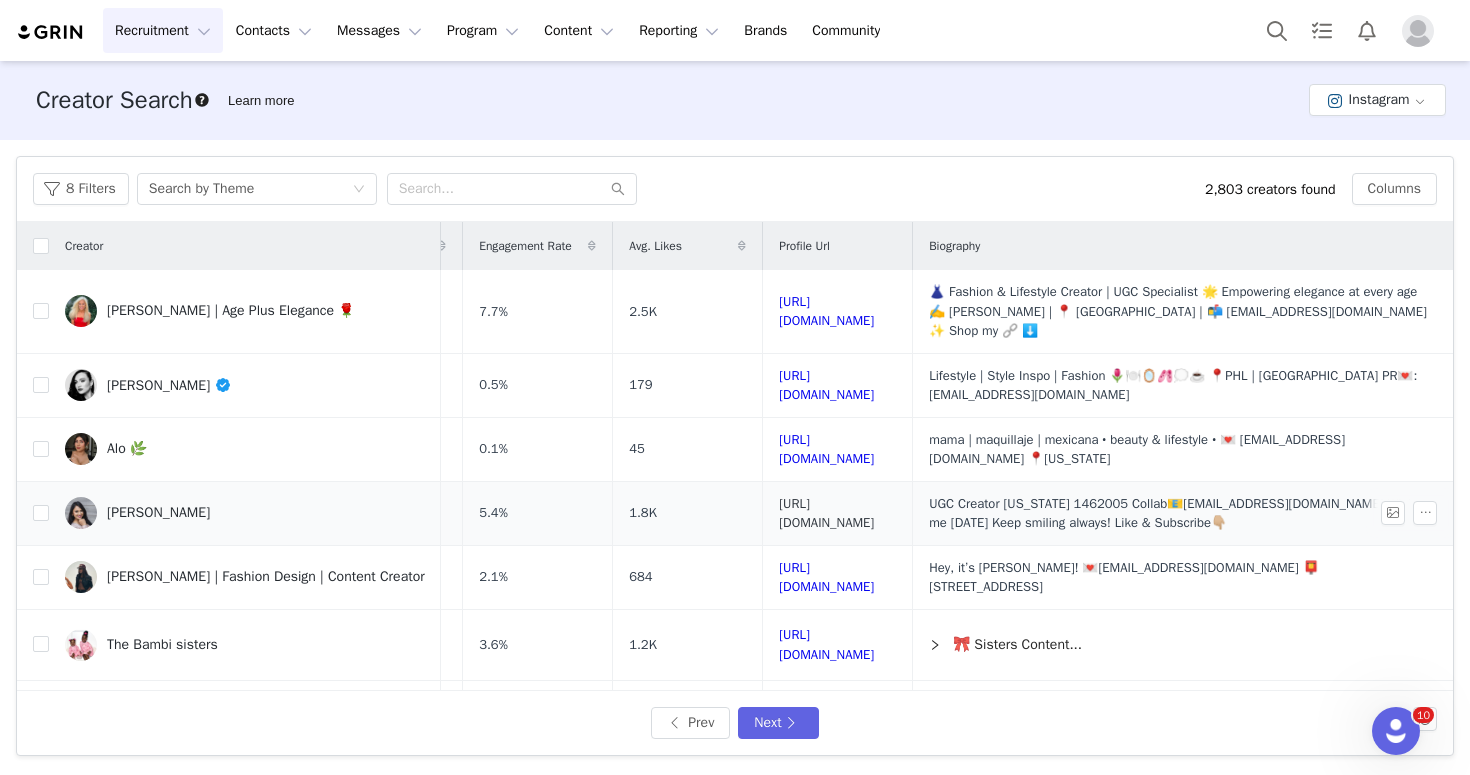 click on "[URL][DOMAIN_NAME]" at bounding box center [826, 513] 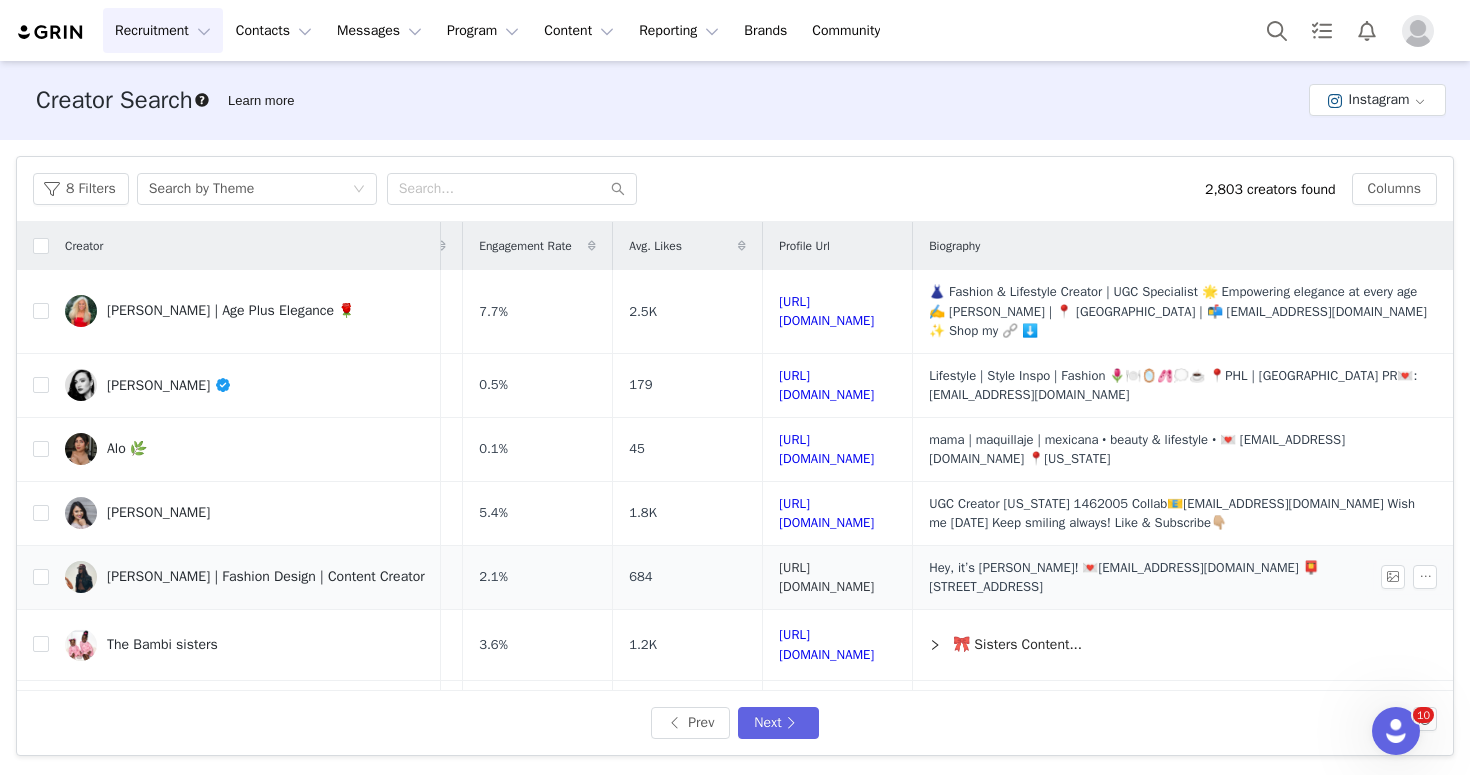 click on "[URL][DOMAIN_NAME]" at bounding box center [826, 577] 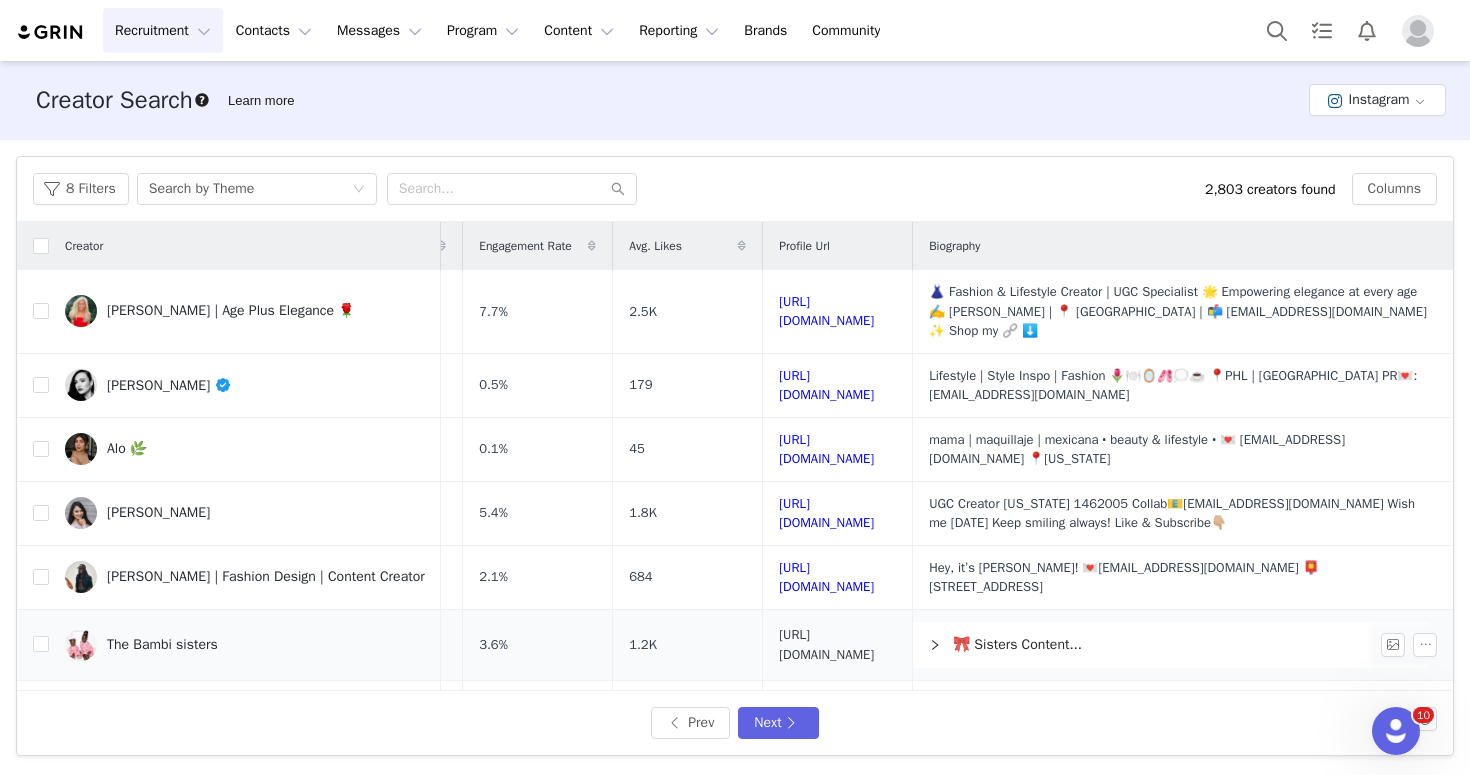 click on "[URL][DOMAIN_NAME]" at bounding box center (826, 644) 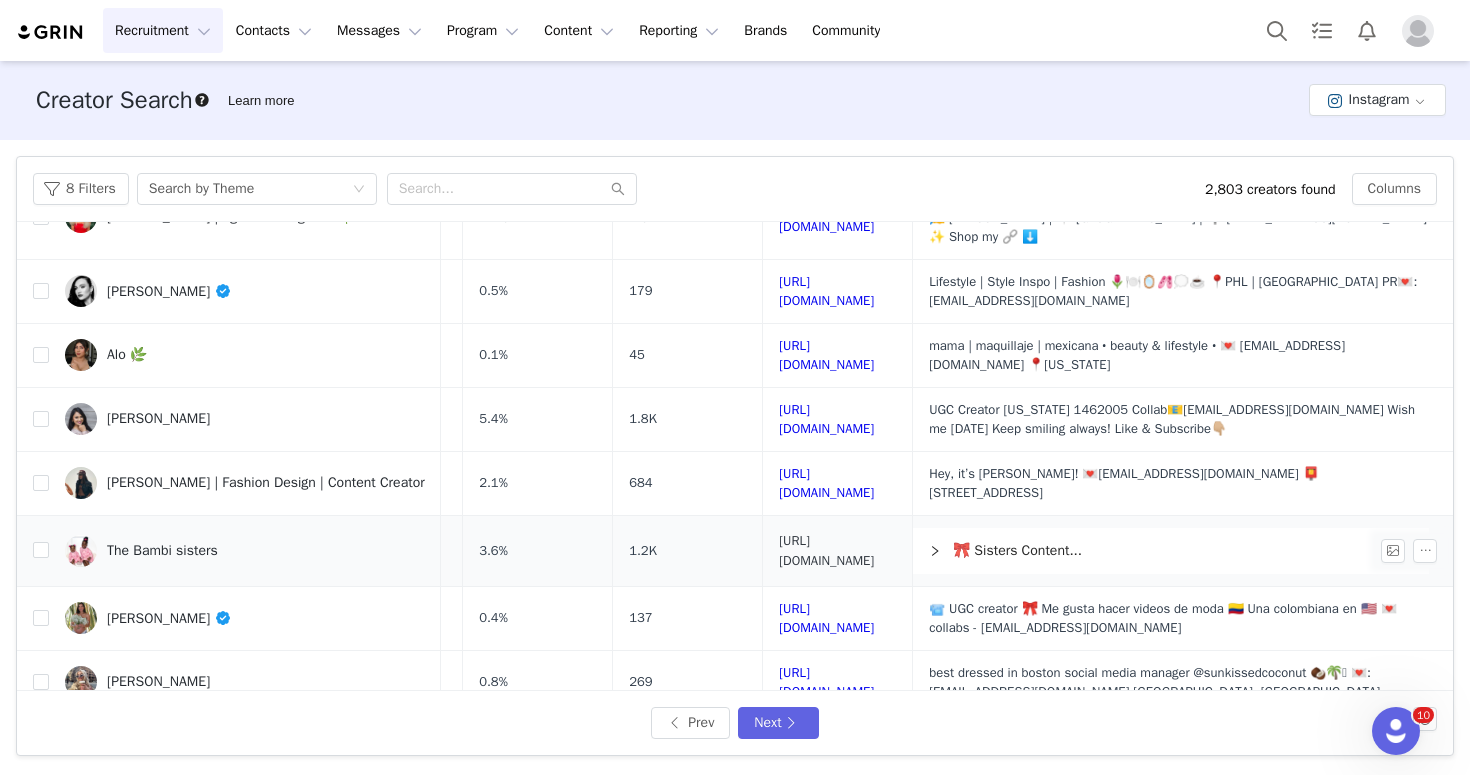 scroll, scrollTop: 119, scrollLeft: 254, axis: both 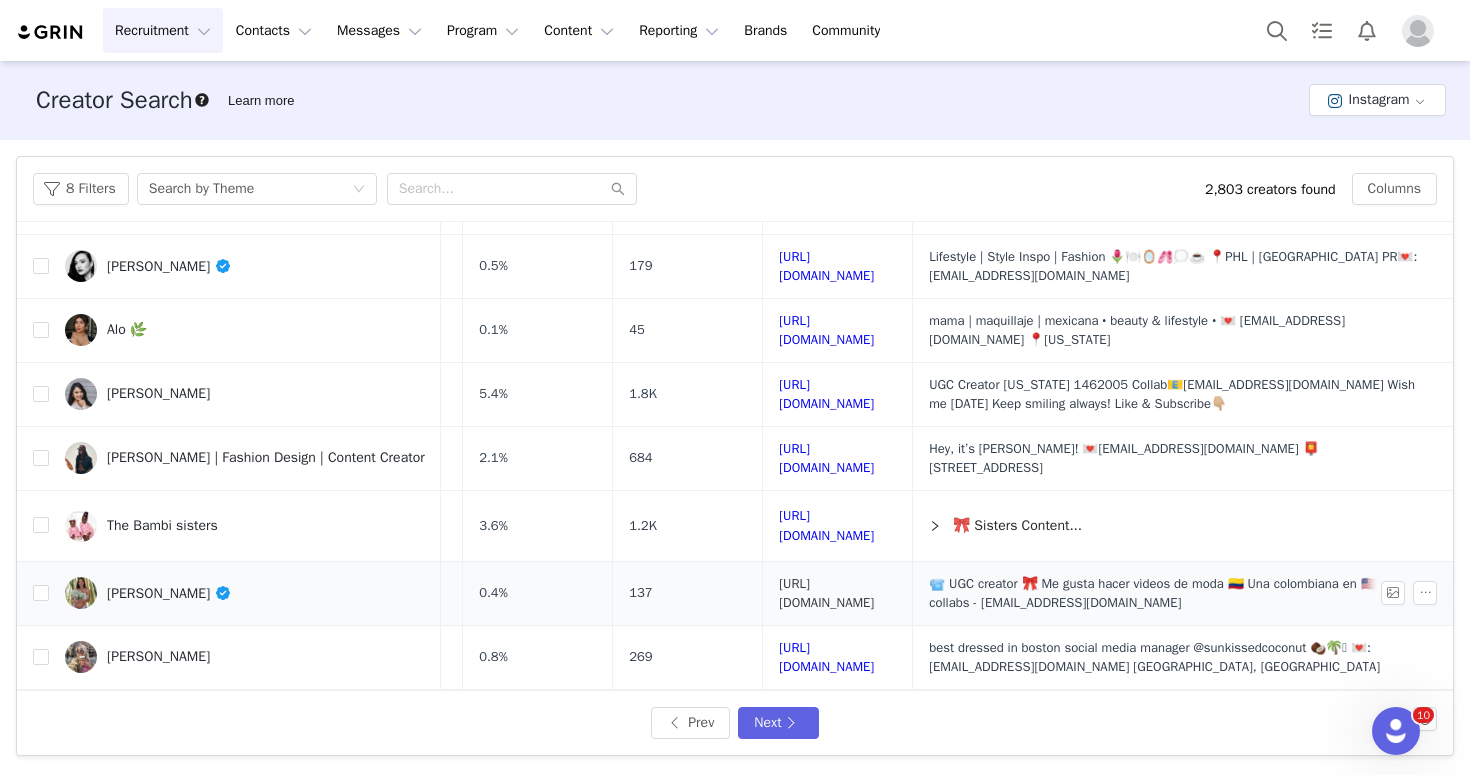 click on "[URL][DOMAIN_NAME]" at bounding box center [826, 593] 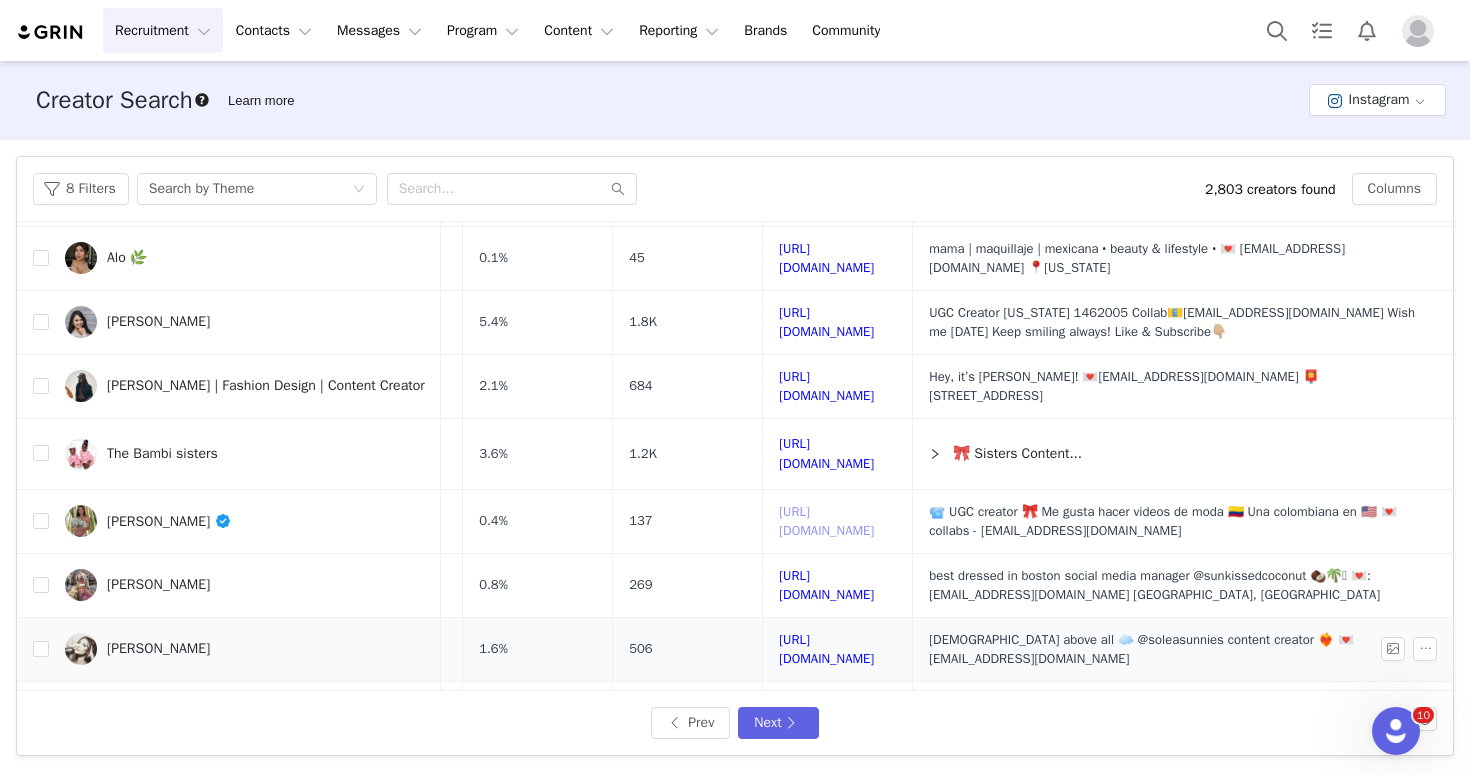 scroll, scrollTop: 231, scrollLeft: 254, axis: both 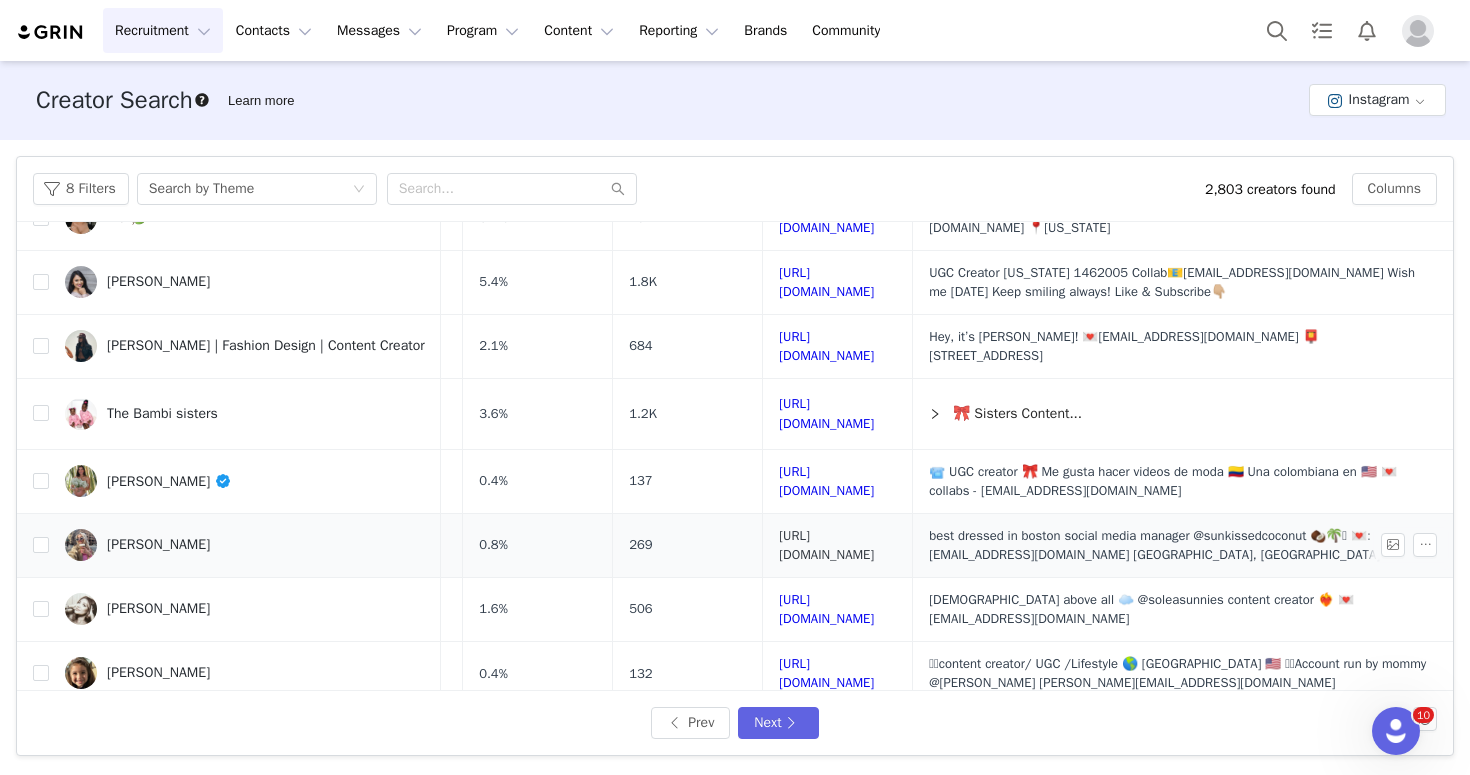 click on "[URL][DOMAIN_NAME]" at bounding box center (826, 545) 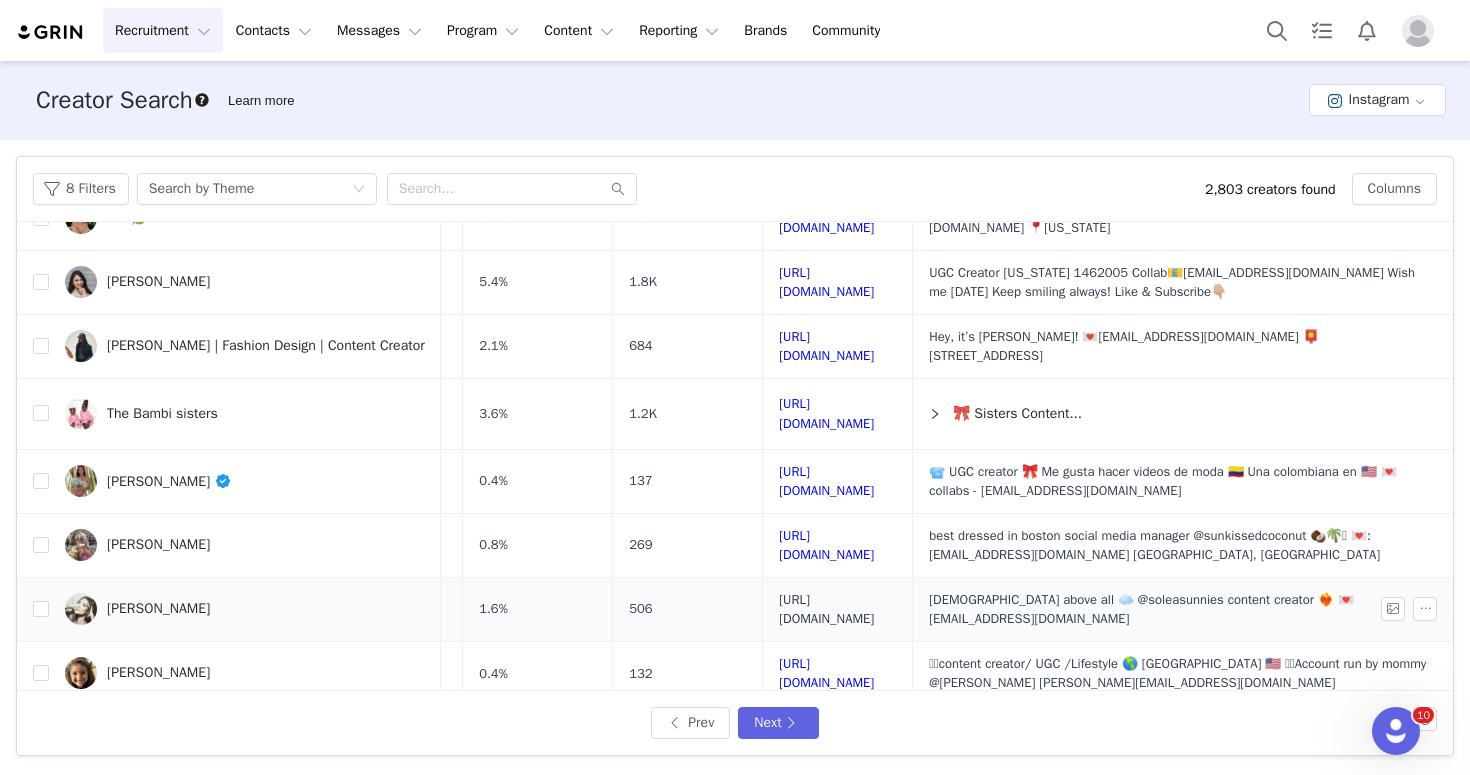 click on "[URL][DOMAIN_NAME]" at bounding box center [826, 609] 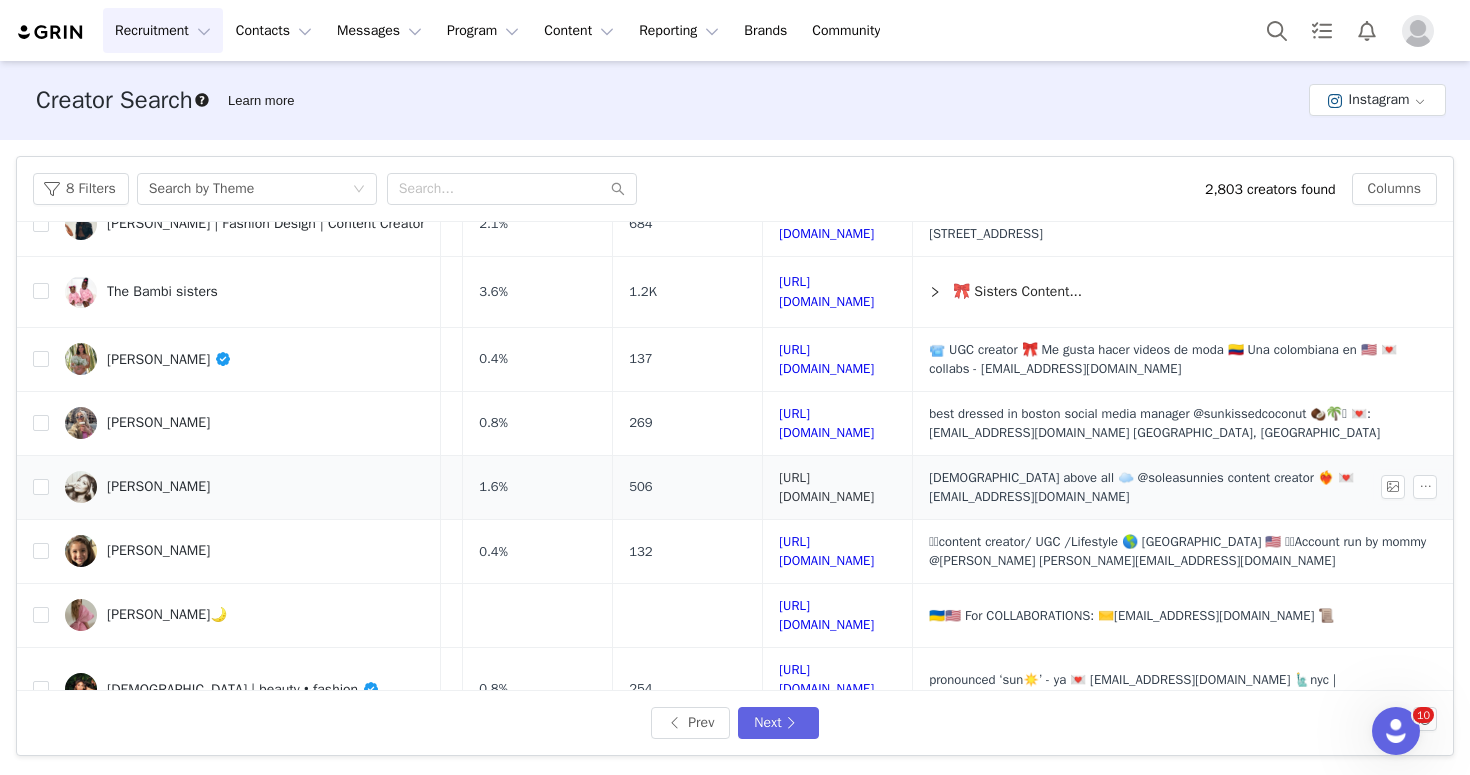 scroll, scrollTop: 389, scrollLeft: 254, axis: both 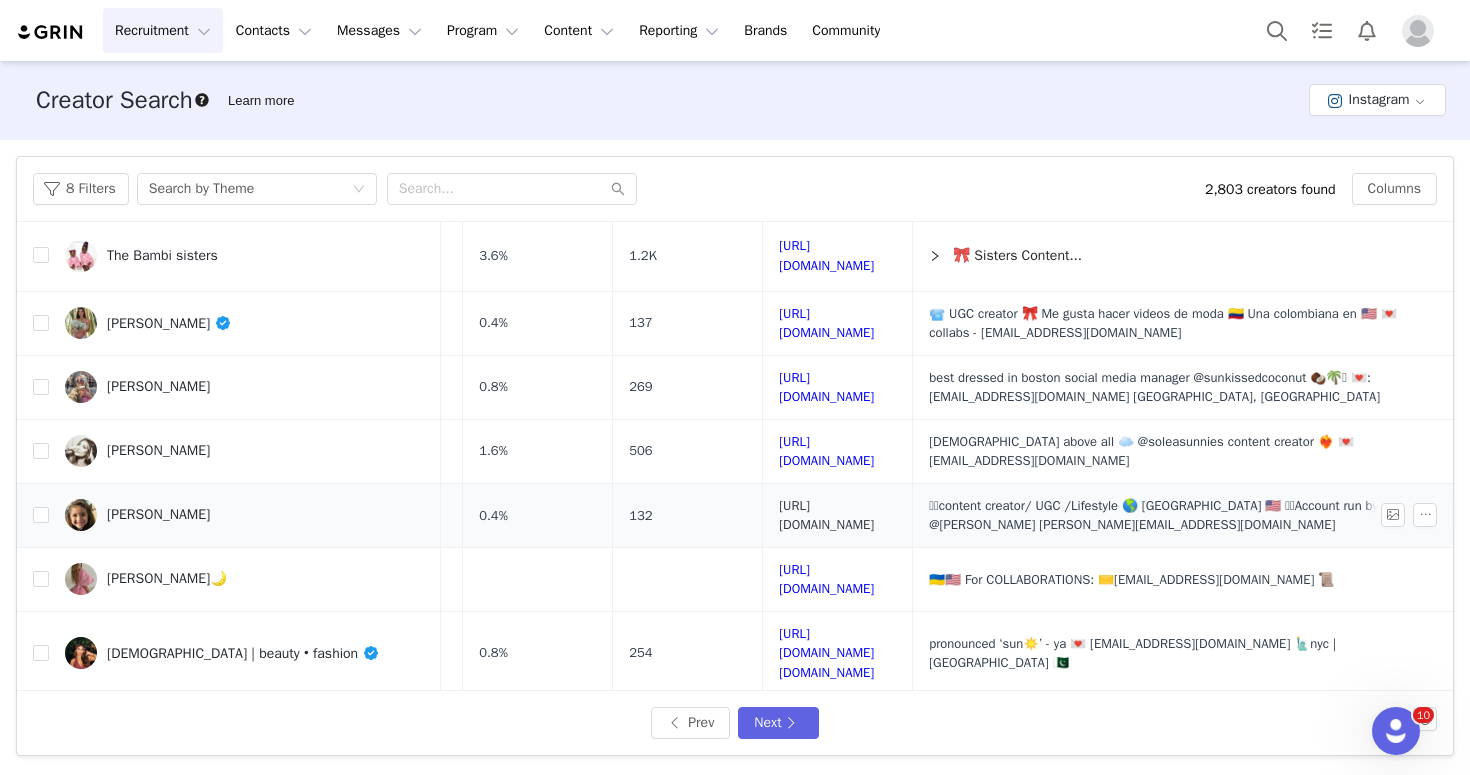 click on "[URL][DOMAIN_NAME]" at bounding box center [826, 515] 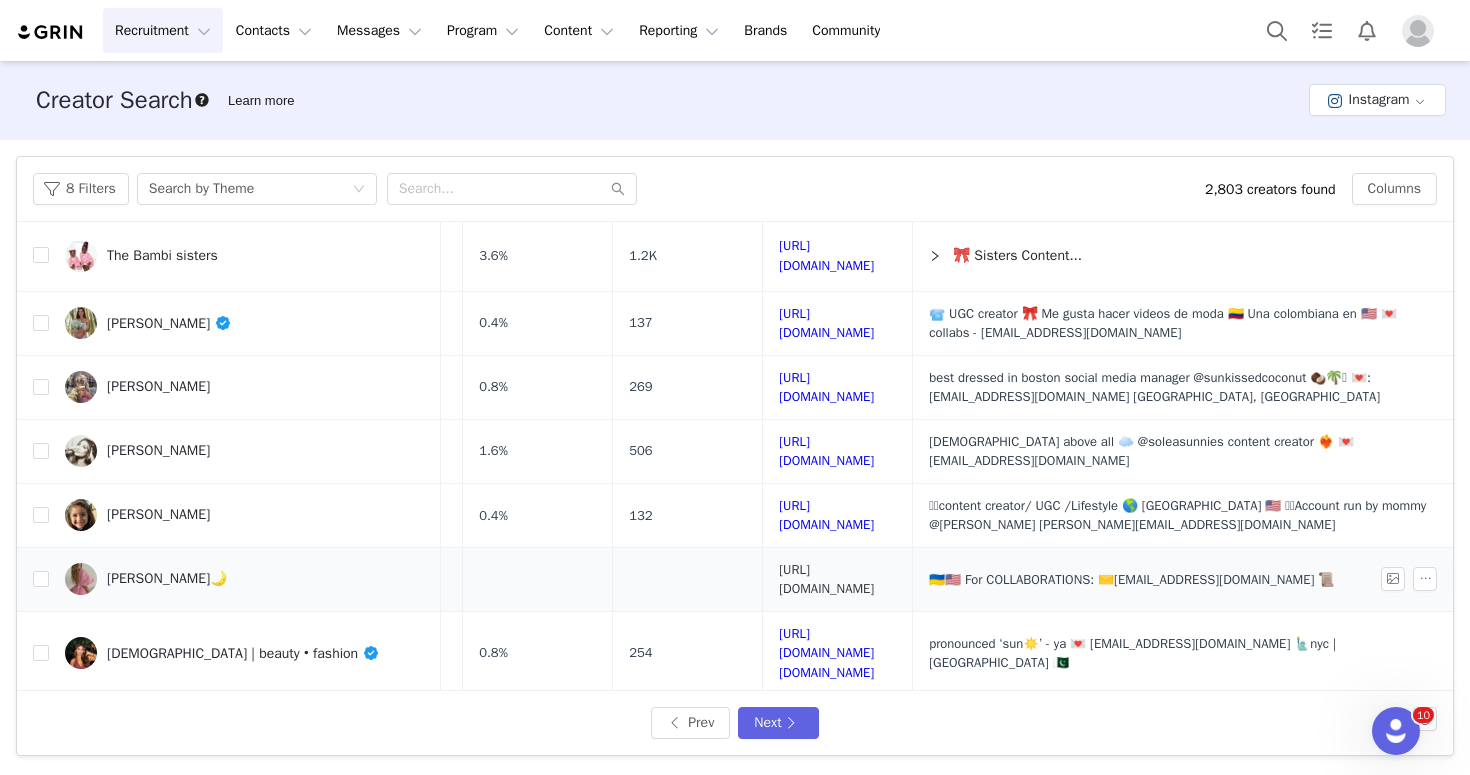 click on "[URL][DOMAIN_NAME]" at bounding box center (826, 579) 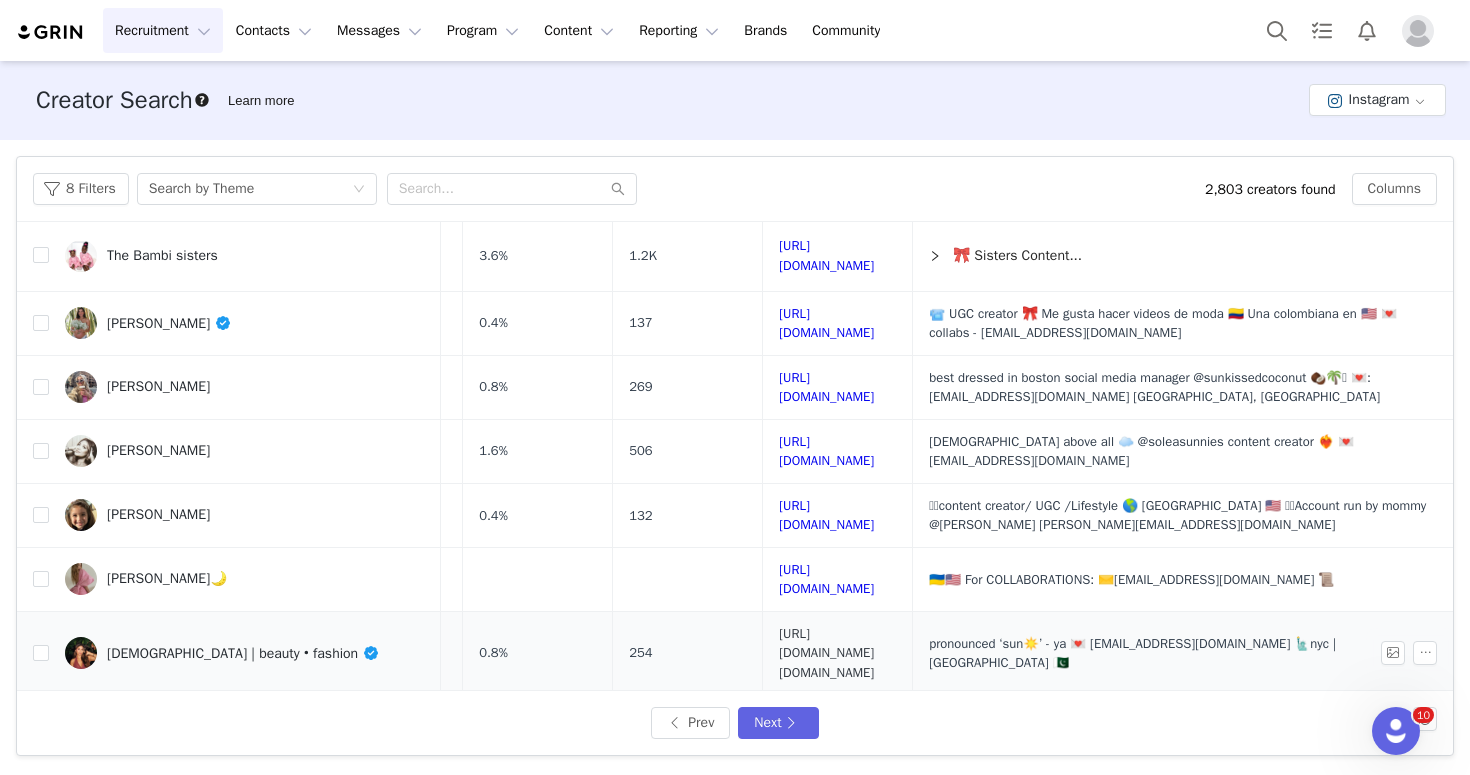 click on "[URL][DOMAIN_NAME][DOMAIN_NAME]" at bounding box center [826, 653] 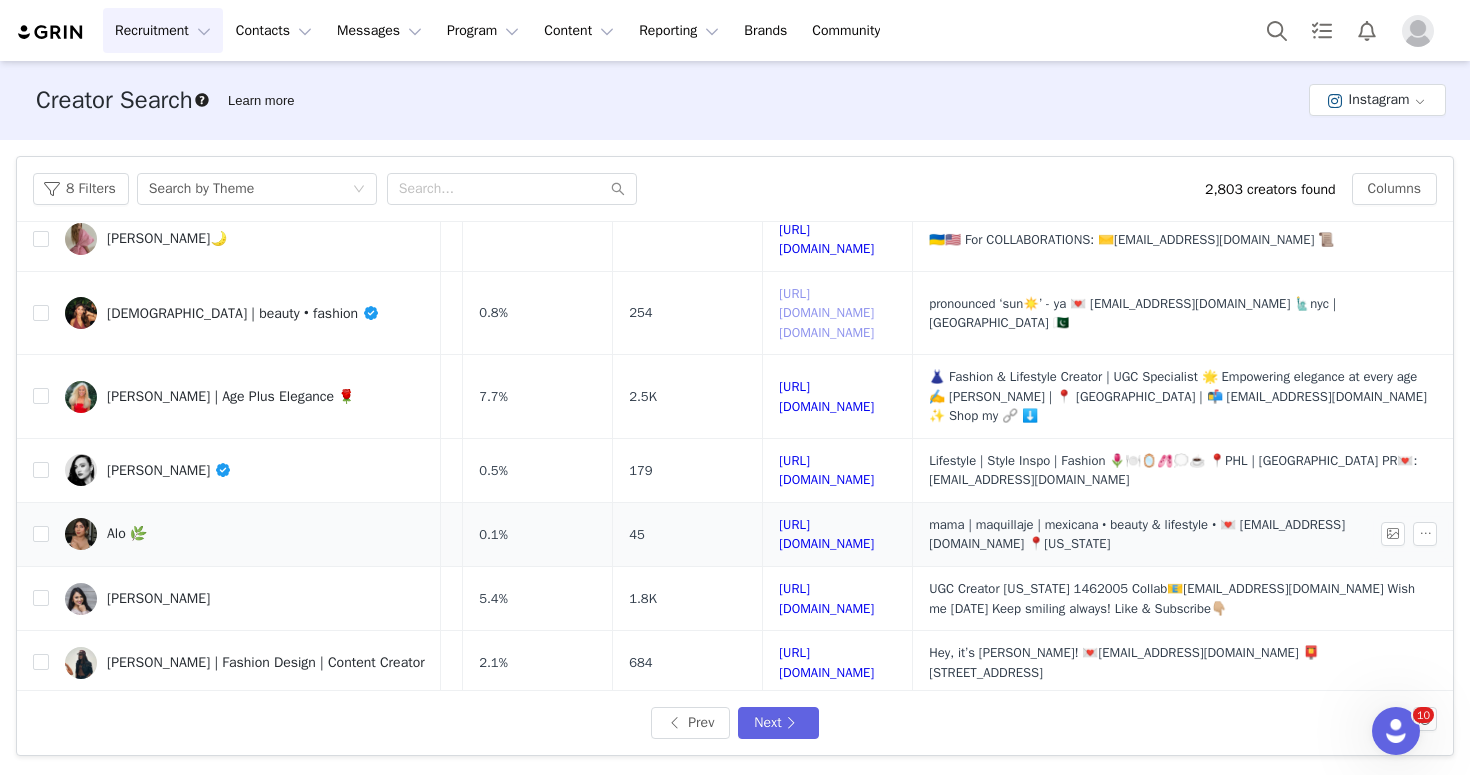 scroll, scrollTop: 867, scrollLeft: 254, axis: both 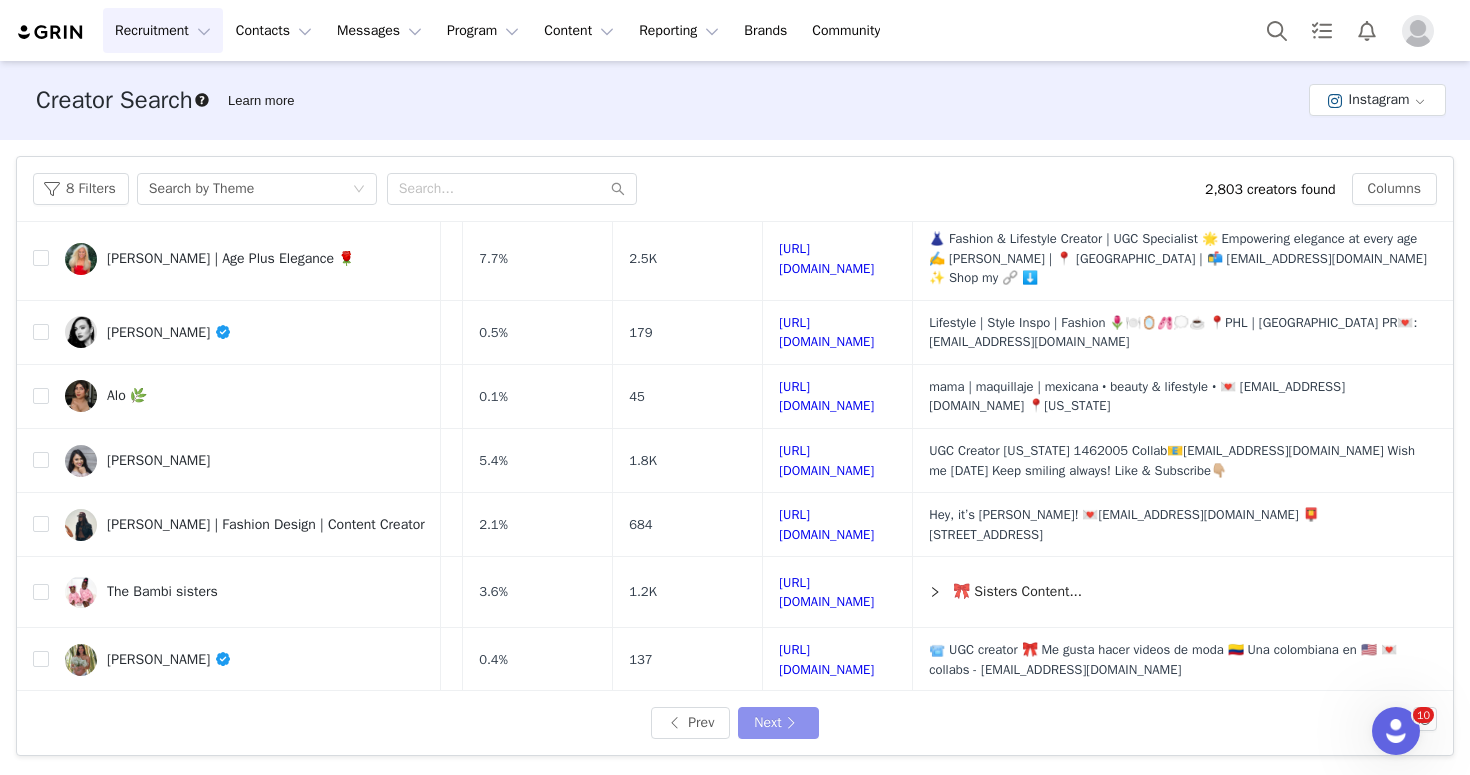 click on "Next" at bounding box center [778, 723] 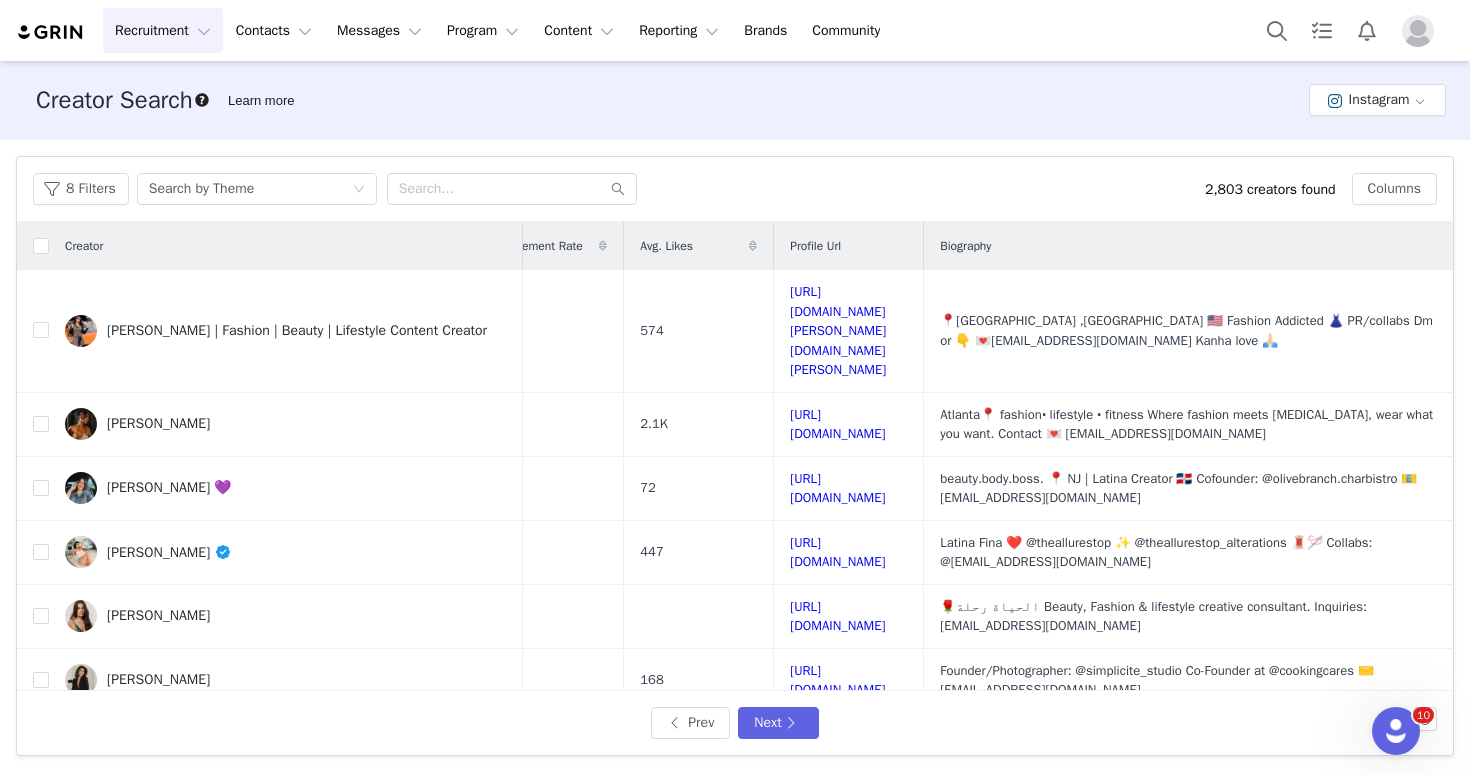scroll, scrollTop: 0, scrollLeft: 280, axis: horizontal 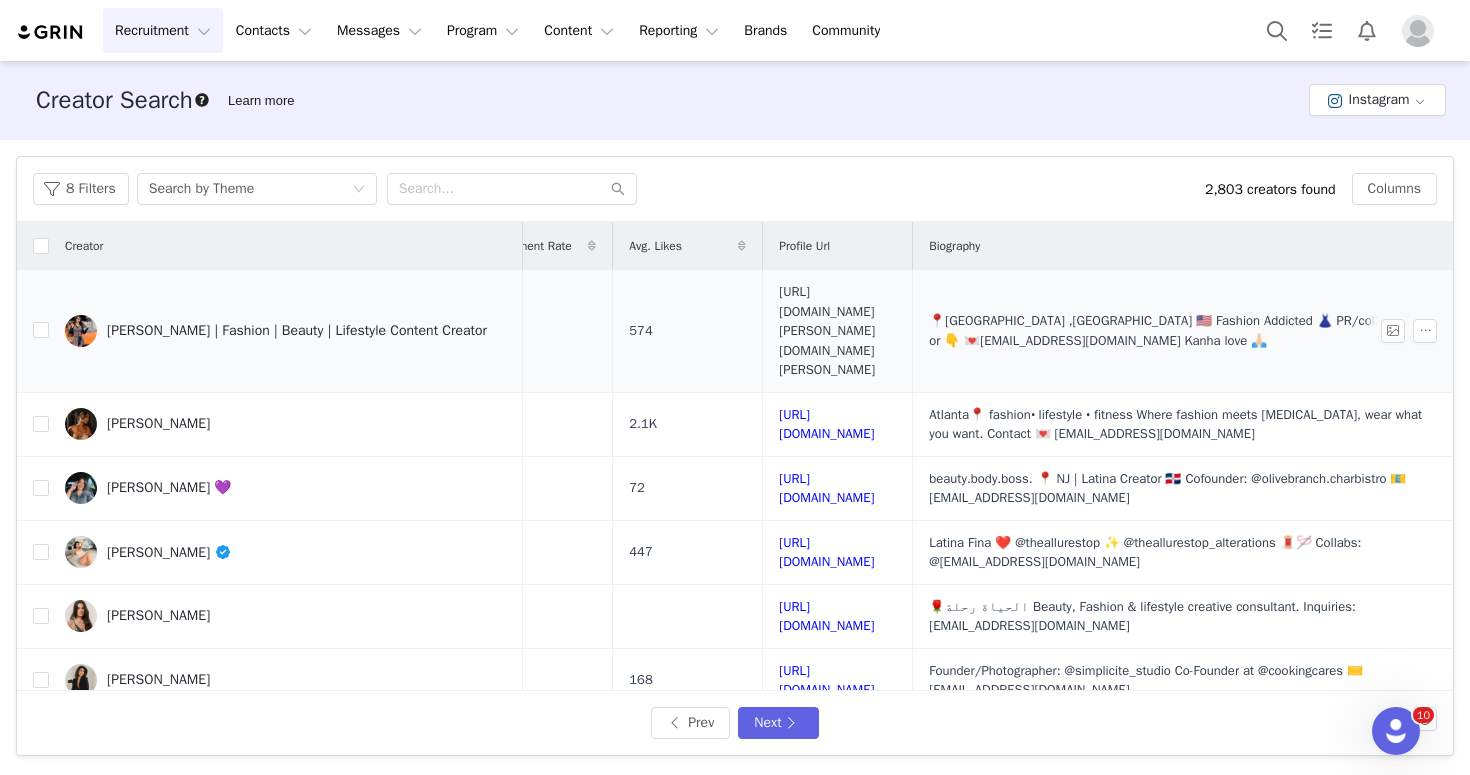 click on "[URL][DOMAIN_NAME][PERSON_NAME][DOMAIN_NAME][PERSON_NAME]" at bounding box center [827, 330] 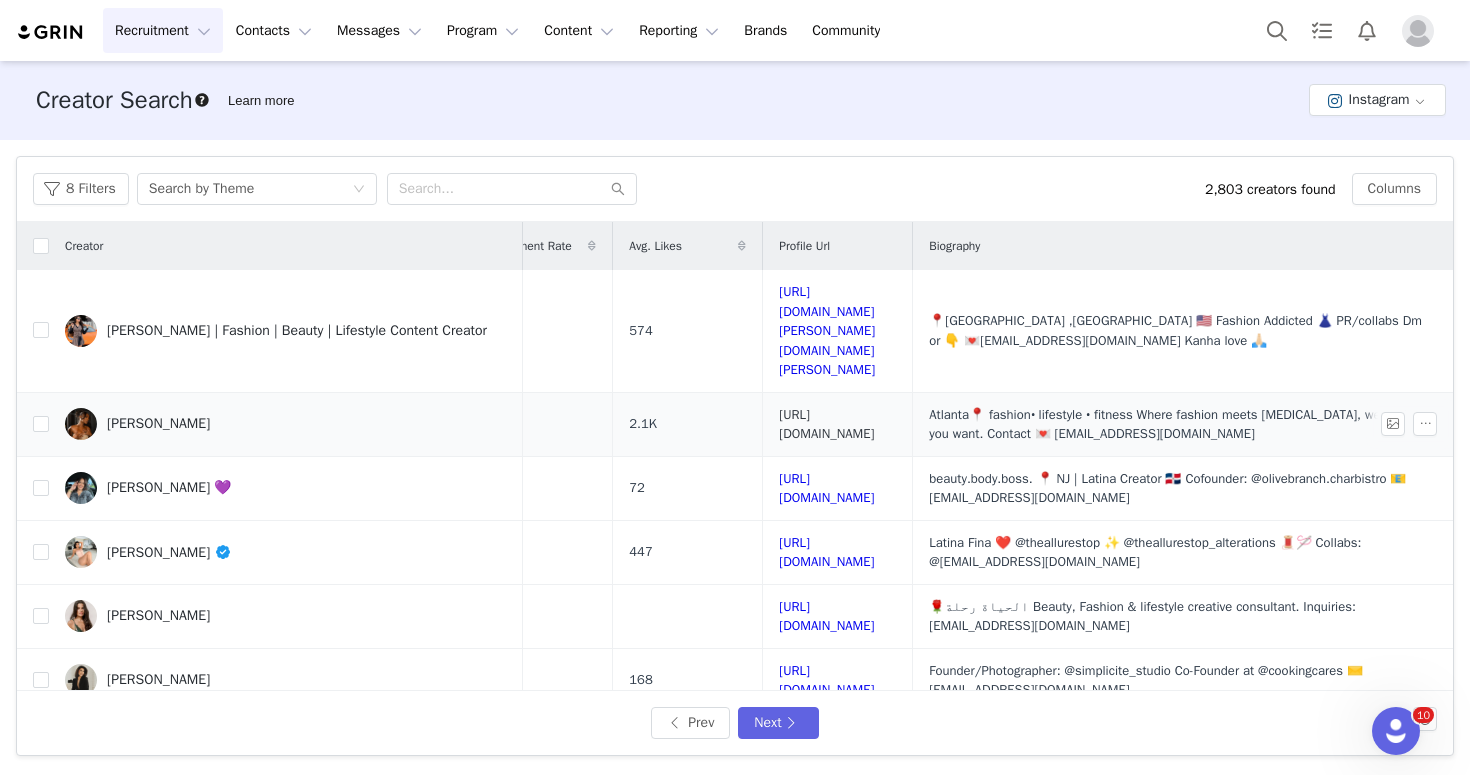 click on "[URL][DOMAIN_NAME]" at bounding box center [826, 424] 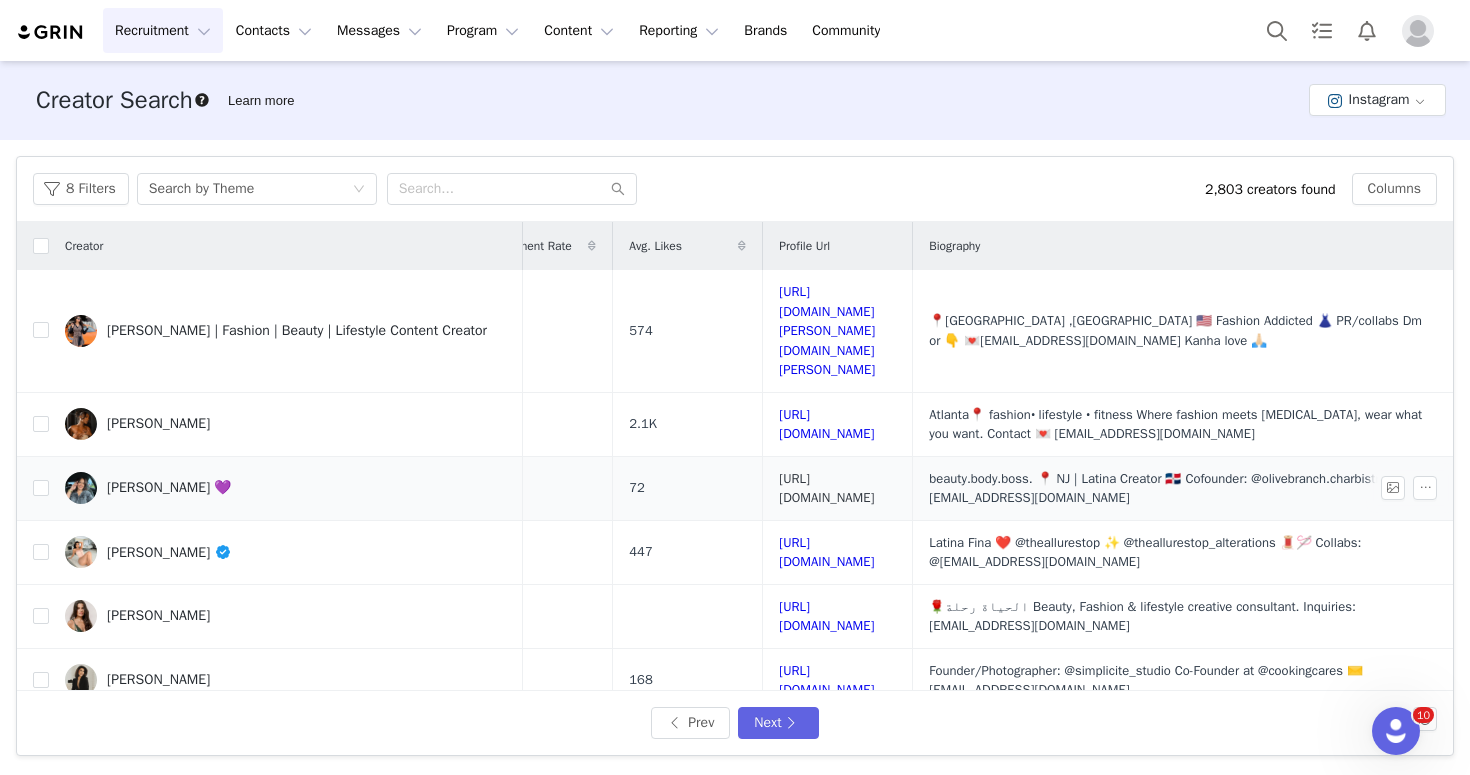 click on "[URL][DOMAIN_NAME]" at bounding box center [826, 488] 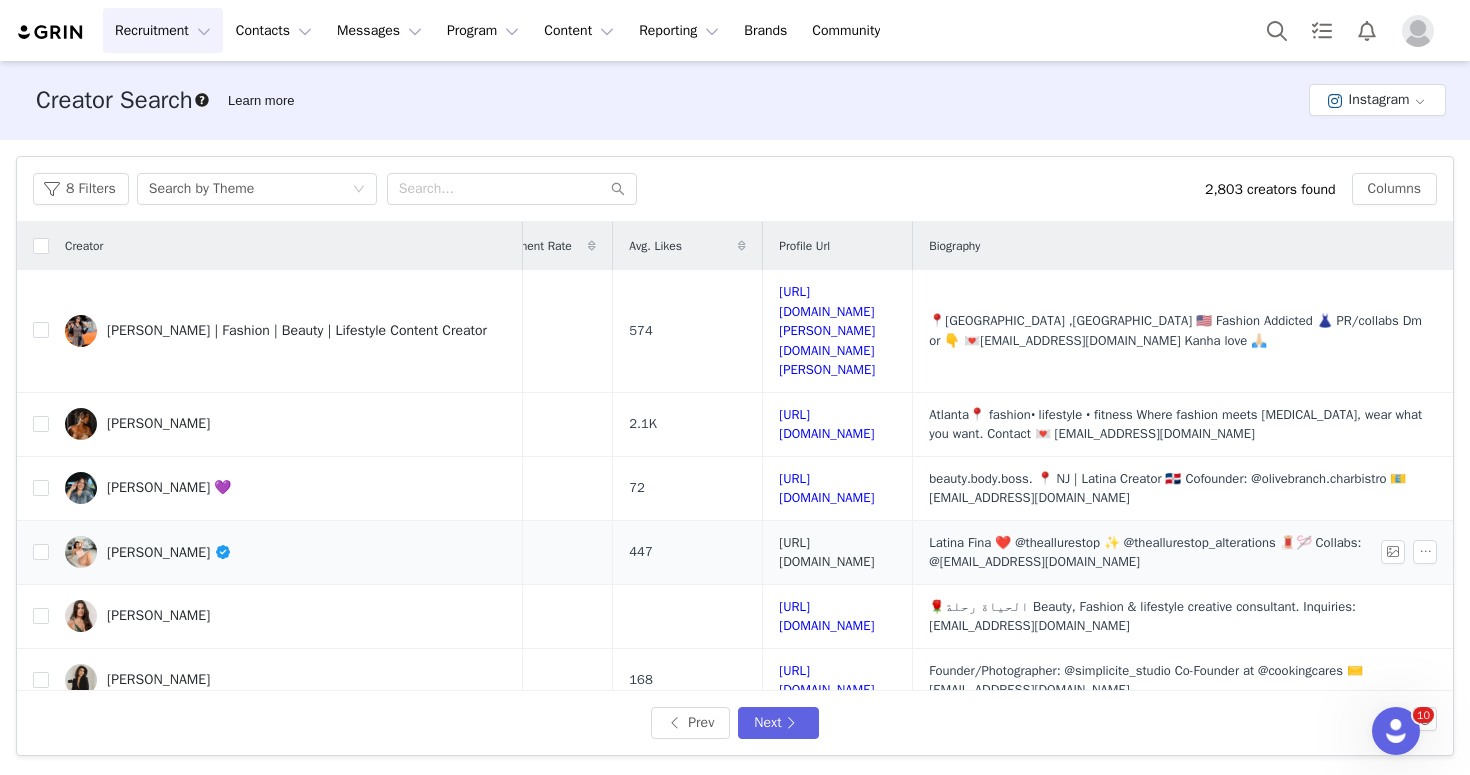 click on "[URL][DOMAIN_NAME]" at bounding box center (826, 552) 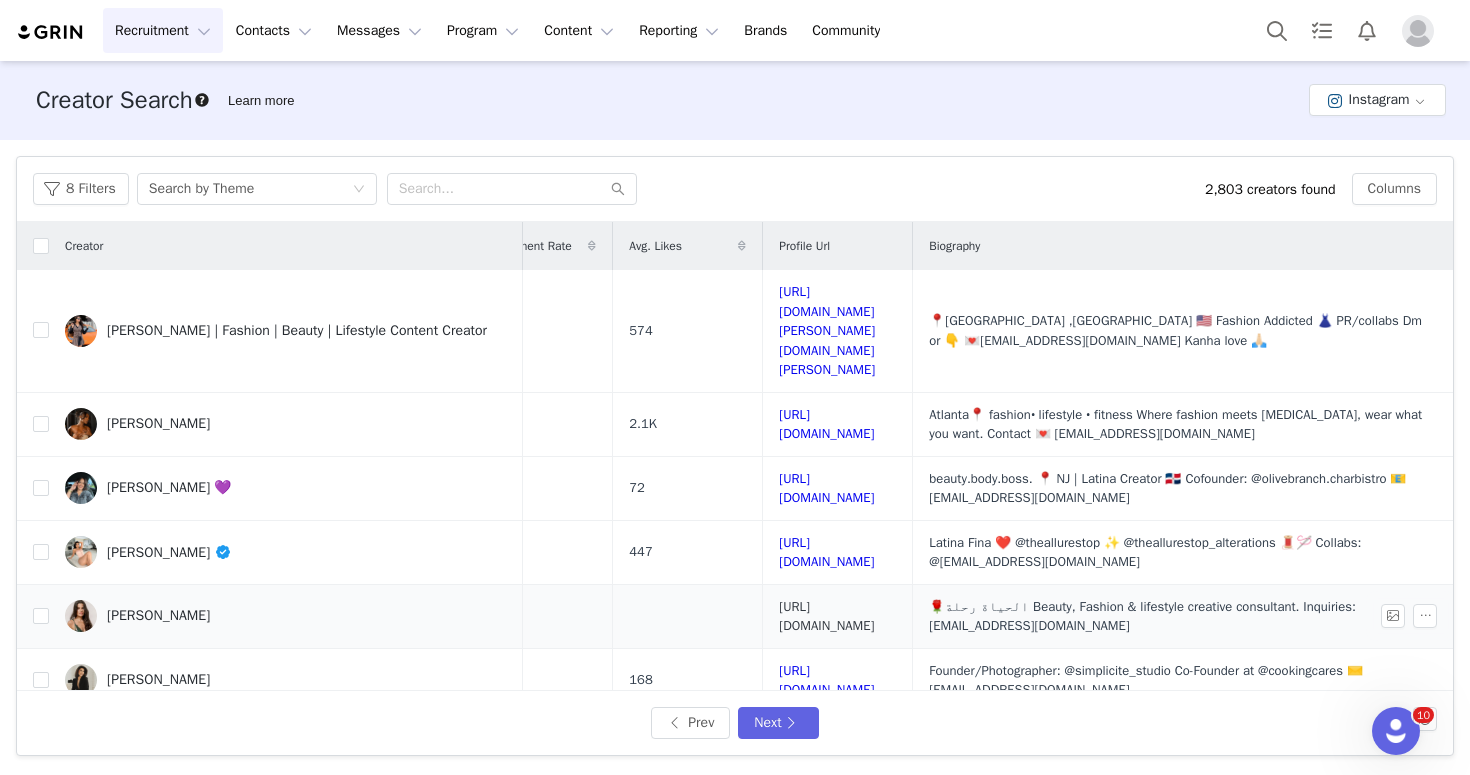 click on "[URL][DOMAIN_NAME]" at bounding box center [826, 616] 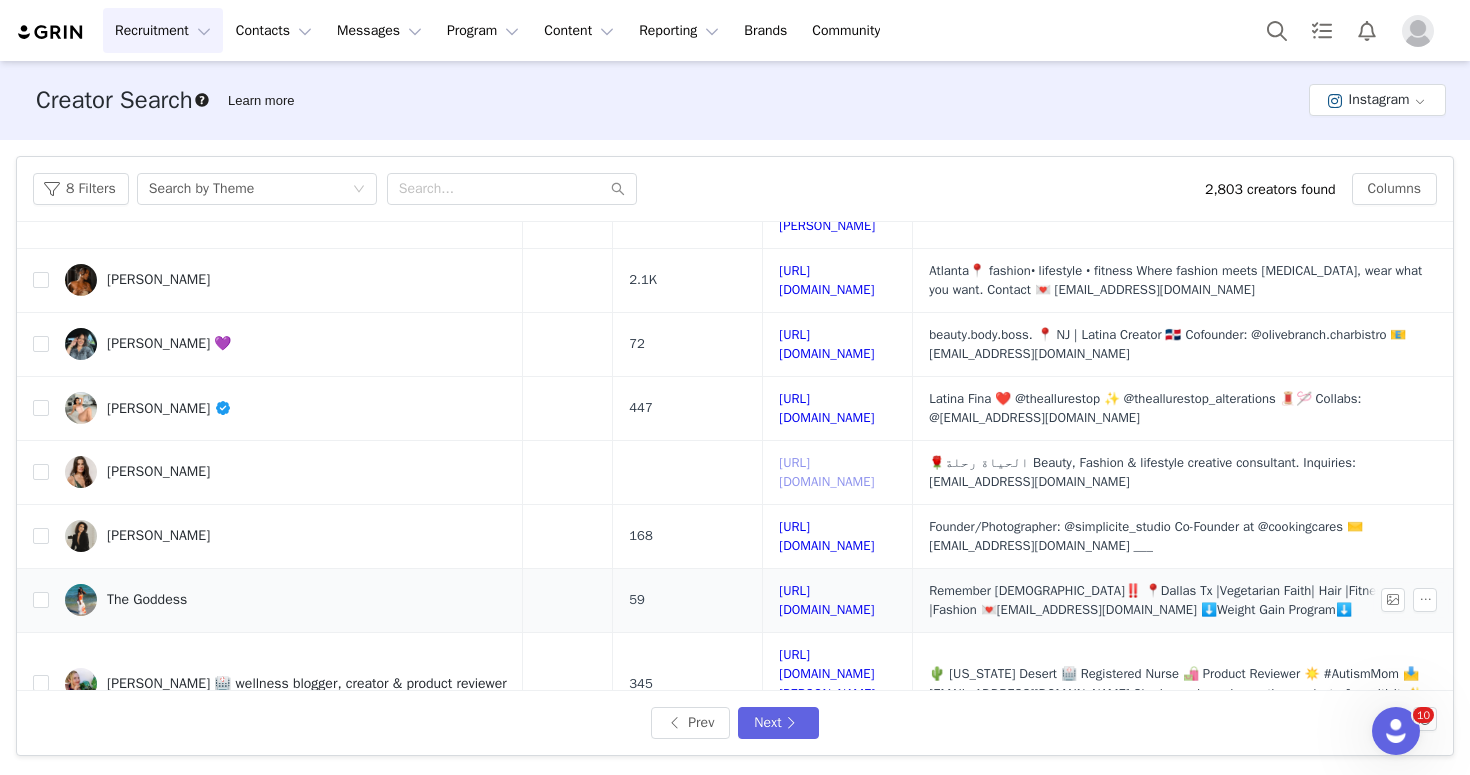 scroll, scrollTop: 151, scrollLeft: 280, axis: both 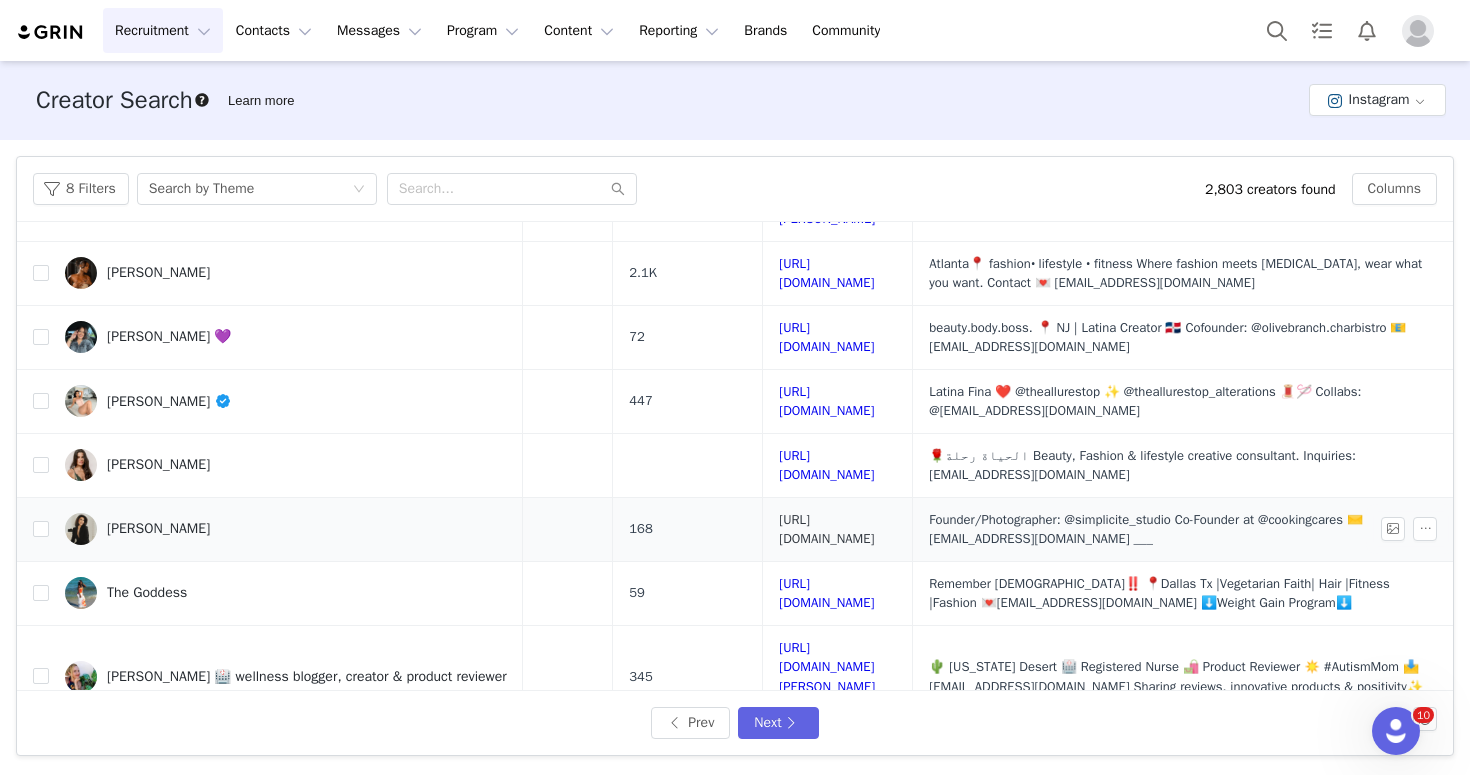 click on "[URL][DOMAIN_NAME]" at bounding box center [826, 529] 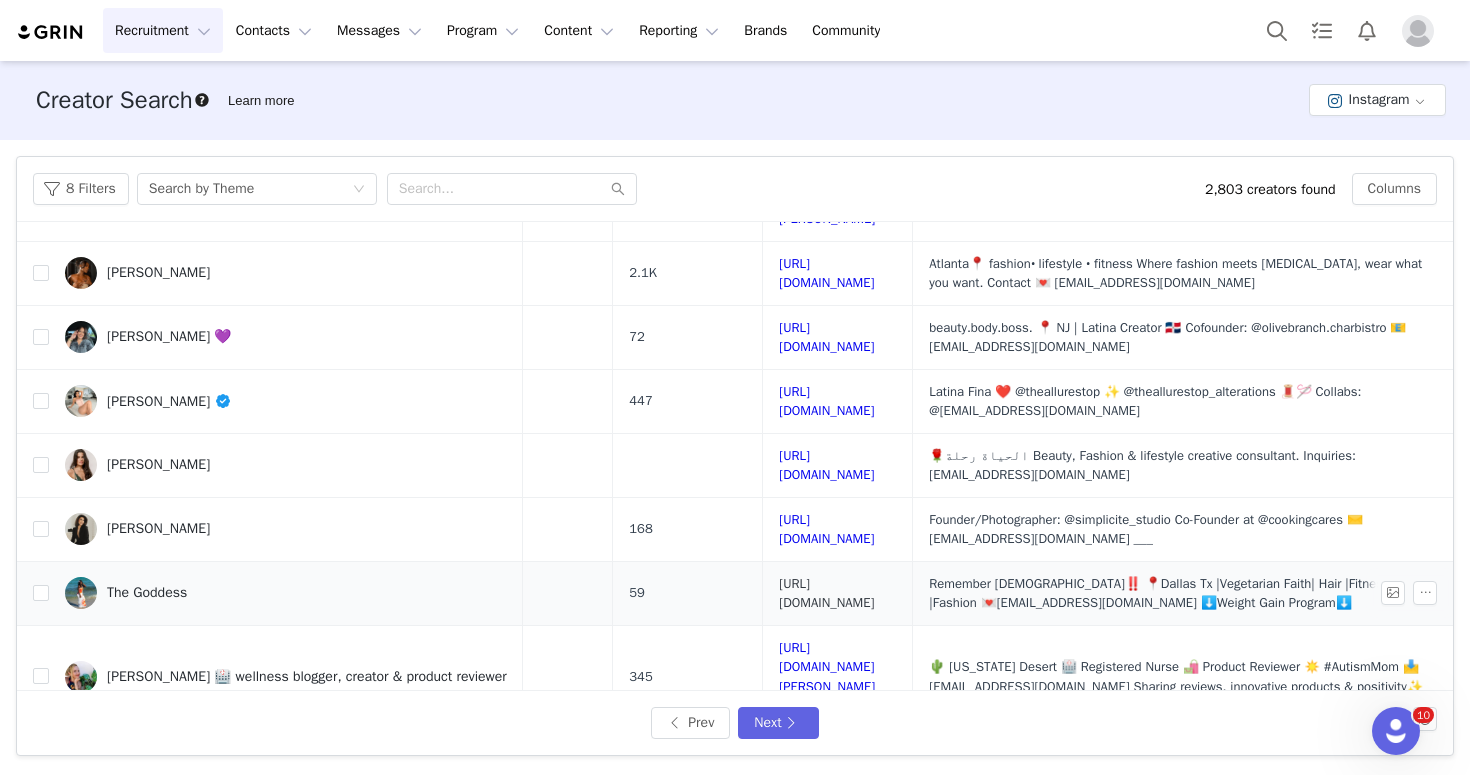 click on "[URL][DOMAIN_NAME]" at bounding box center (826, 593) 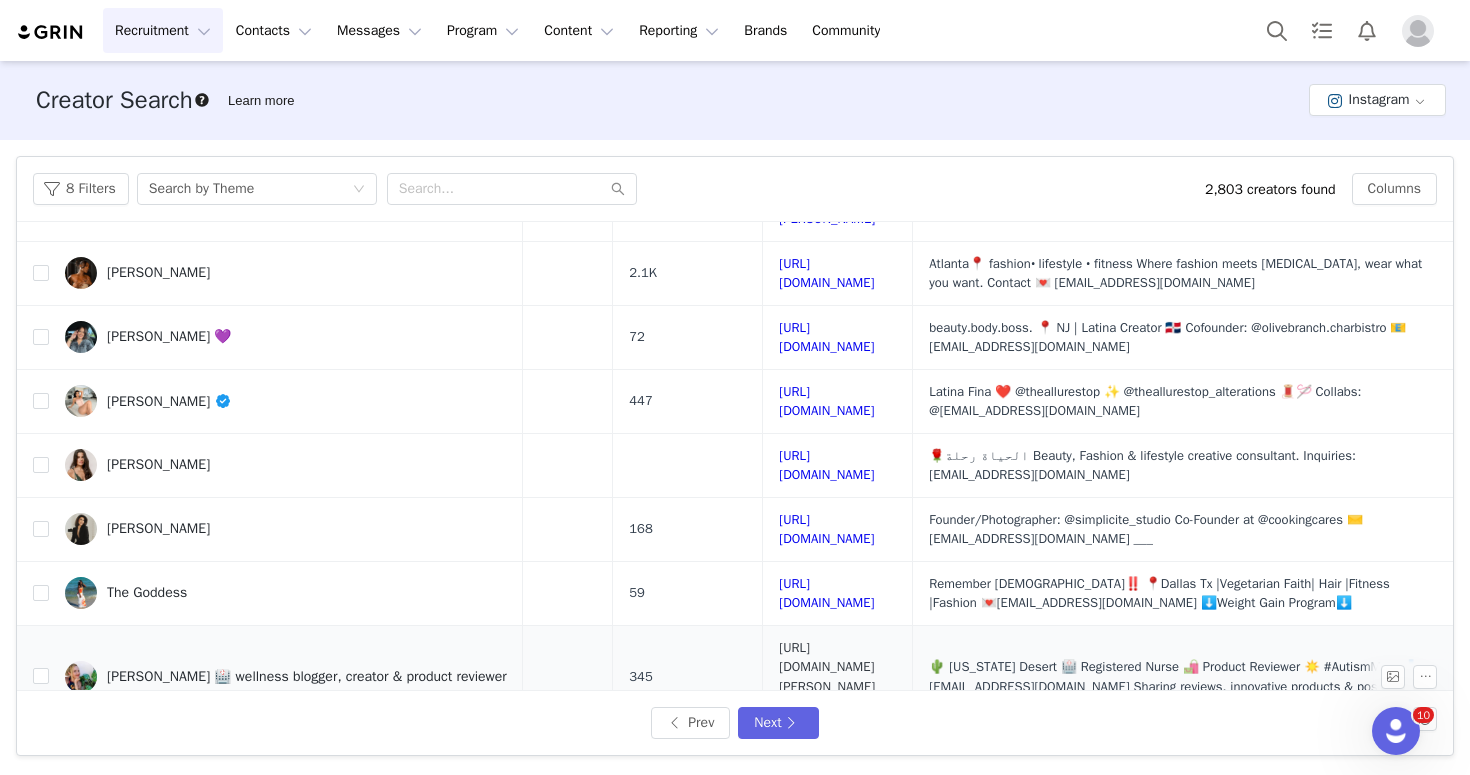 click on "[URL][DOMAIN_NAME][PERSON_NAME][DOMAIN_NAME]" at bounding box center [827, 677] 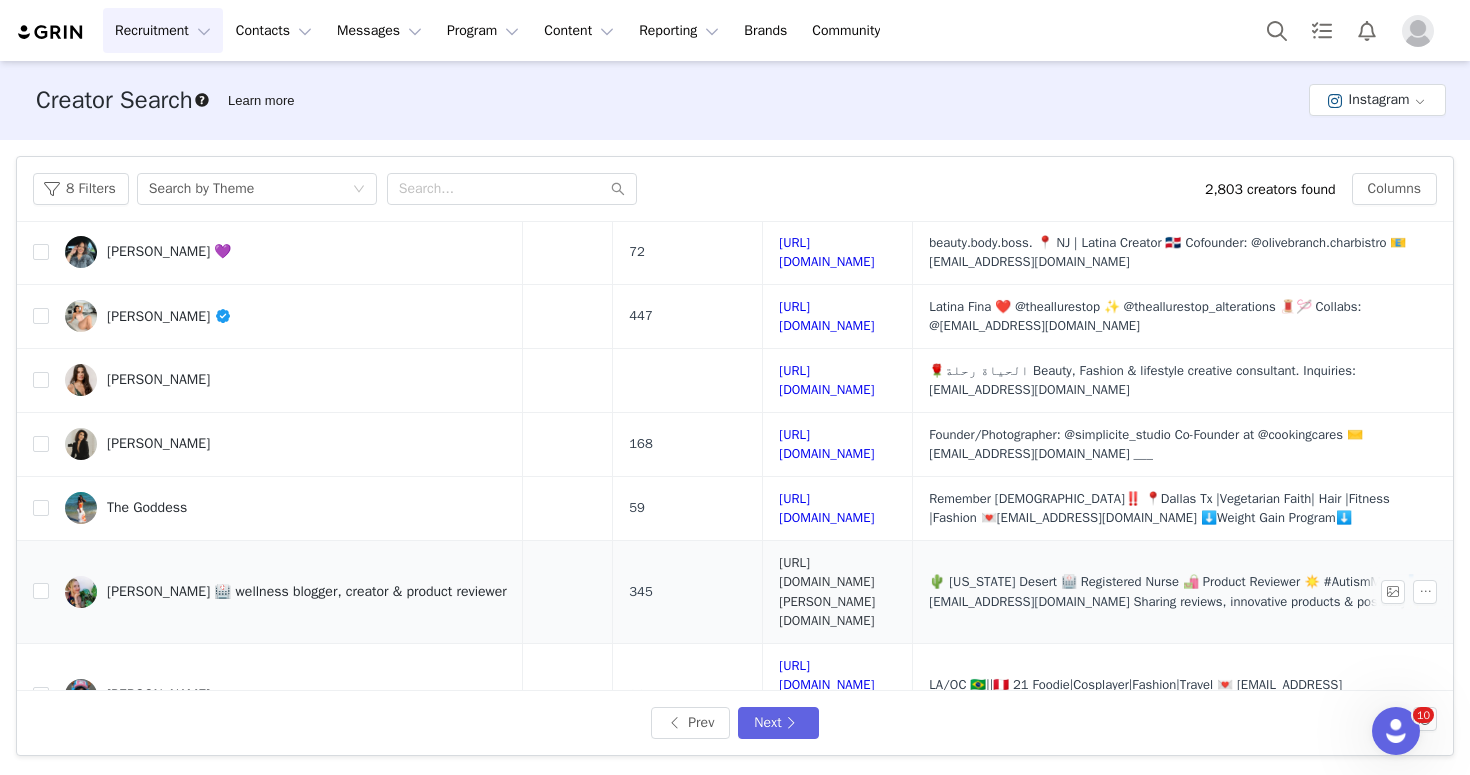 scroll, scrollTop: 253, scrollLeft: 280, axis: both 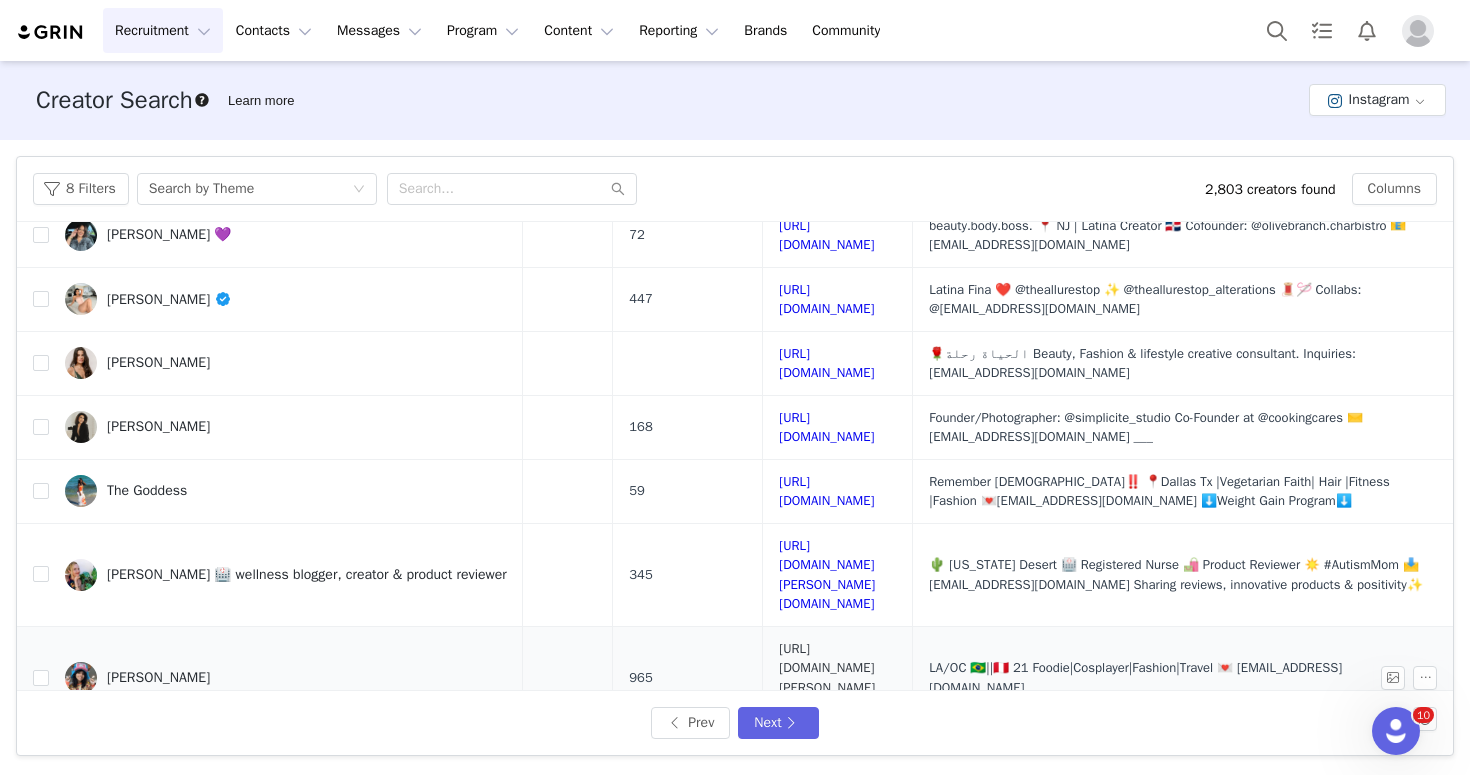 click on "[URL][DOMAIN_NAME][PERSON_NAME][DOMAIN_NAME]" at bounding box center (827, 678) 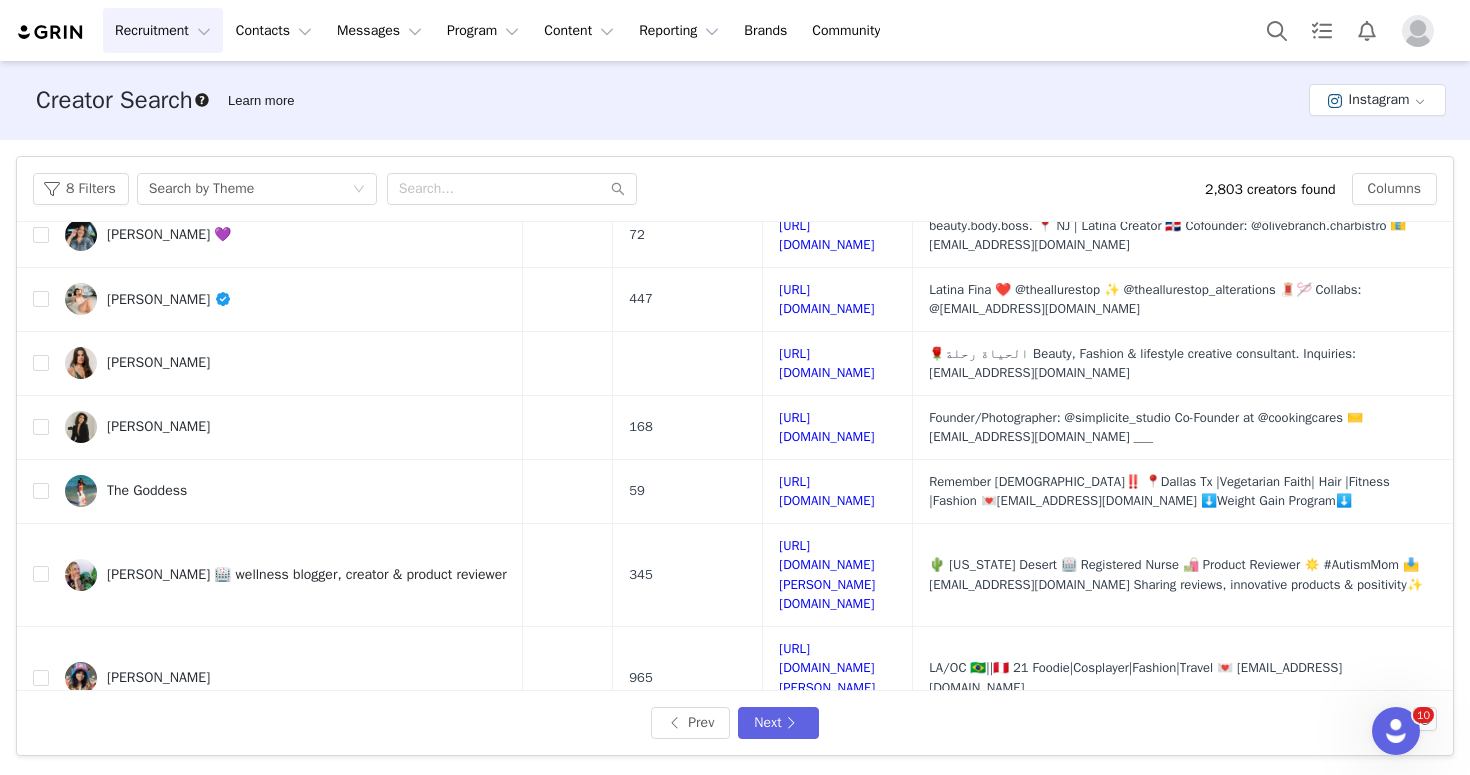 click on "[URL][DOMAIN_NAME]" at bounding box center (826, 761) 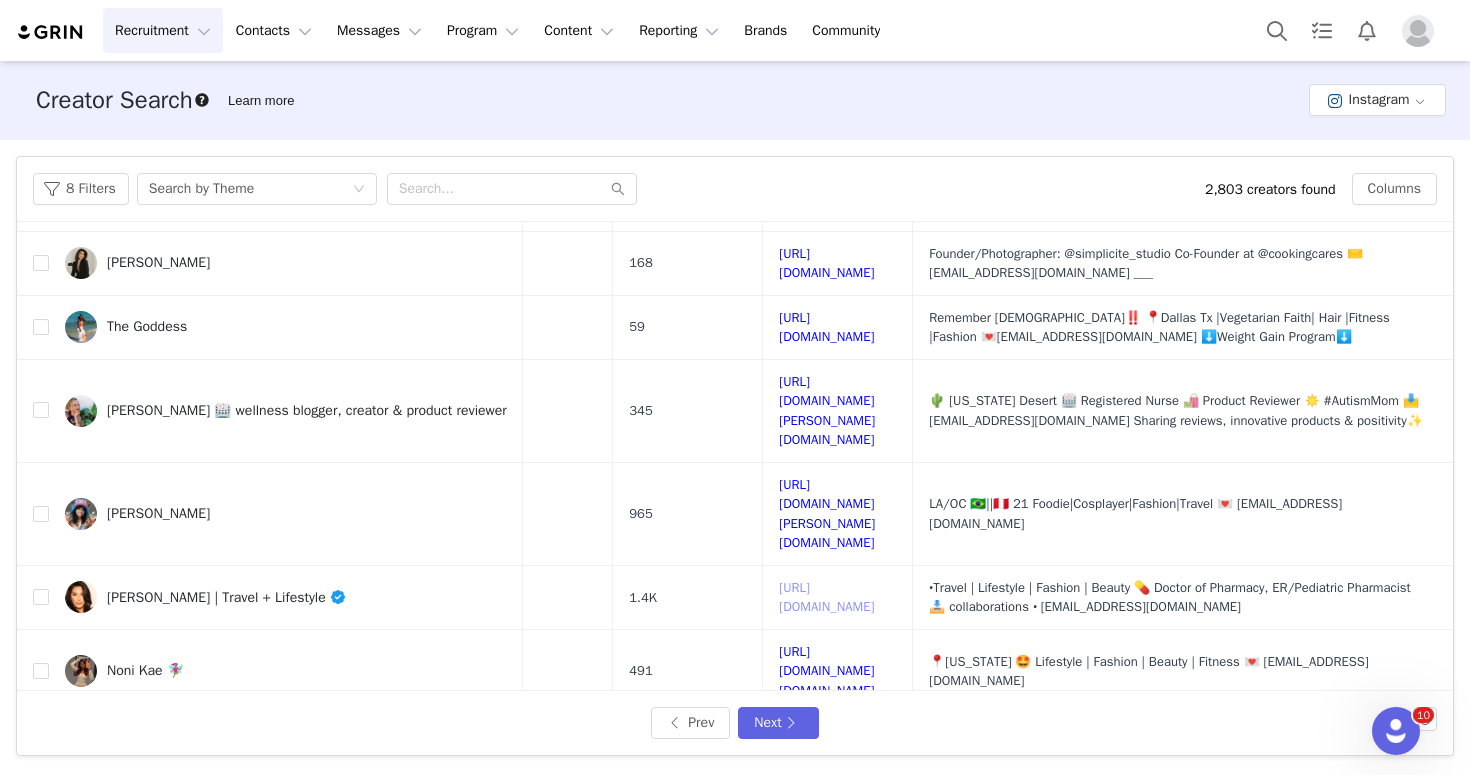 scroll, scrollTop: 422, scrollLeft: 280, axis: both 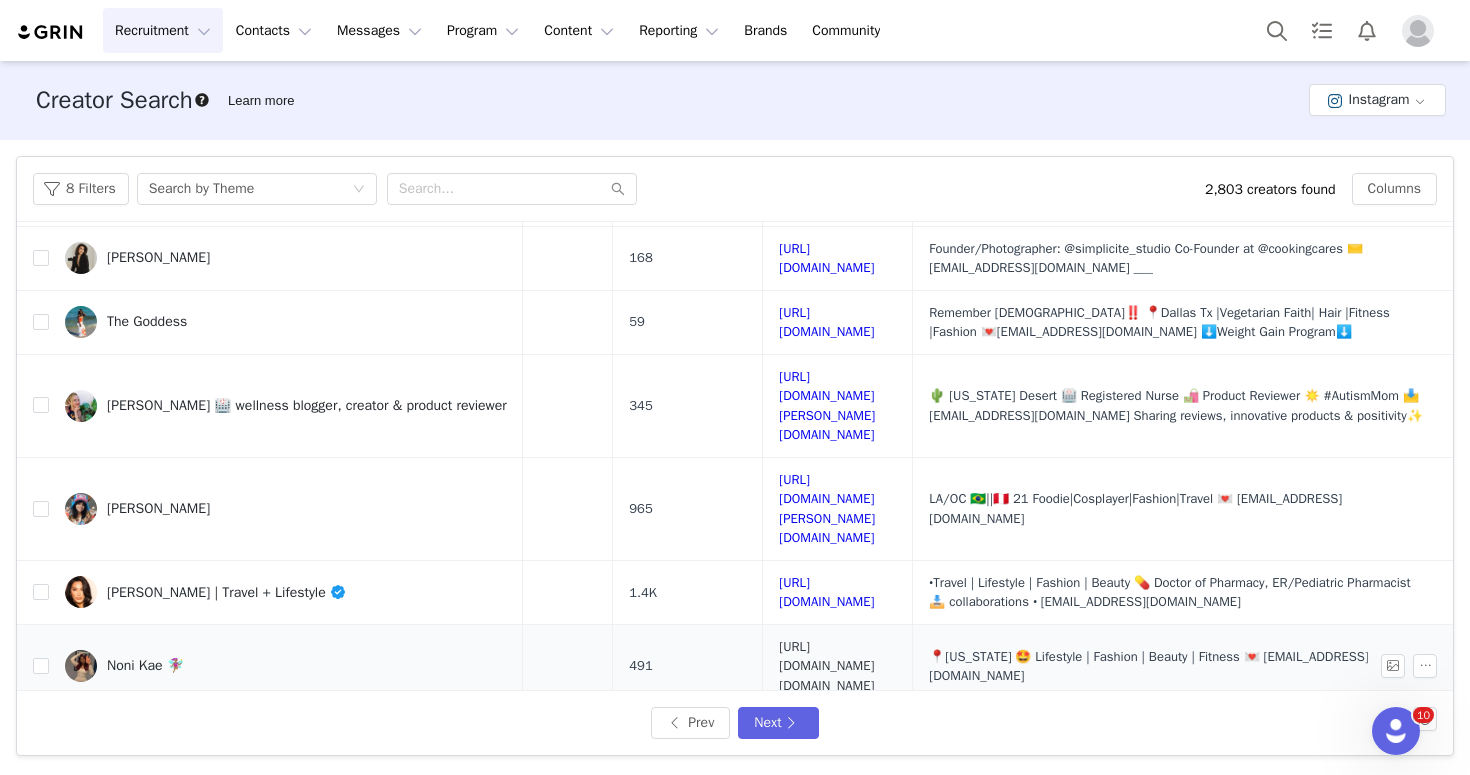click on "[URL][DOMAIN_NAME][DOMAIN_NAME]" at bounding box center (826, 666) 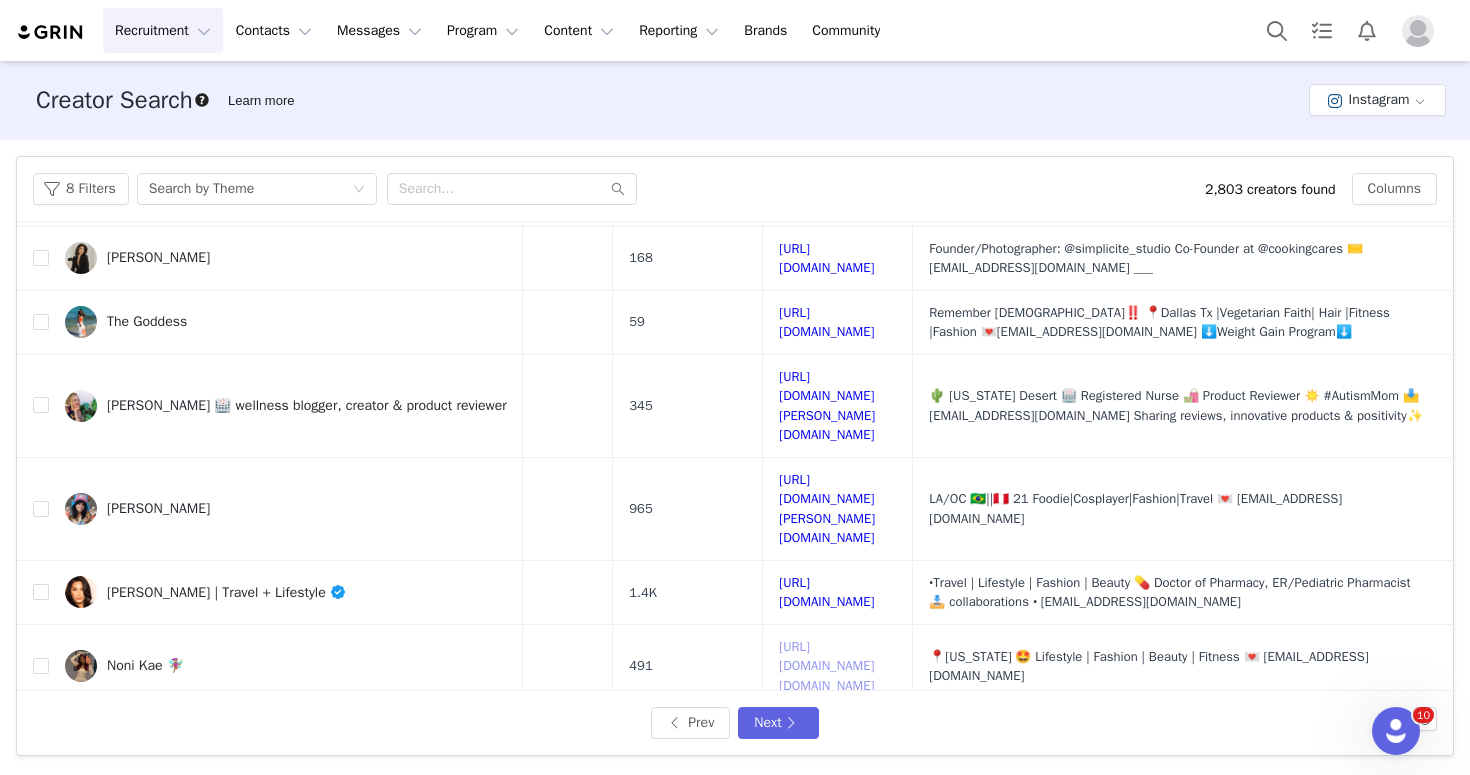 scroll, scrollTop: 853, scrollLeft: 280, axis: both 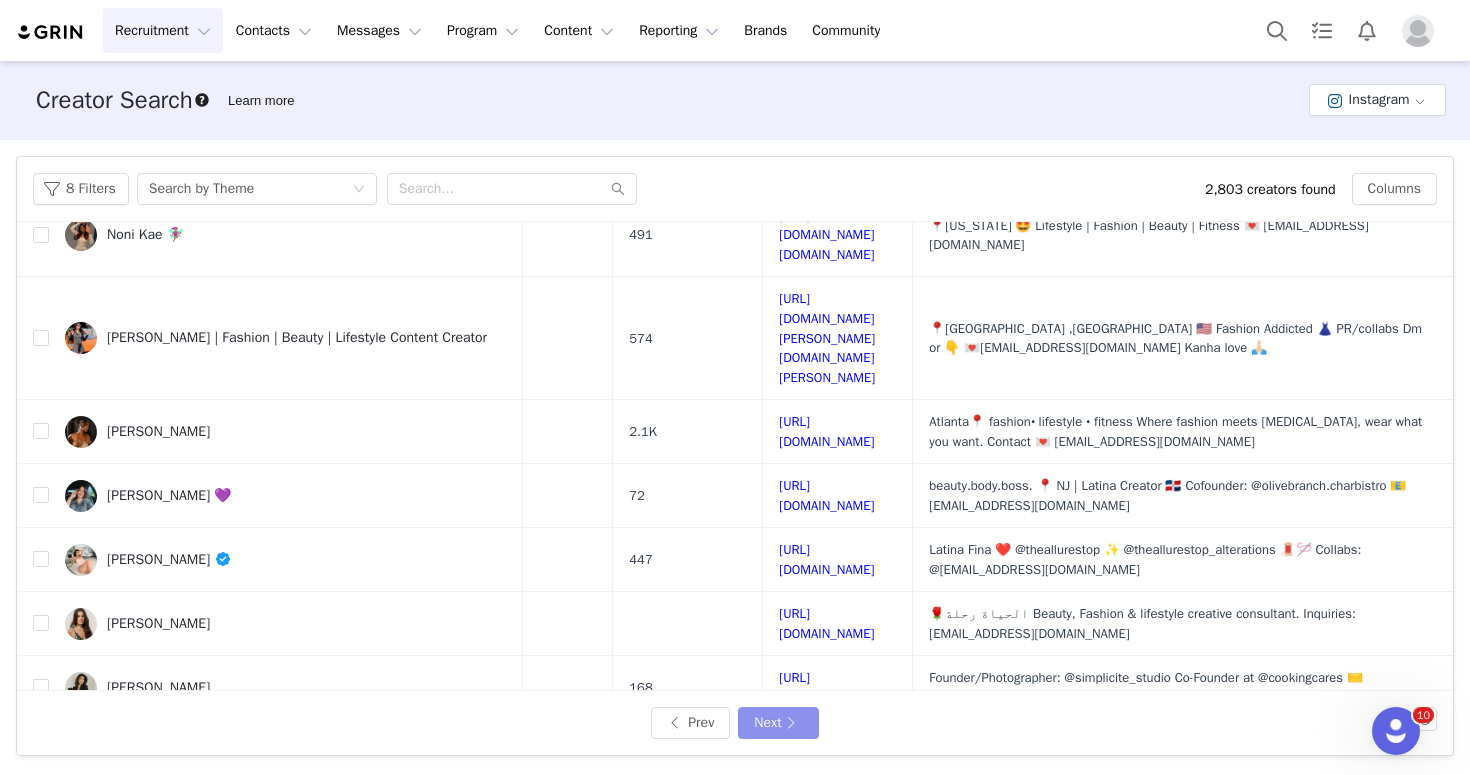 click on "Next" at bounding box center [778, 723] 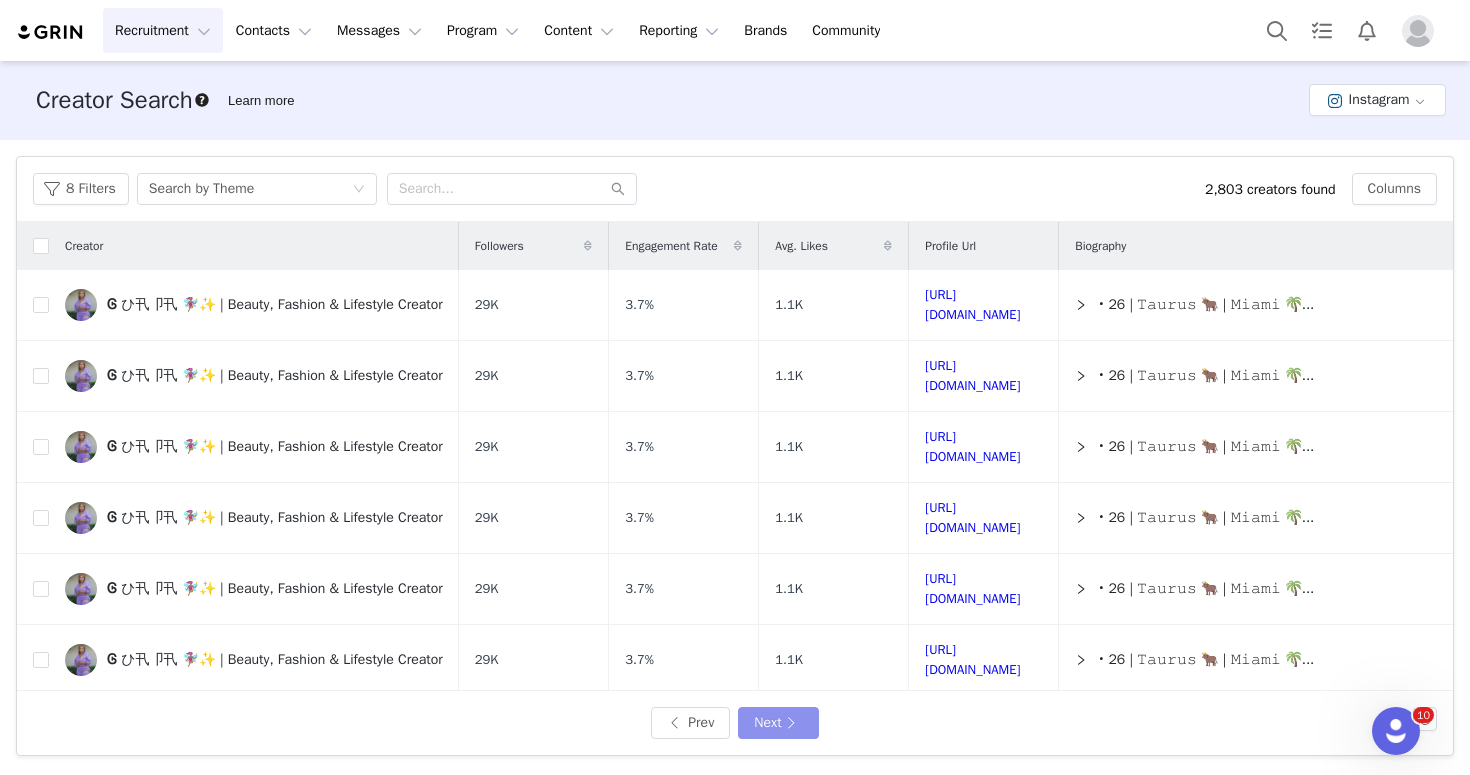 click on "Next" at bounding box center [778, 723] 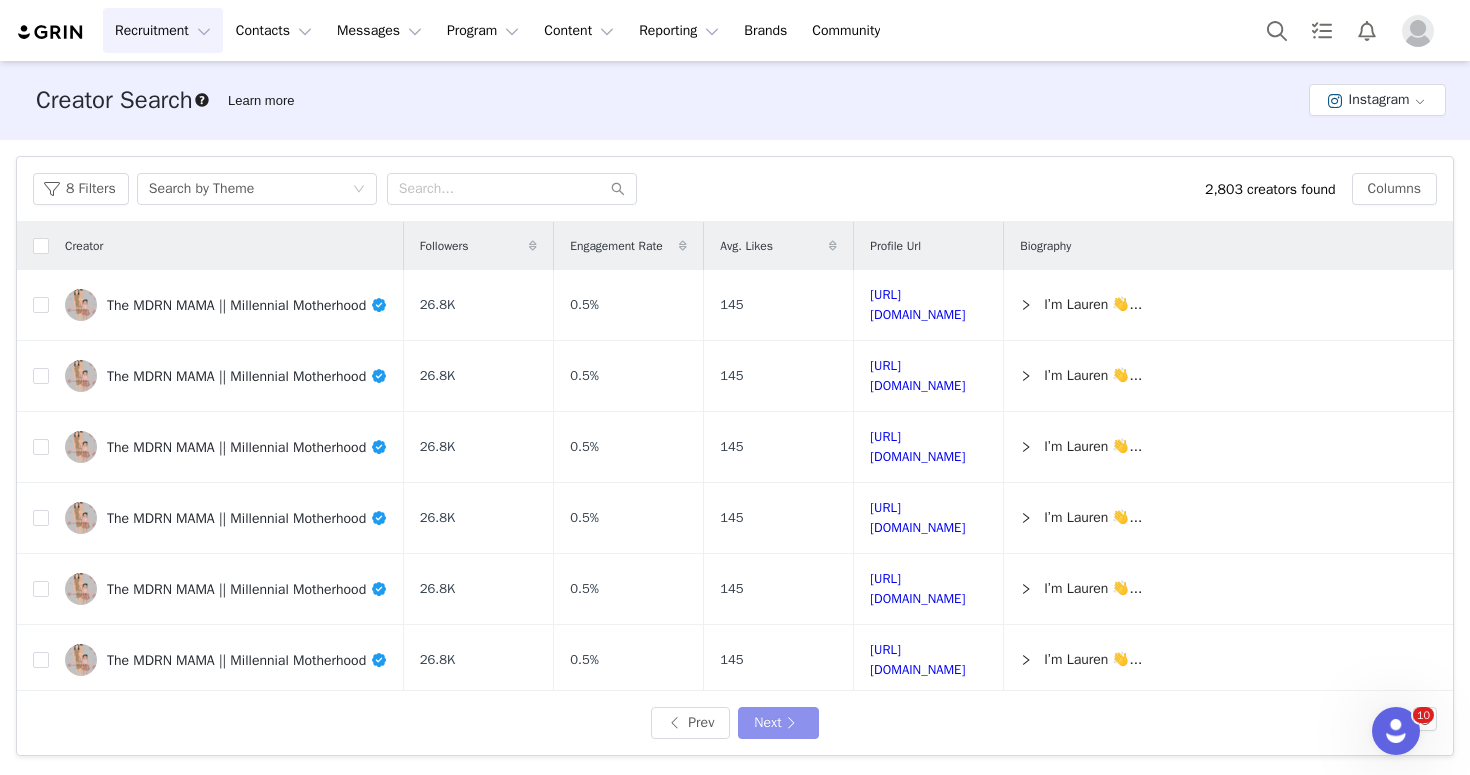 click on "Next" at bounding box center (778, 723) 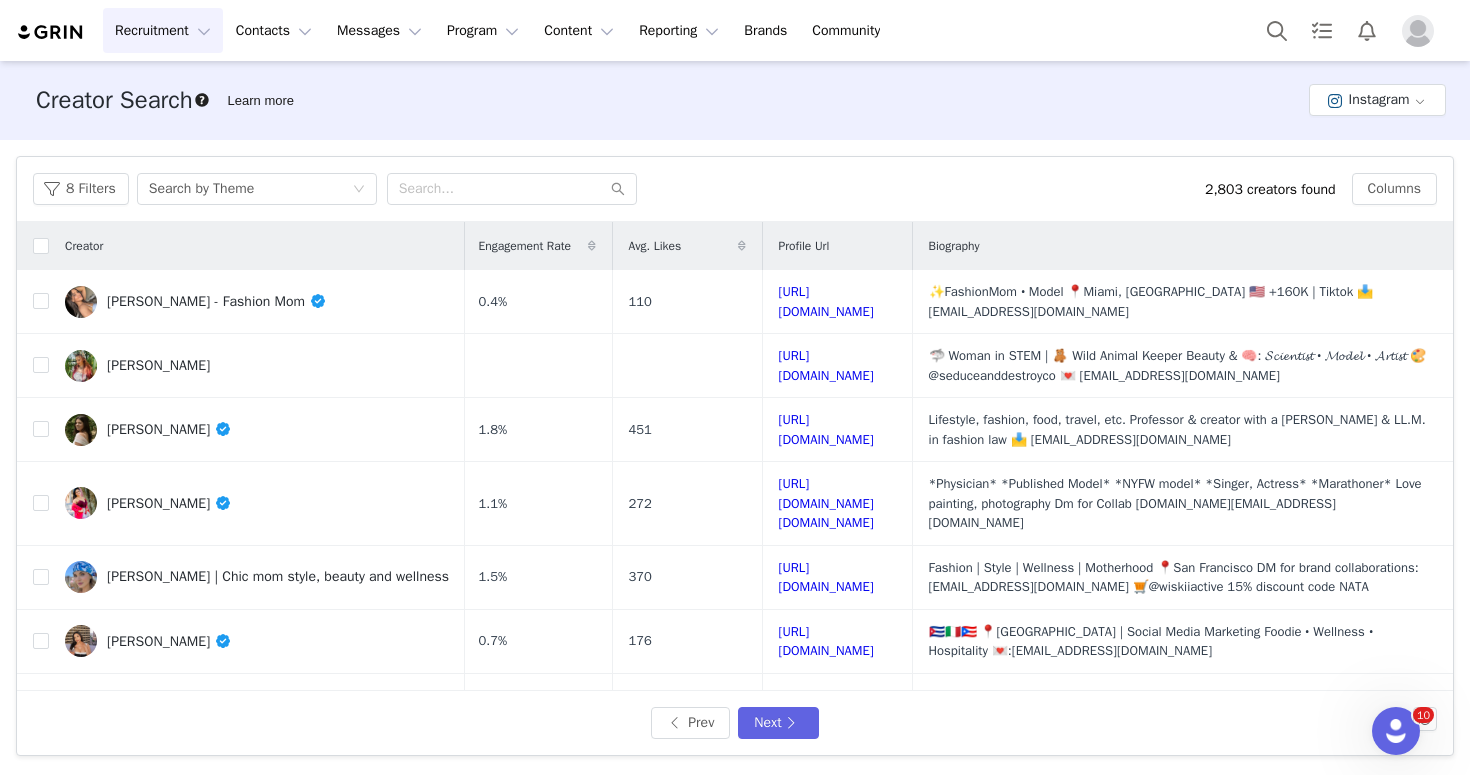 scroll, scrollTop: 0, scrollLeft: 278, axis: horizontal 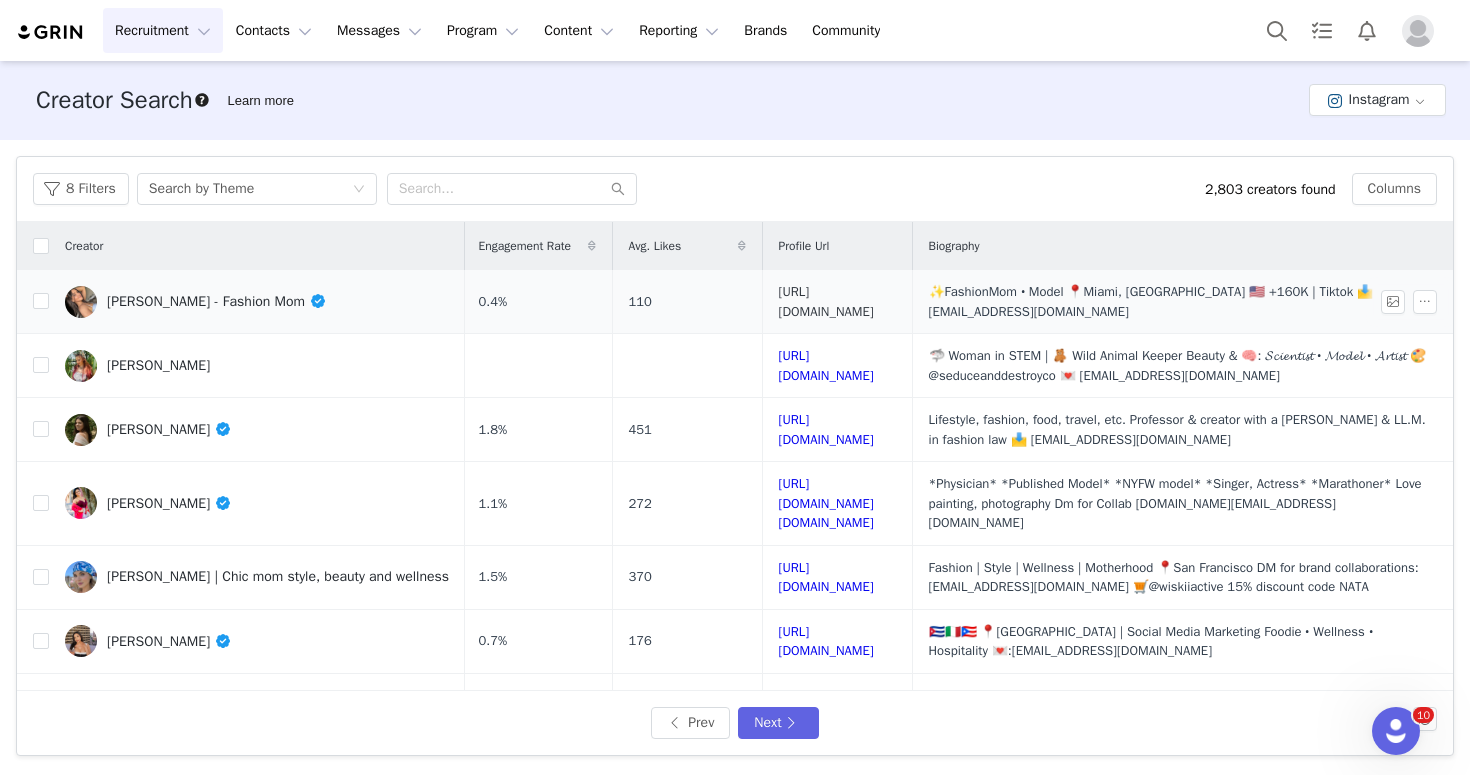 click on "[URL][DOMAIN_NAME]" at bounding box center (826, 301) 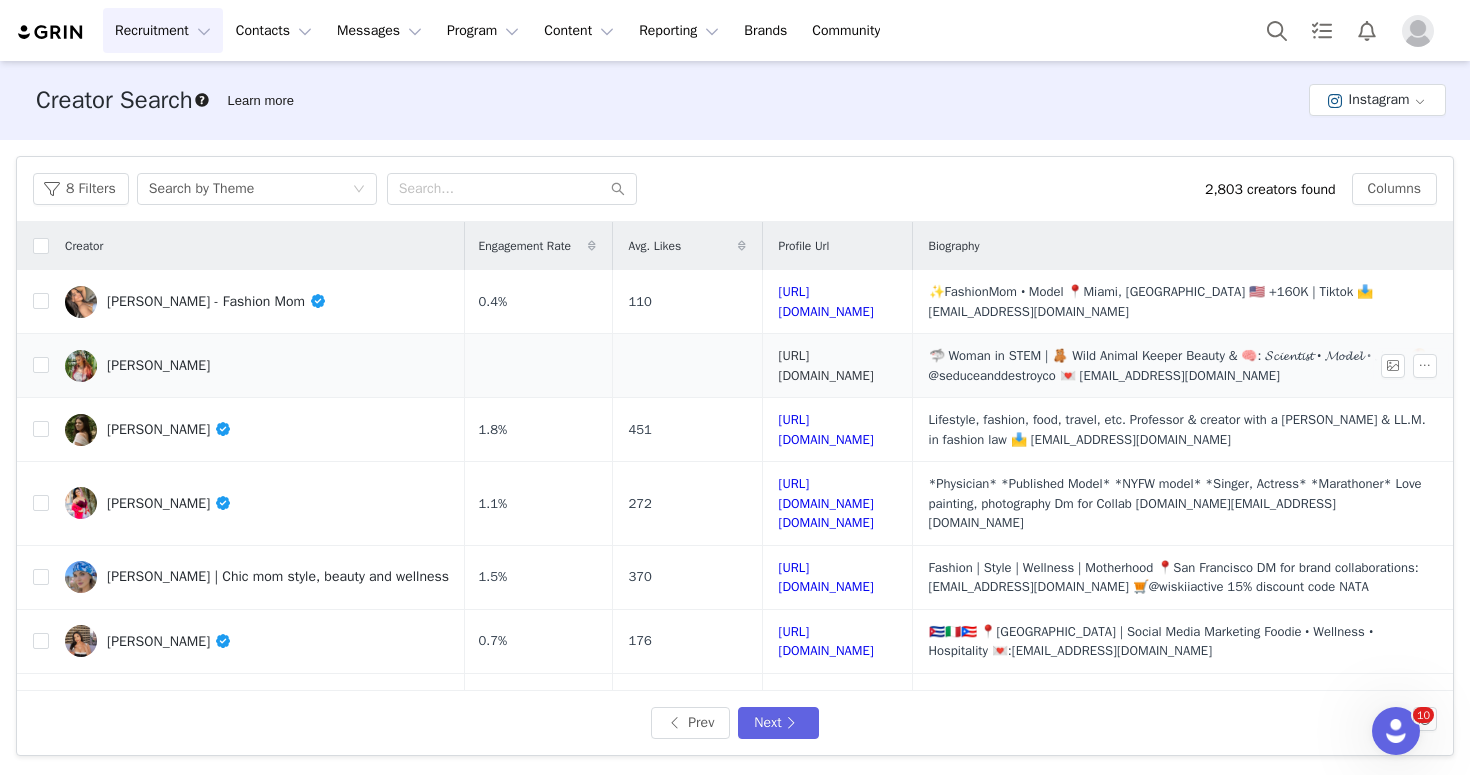 click on "[URL][DOMAIN_NAME]" at bounding box center [826, 365] 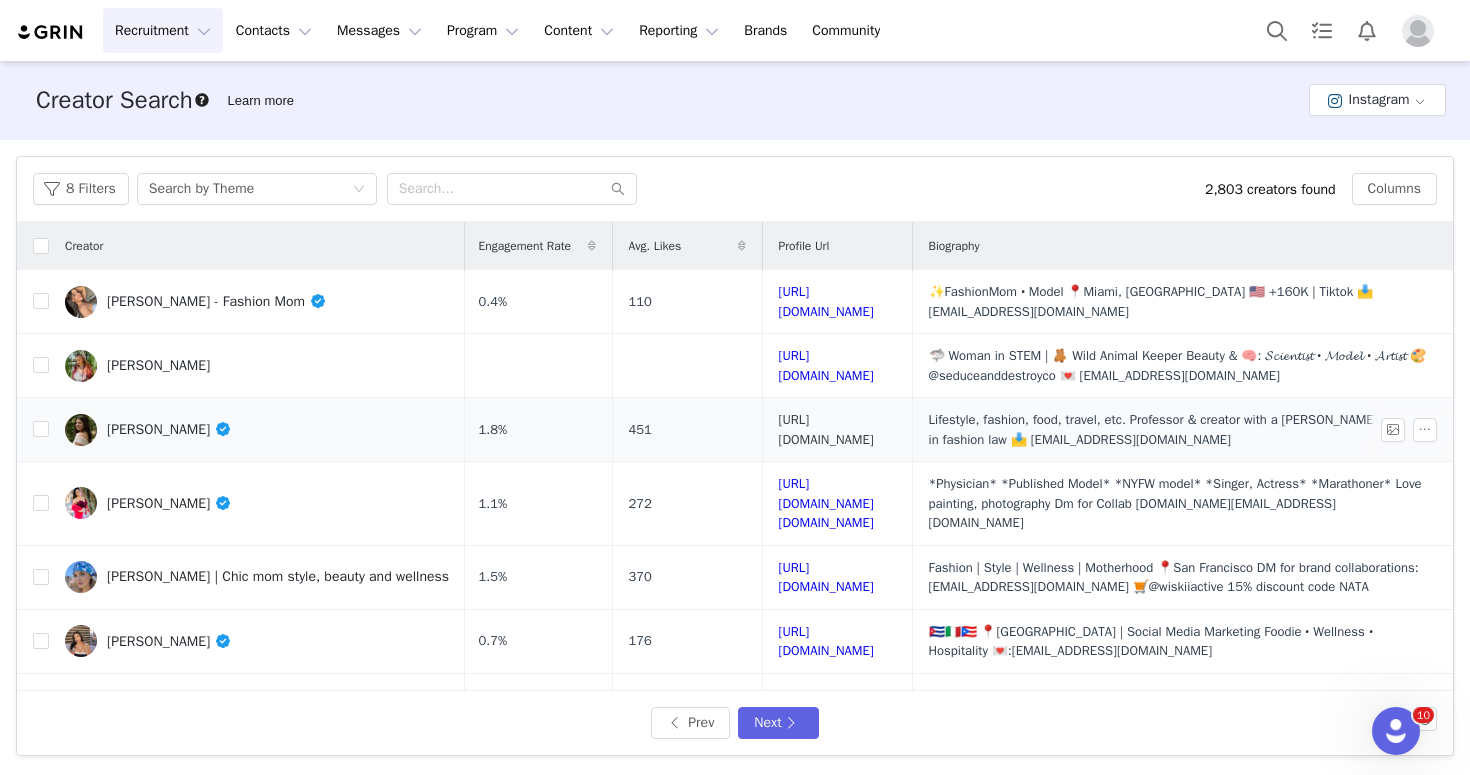 click on "[URL][DOMAIN_NAME]" at bounding box center [826, 429] 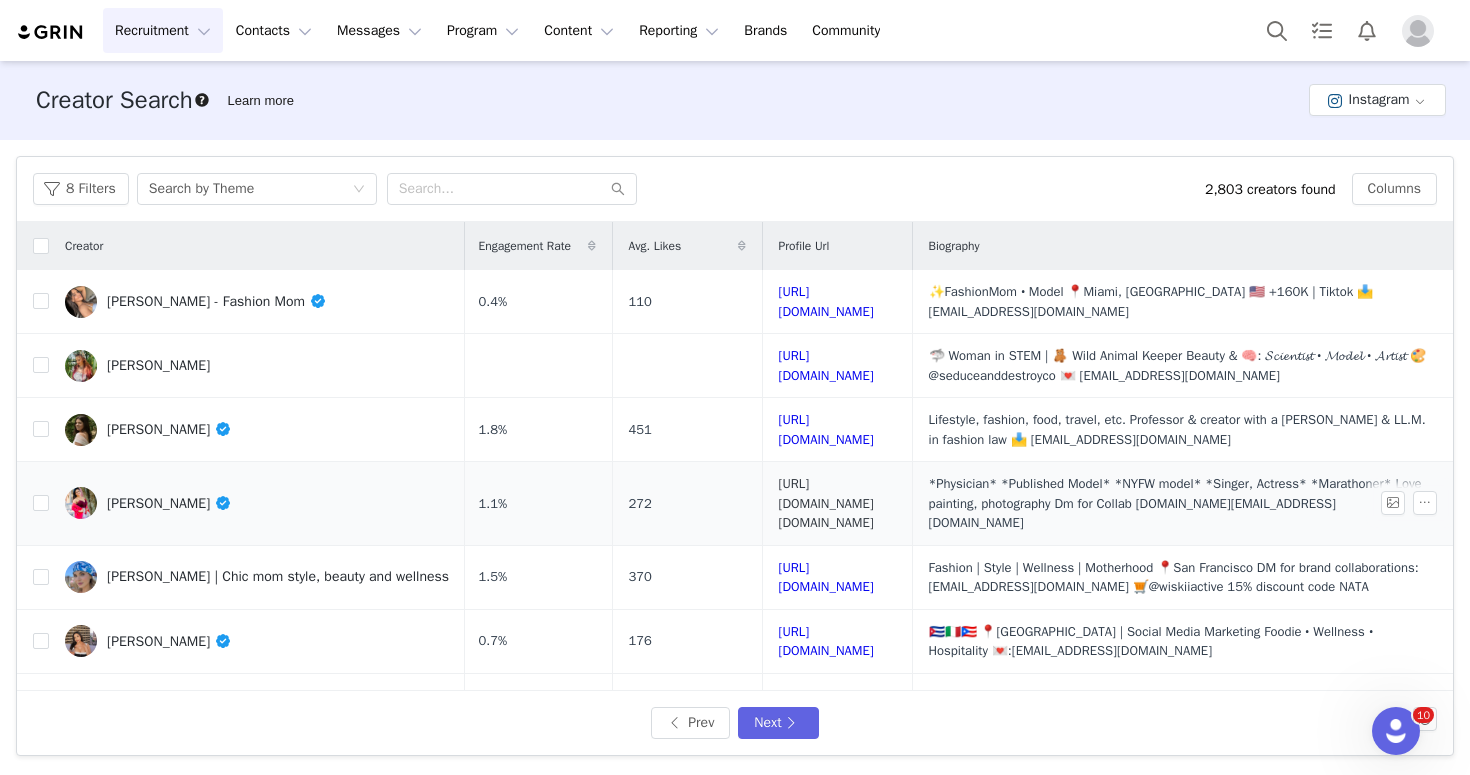 click on "[URL][DOMAIN_NAME][DOMAIN_NAME]" at bounding box center [826, 503] 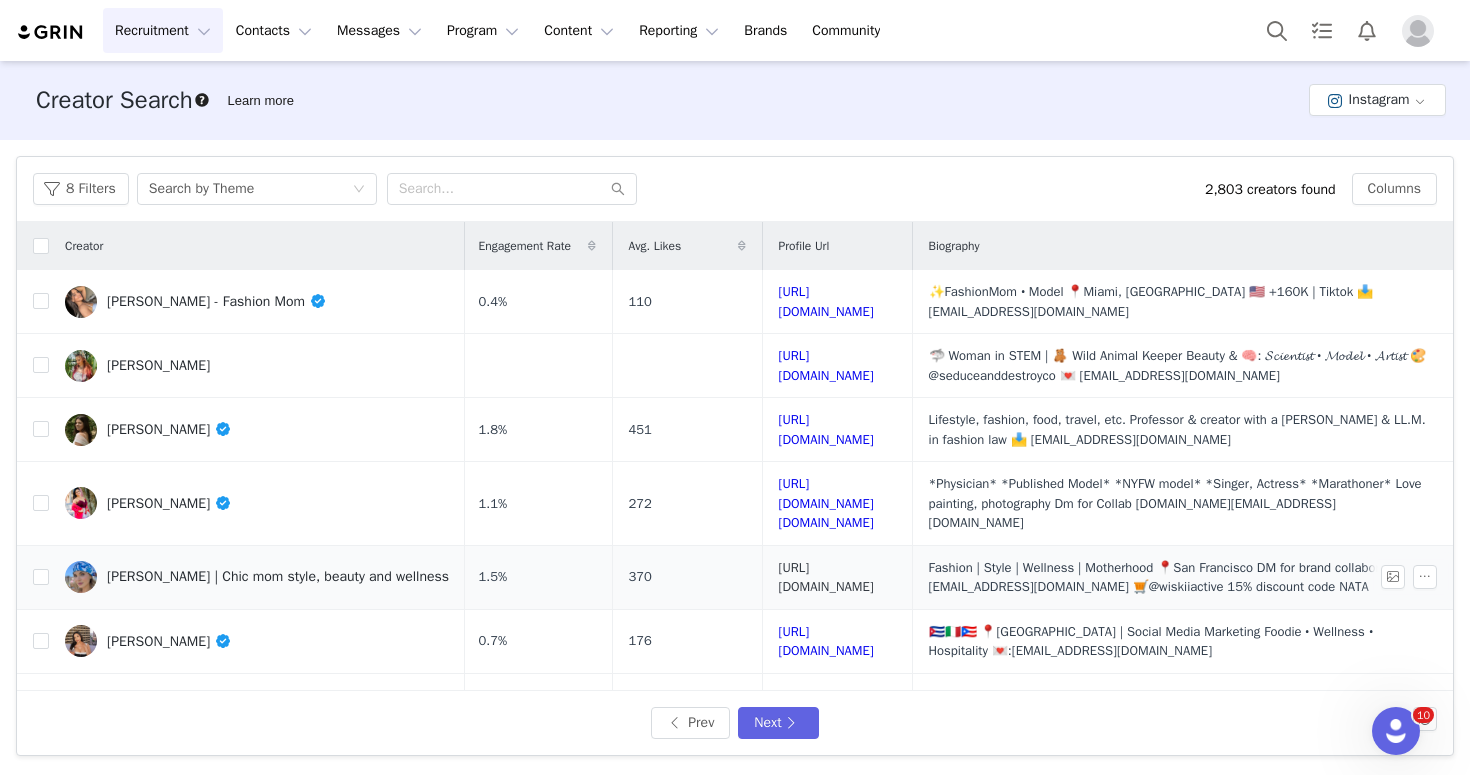 click on "[URL][DOMAIN_NAME]" at bounding box center [826, 577] 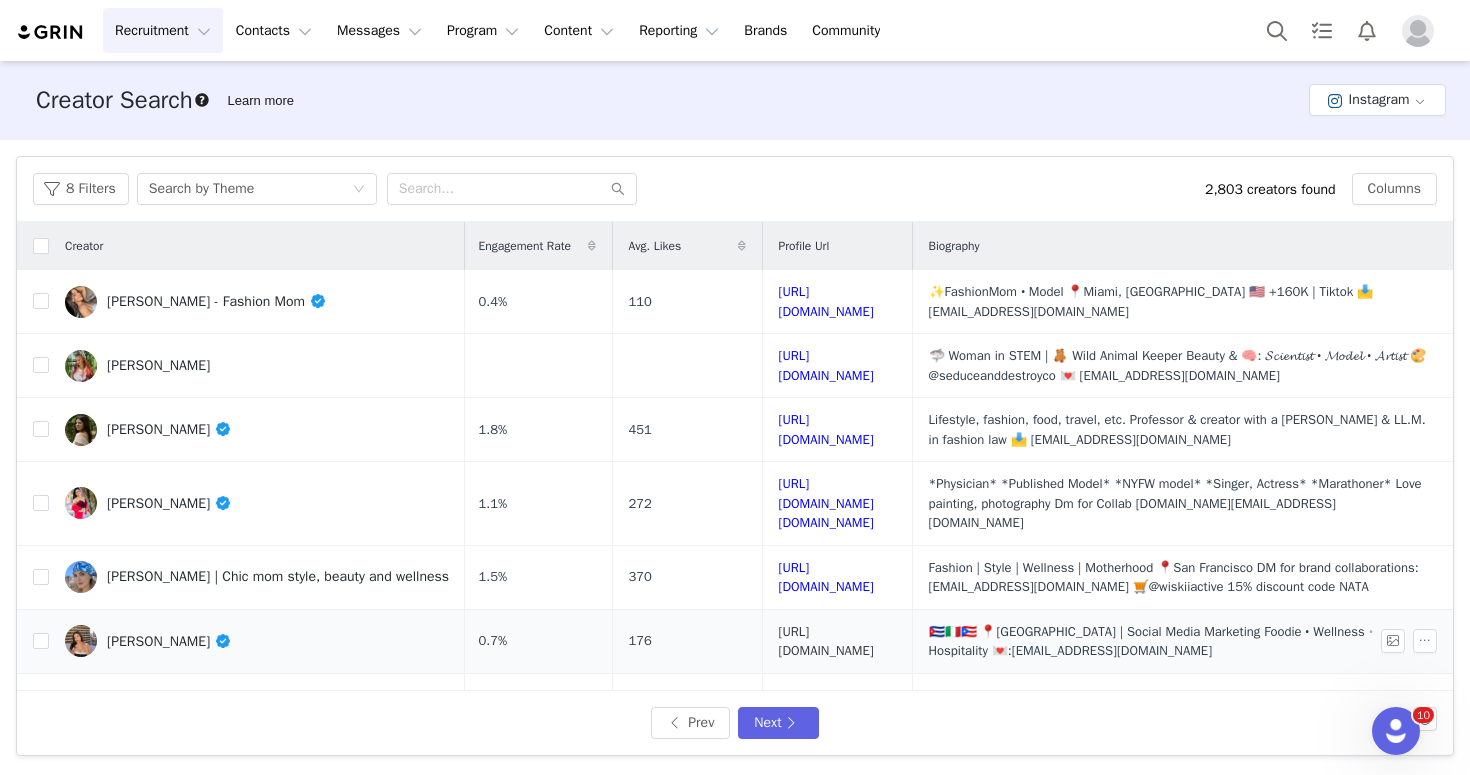 click on "[URL][DOMAIN_NAME]" at bounding box center (826, 641) 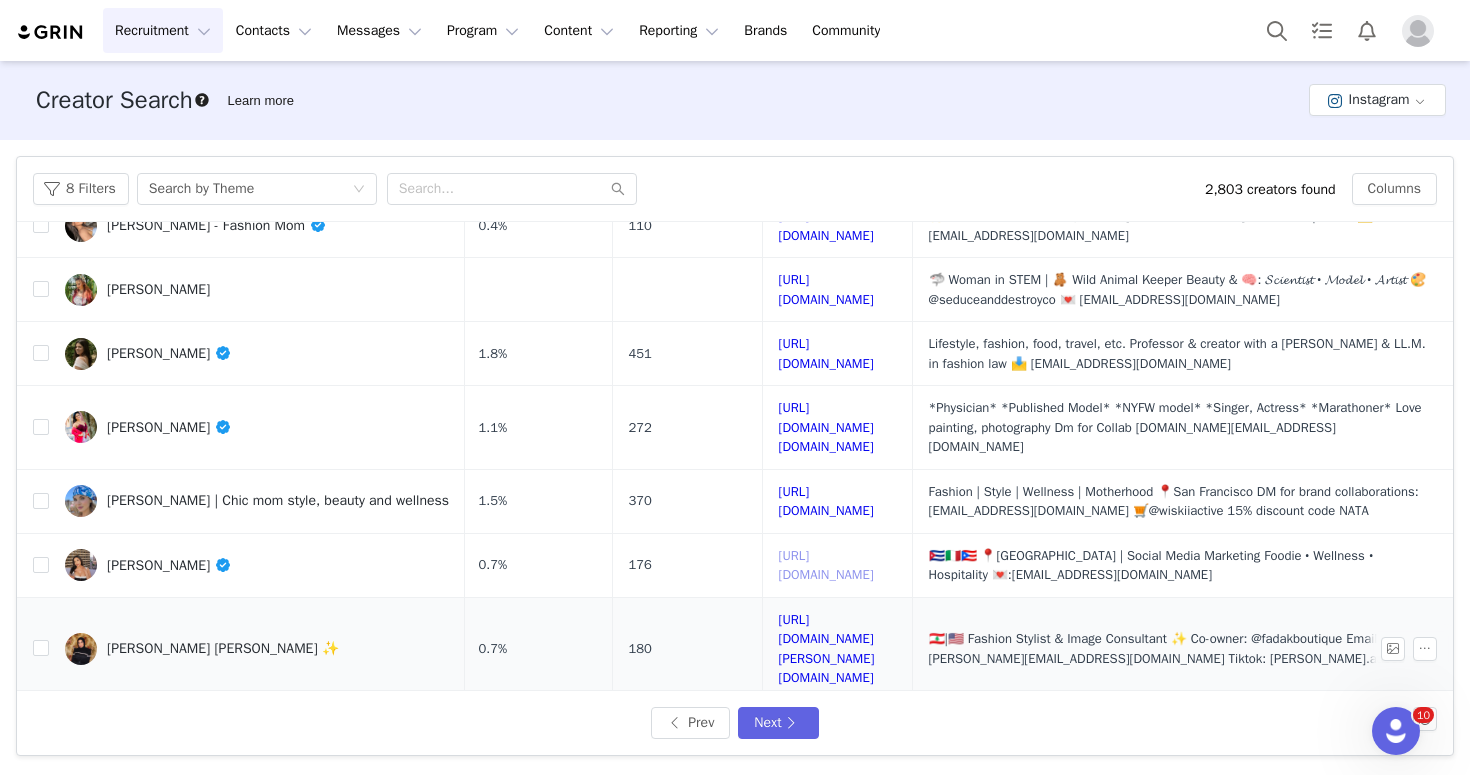 scroll, scrollTop: 77, scrollLeft: 278, axis: both 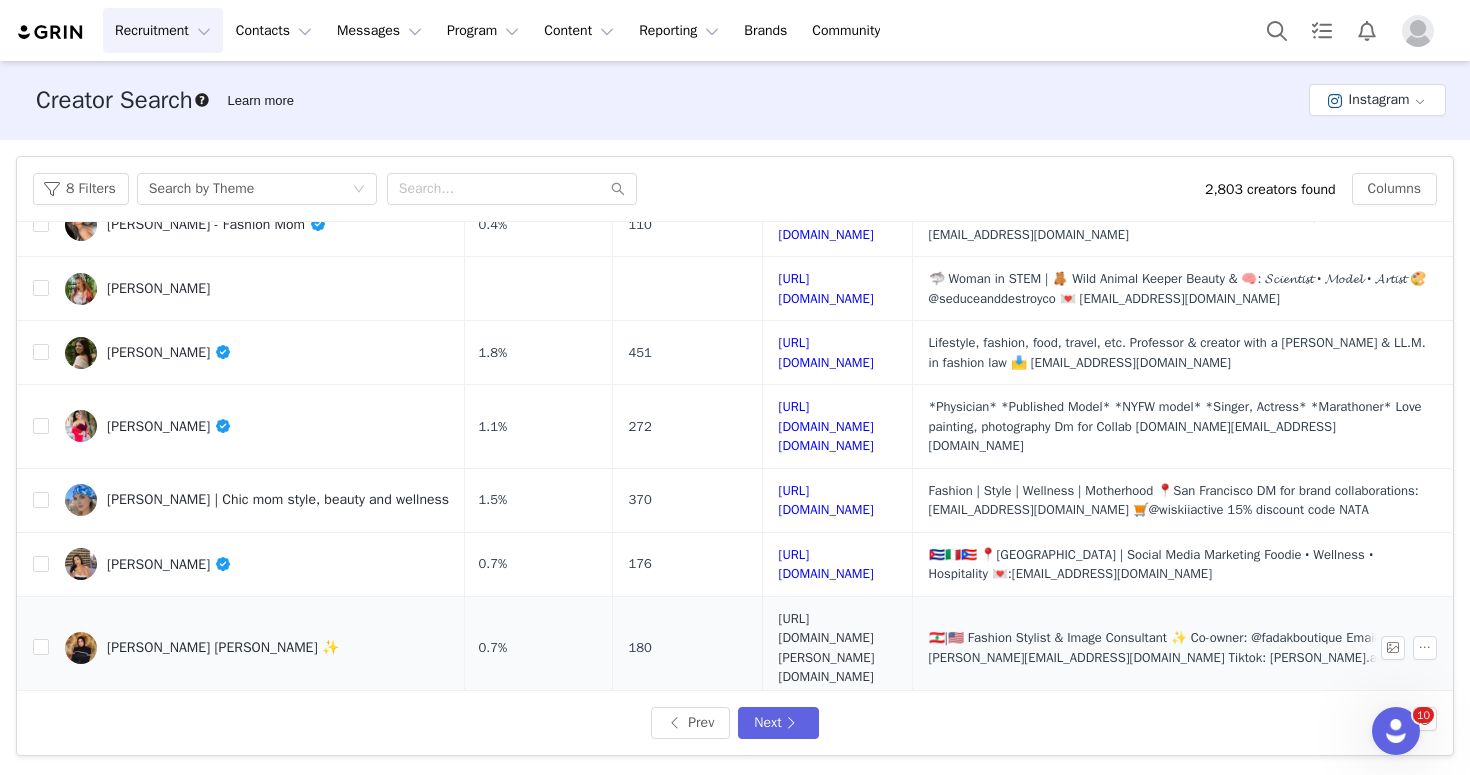 click on "[URL][DOMAIN_NAME][PERSON_NAME][DOMAIN_NAME]" at bounding box center [827, 648] 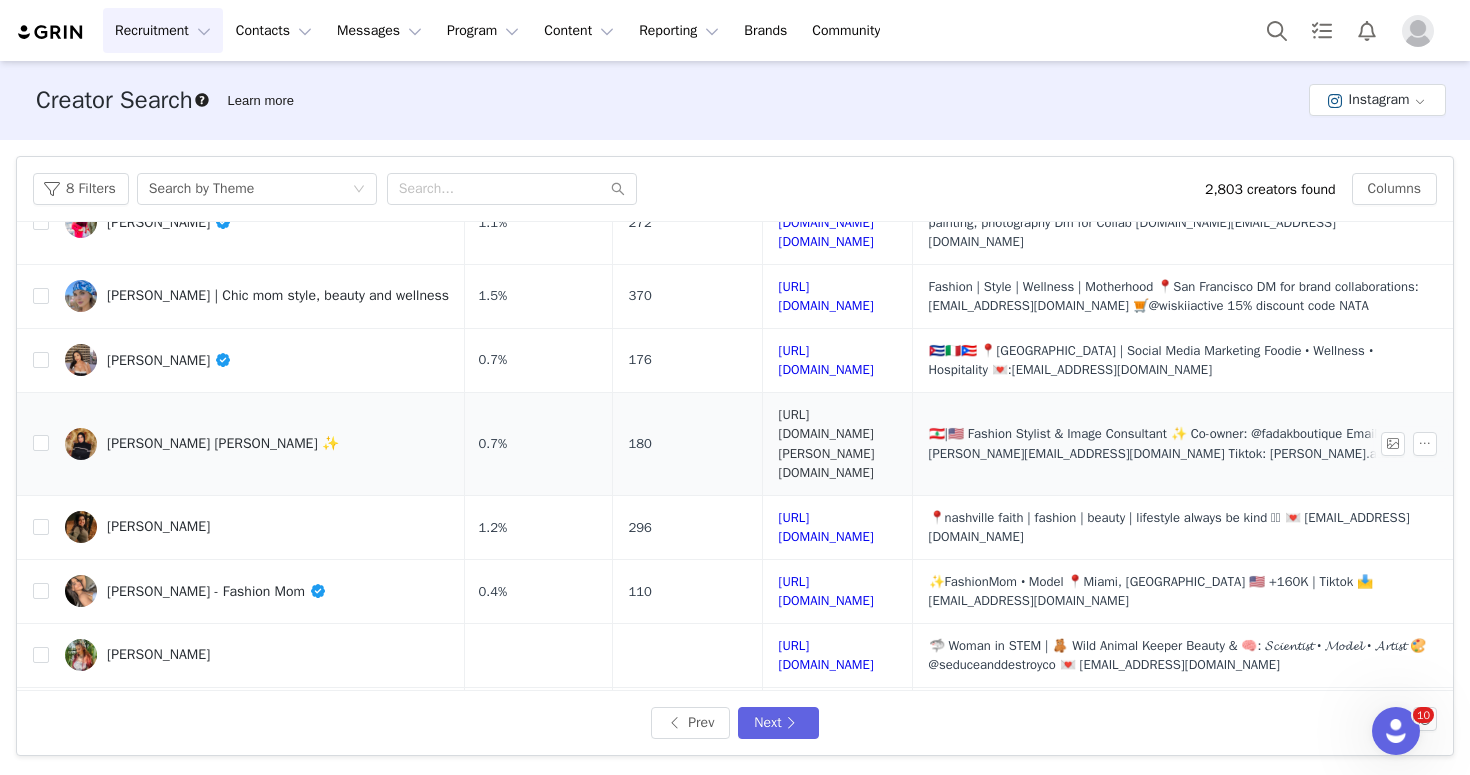scroll, scrollTop: 441, scrollLeft: 278, axis: both 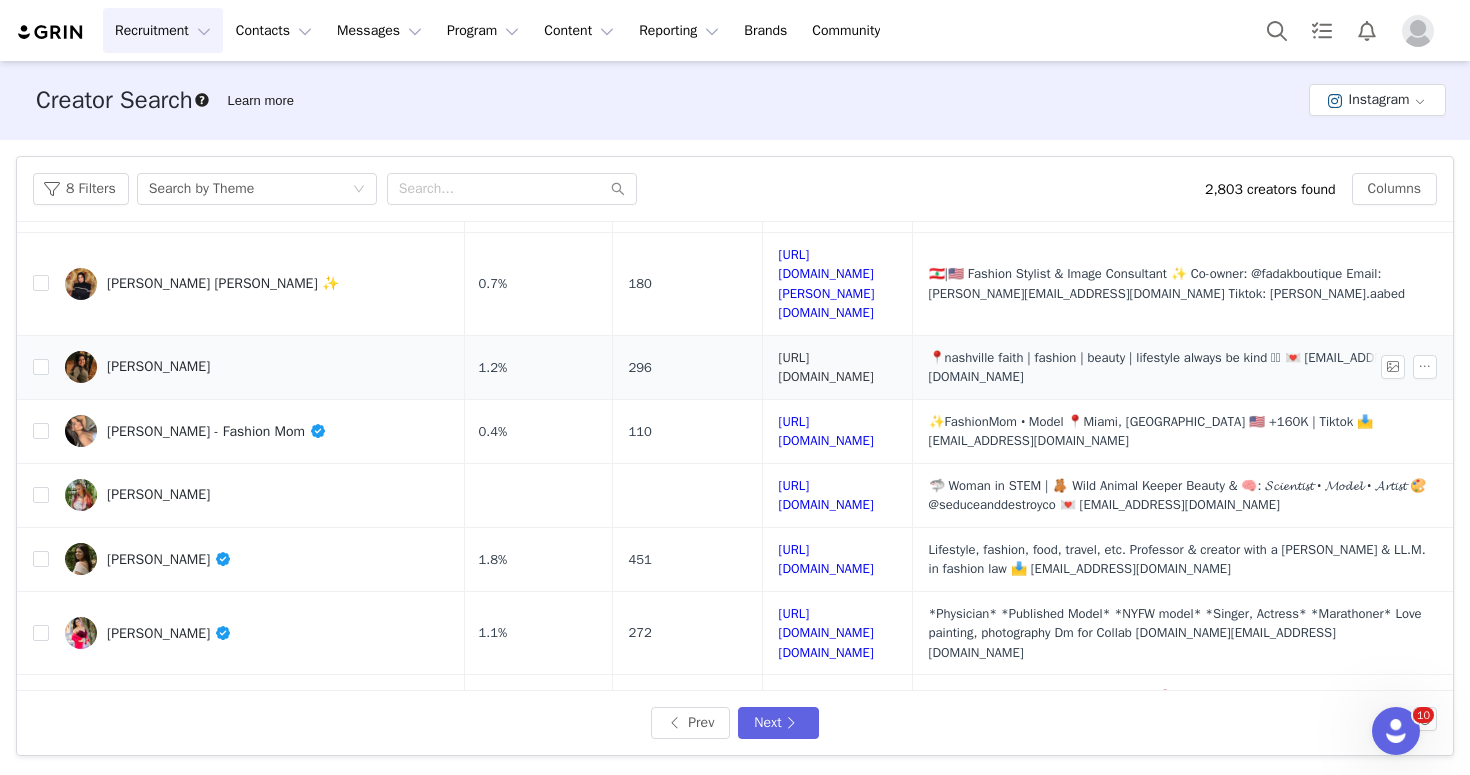click on "[URL][DOMAIN_NAME]" at bounding box center (826, 367) 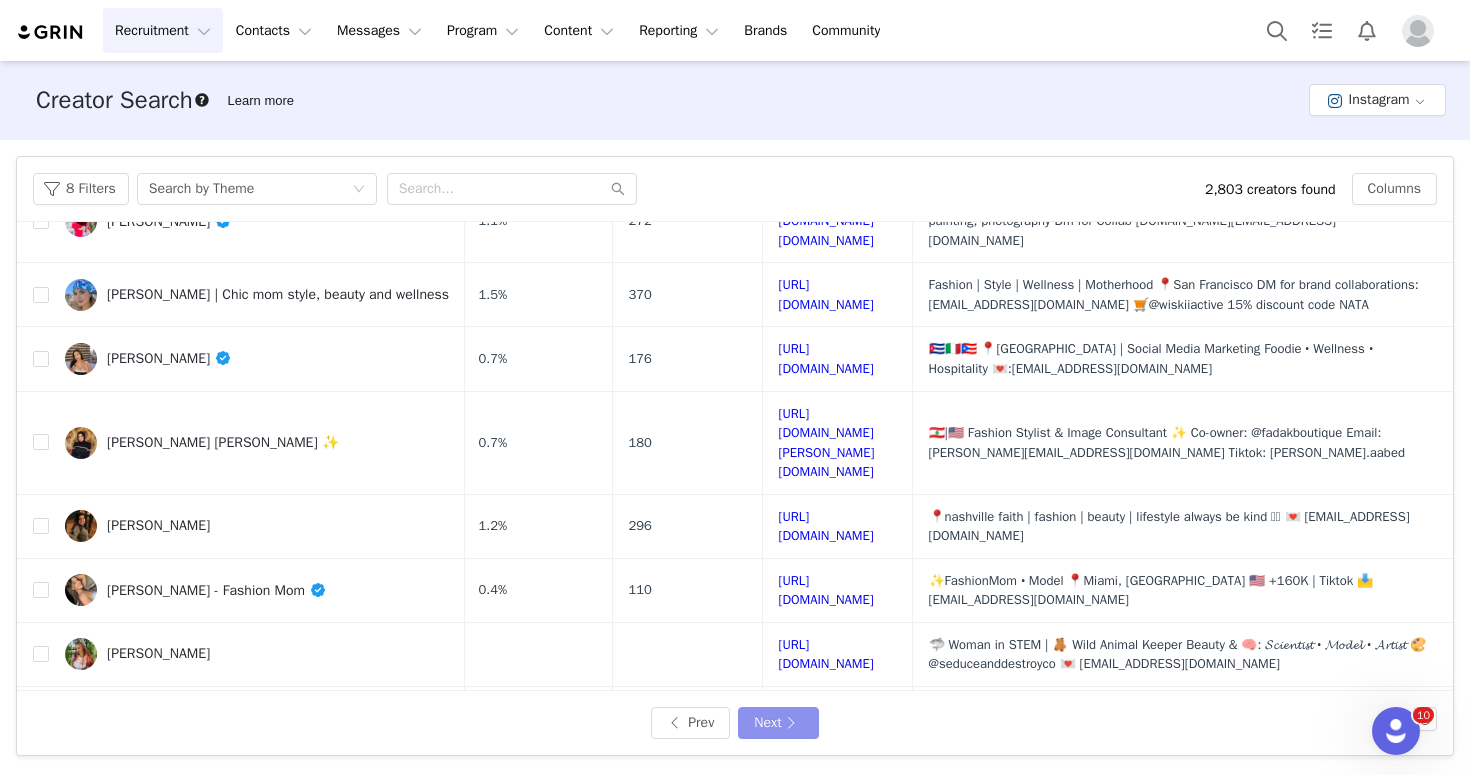 click on "Next" at bounding box center [778, 723] 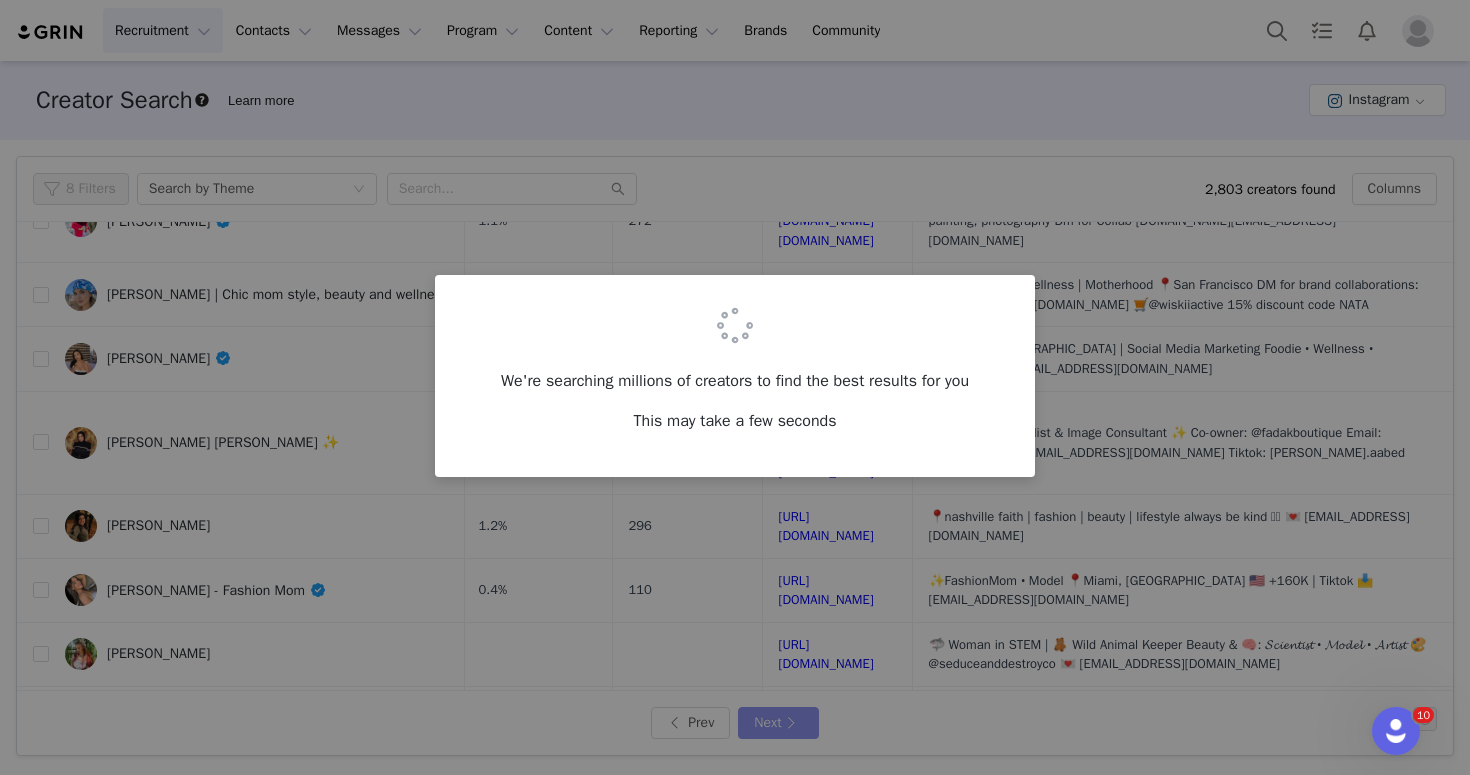 scroll, scrollTop: 0, scrollLeft: 0, axis: both 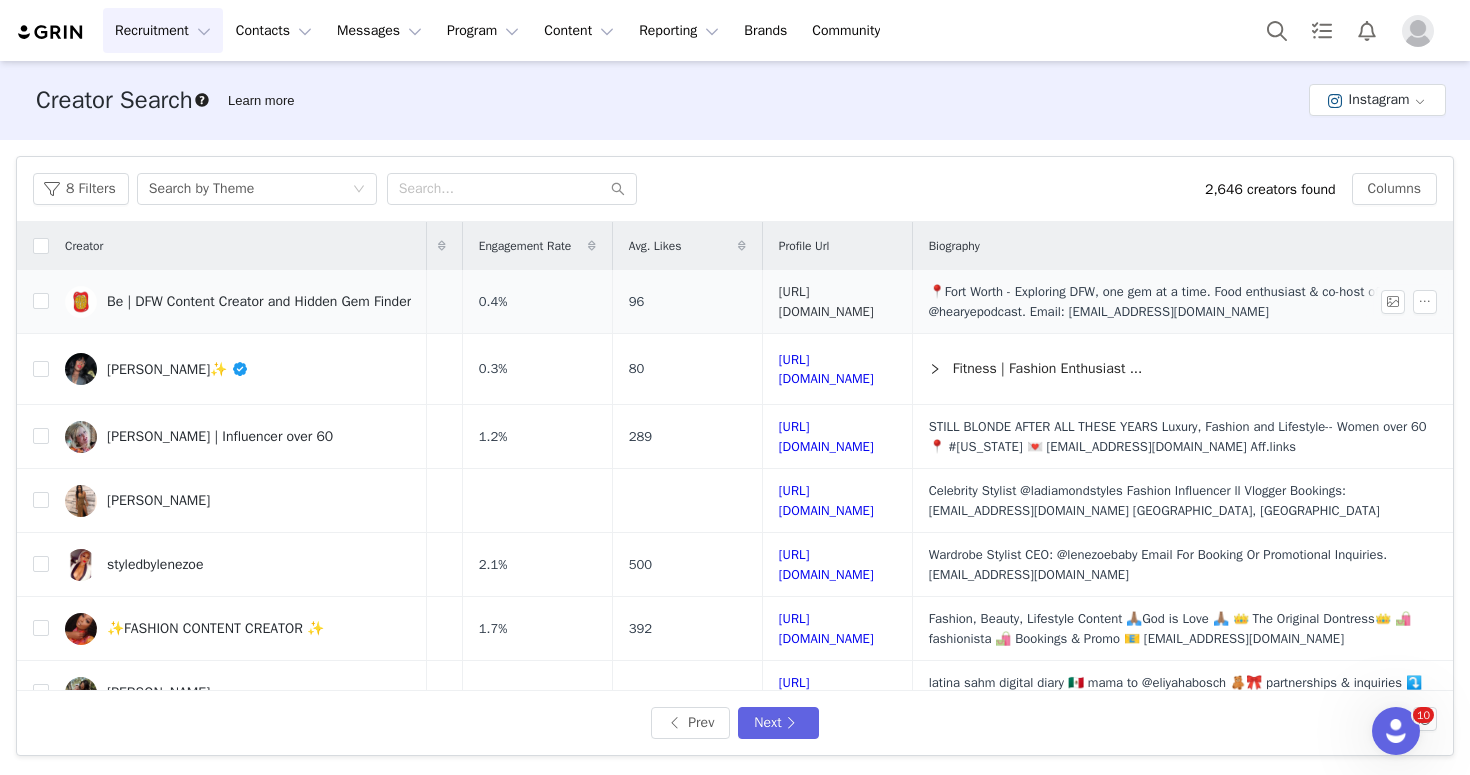 click on "[URL][DOMAIN_NAME]" at bounding box center (826, 301) 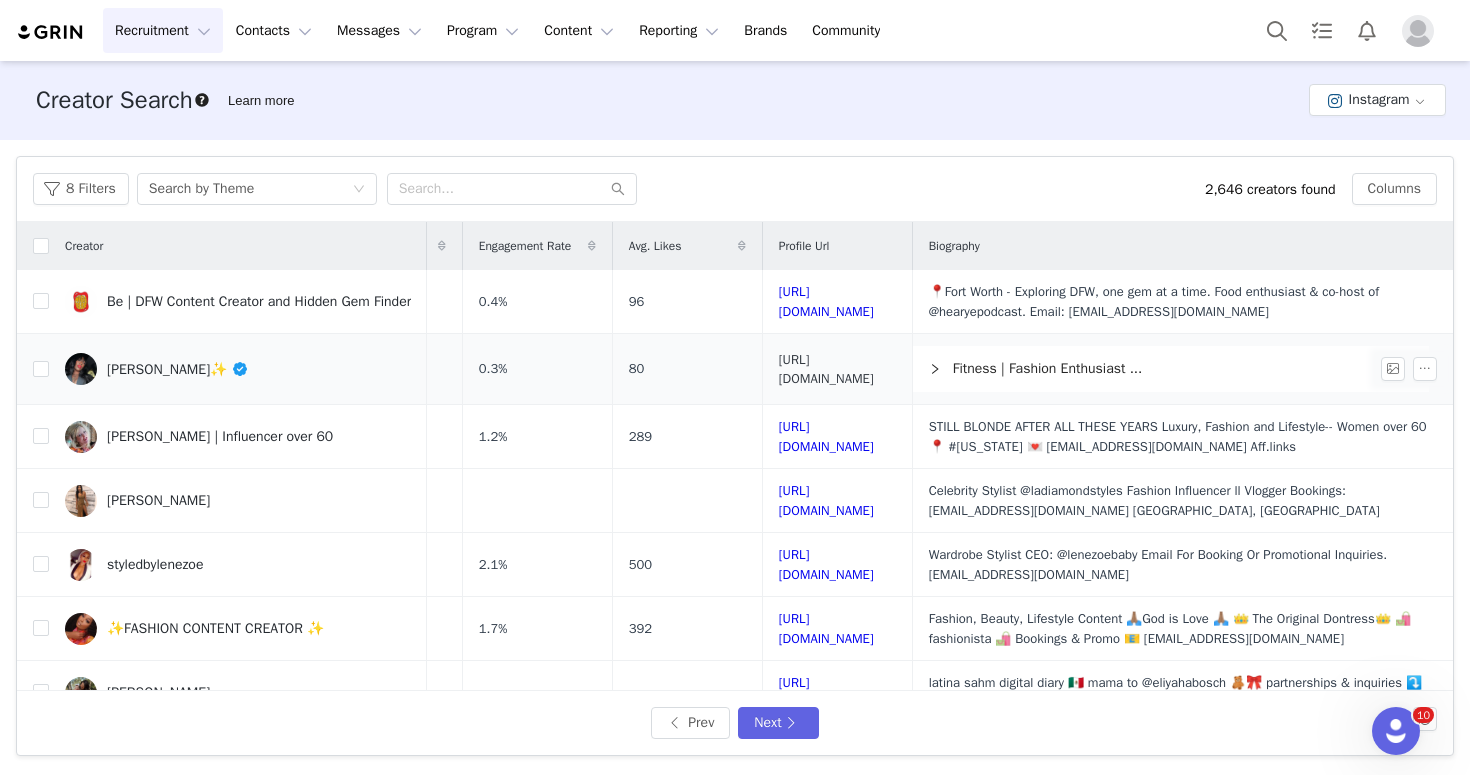 click on "[URL][DOMAIN_NAME]" at bounding box center [826, 369] 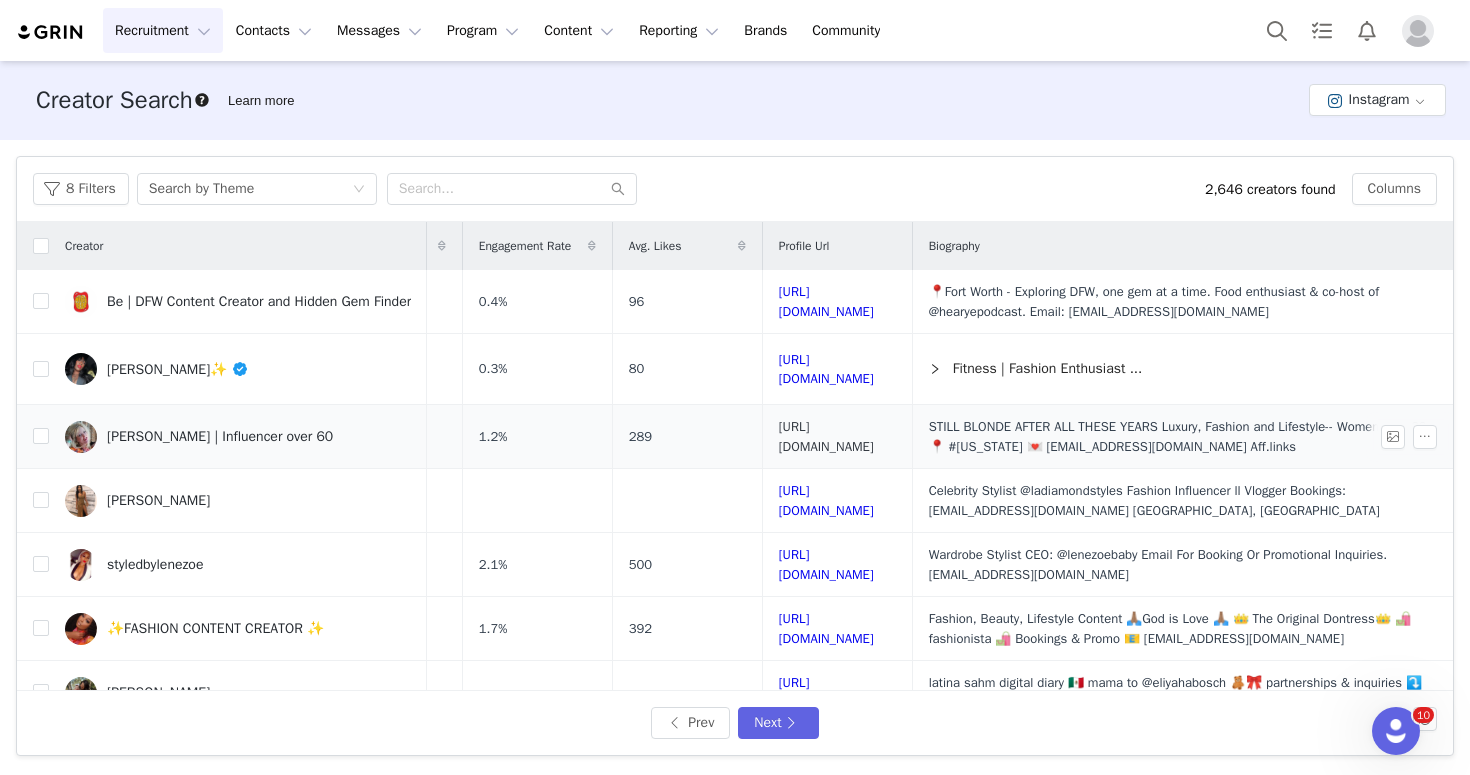 click on "[URL][DOMAIN_NAME]" at bounding box center [826, 436] 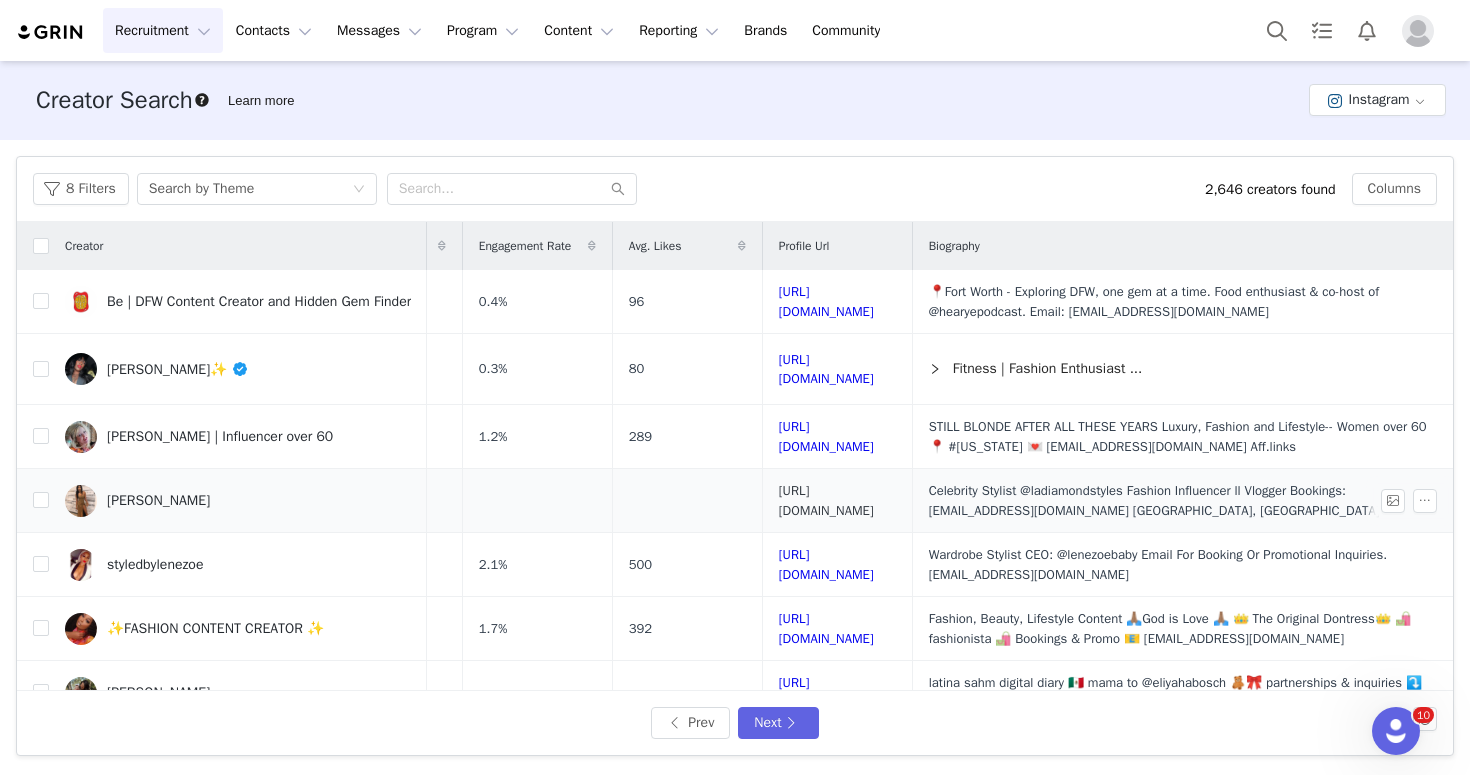 click on "[URL][DOMAIN_NAME]" at bounding box center [826, 500] 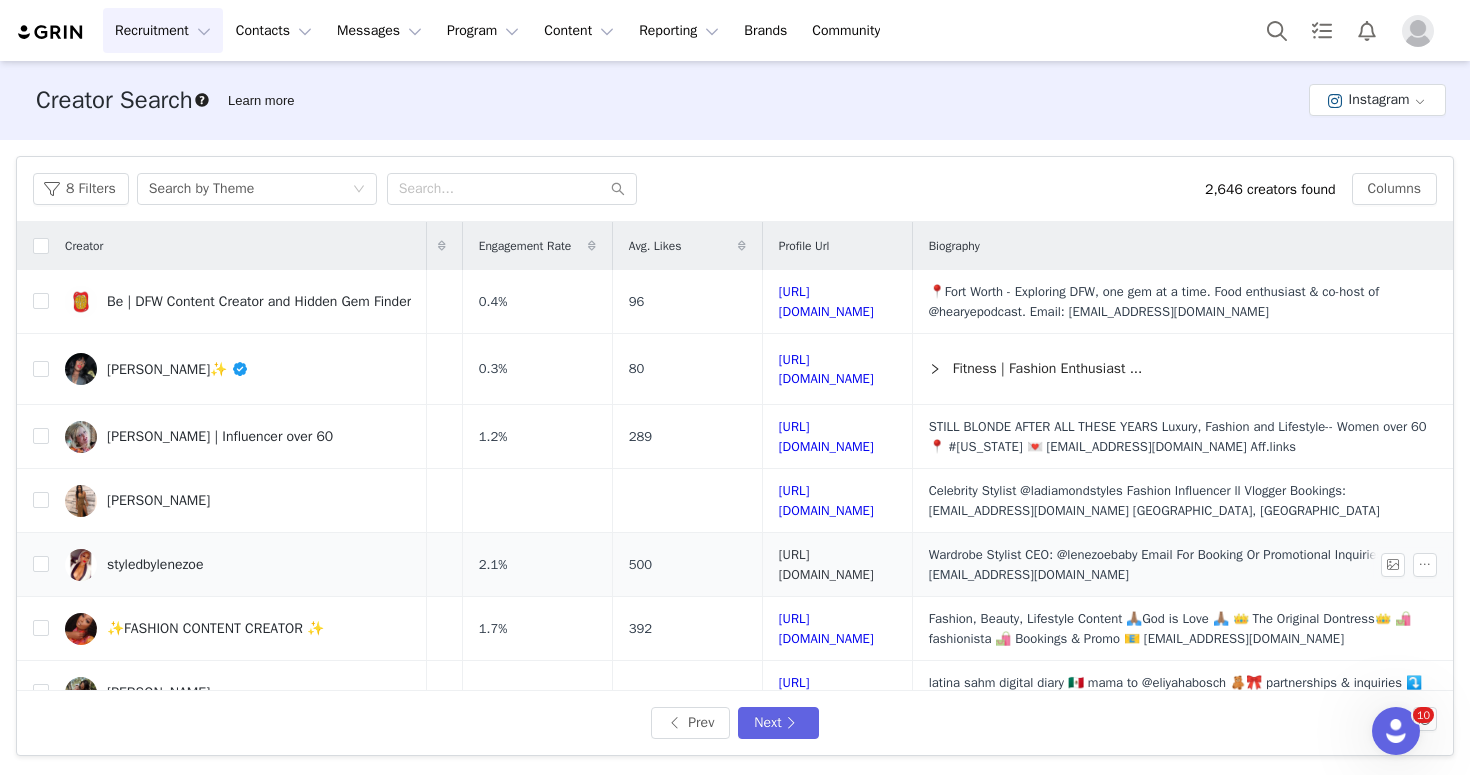 click on "[URL][DOMAIN_NAME]" at bounding box center (826, 564) 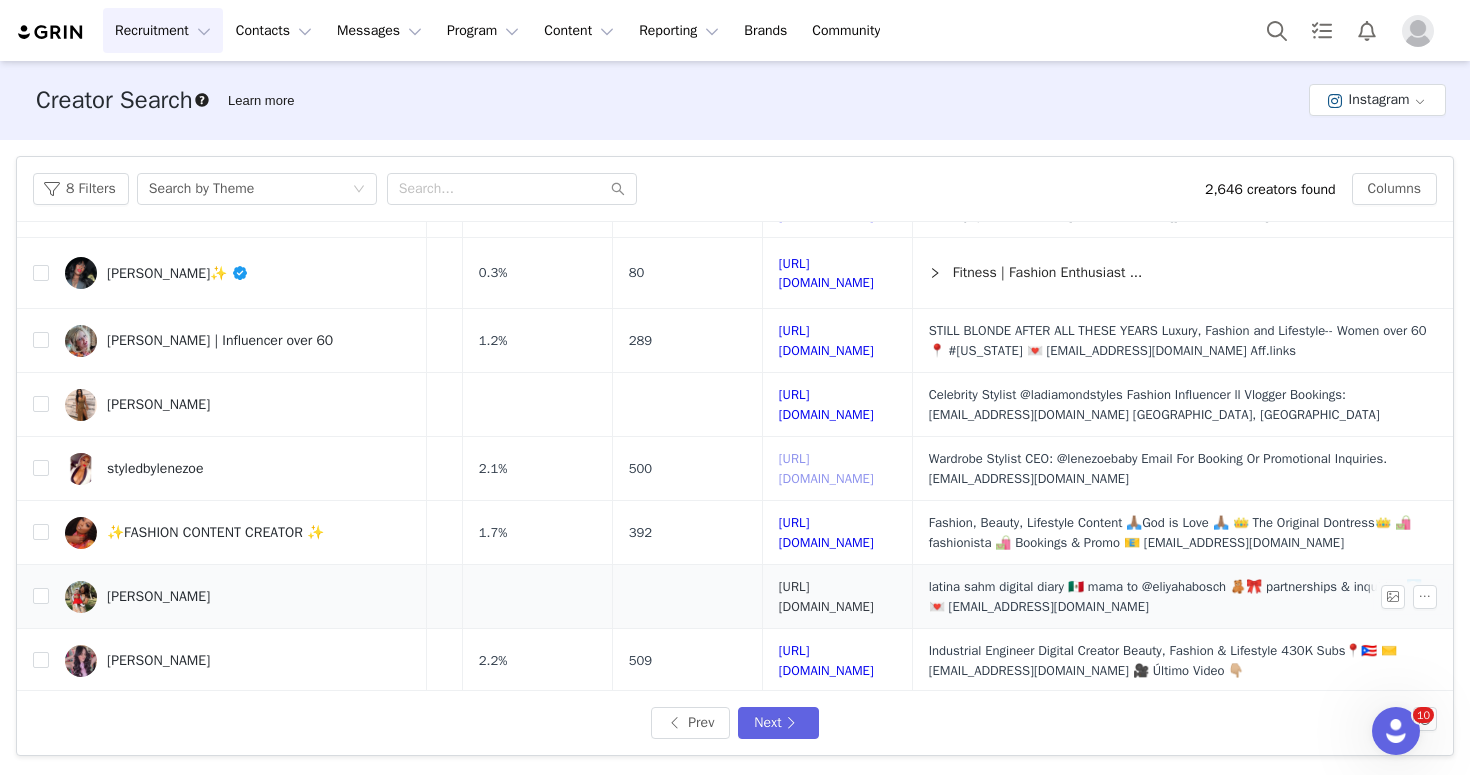 scroll, scrollTop: 128, scrollLeft: 293, axis: both 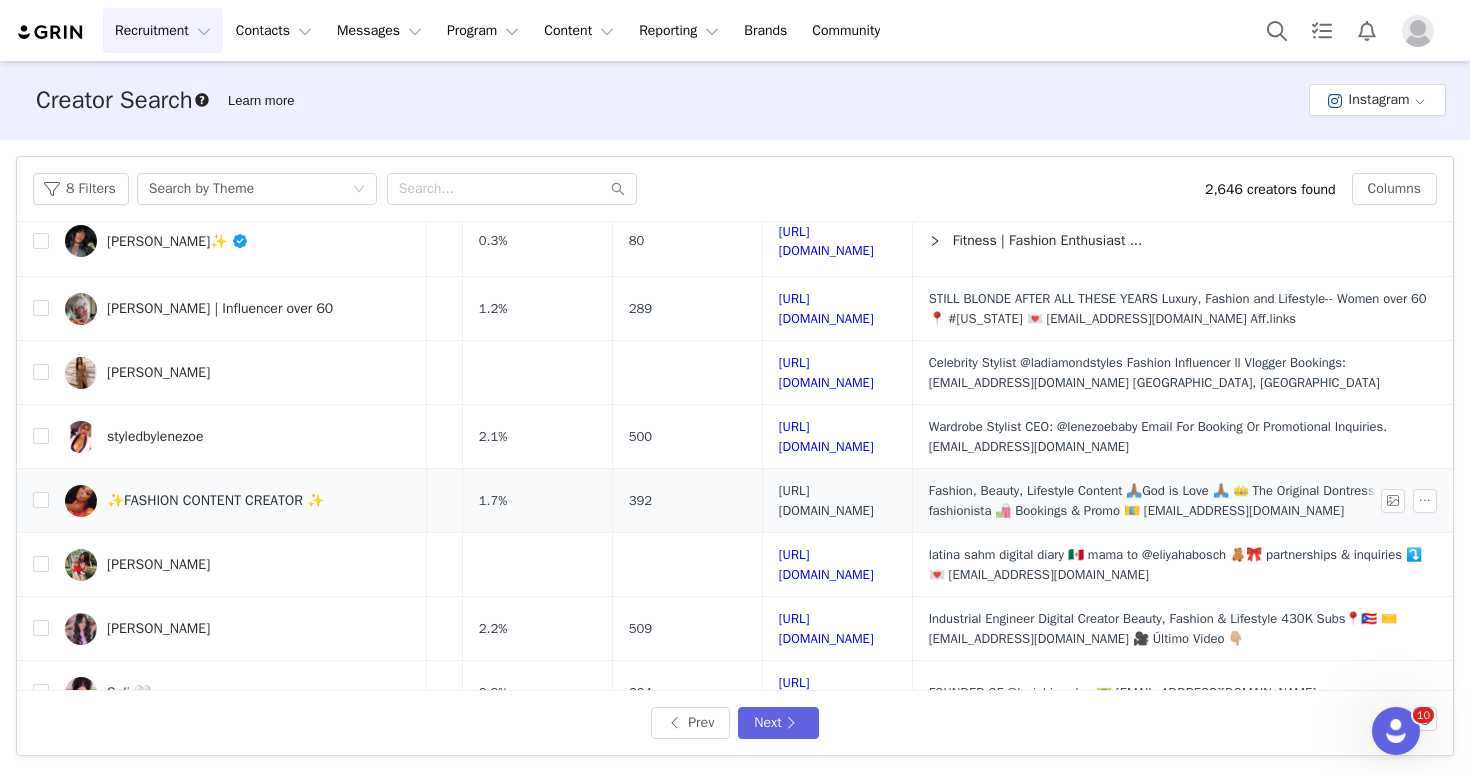 click on "[URL][DOMAIN_NAME]" at bounding box center (826, 500) 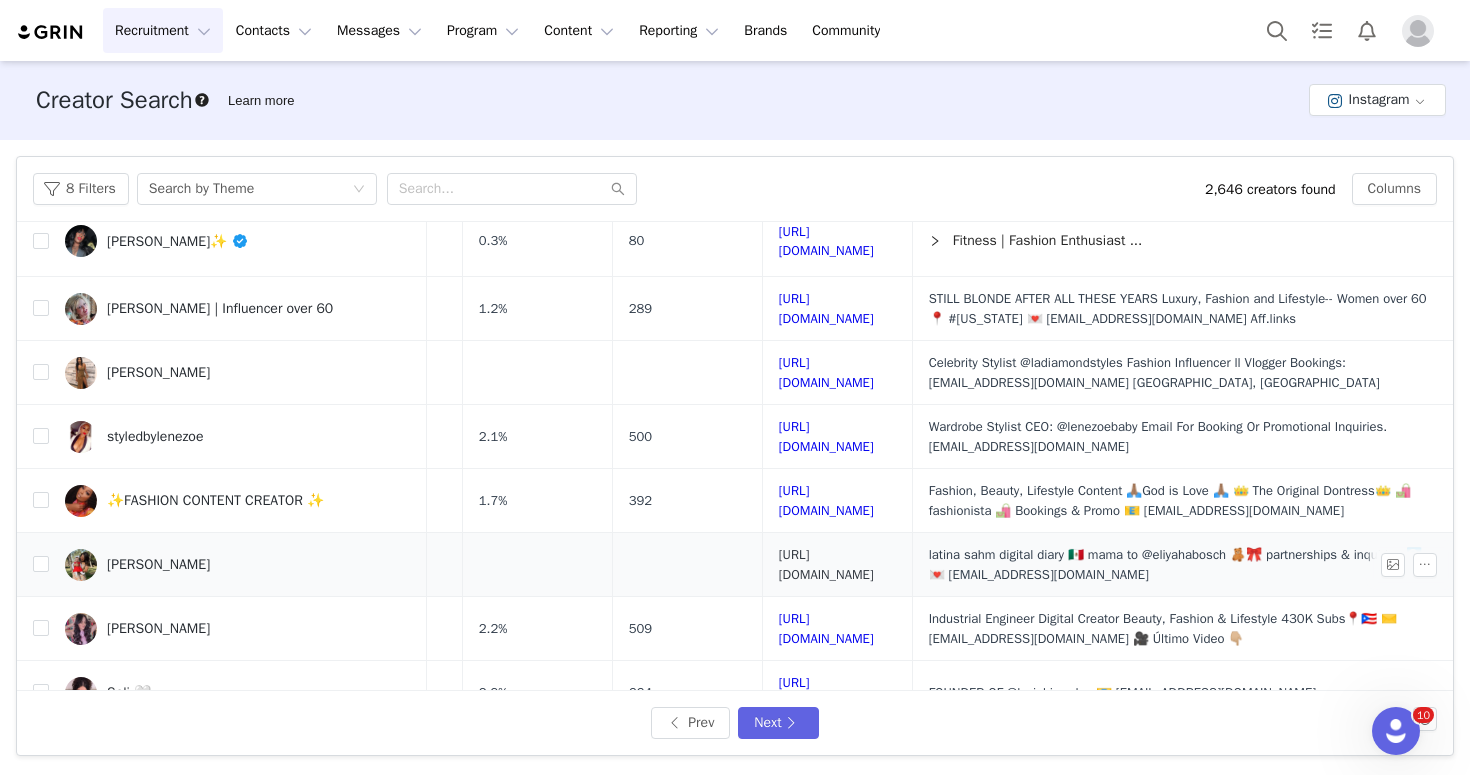 click on "[URL][DOMAIN_NAME]" at bounding box center [826, 564] 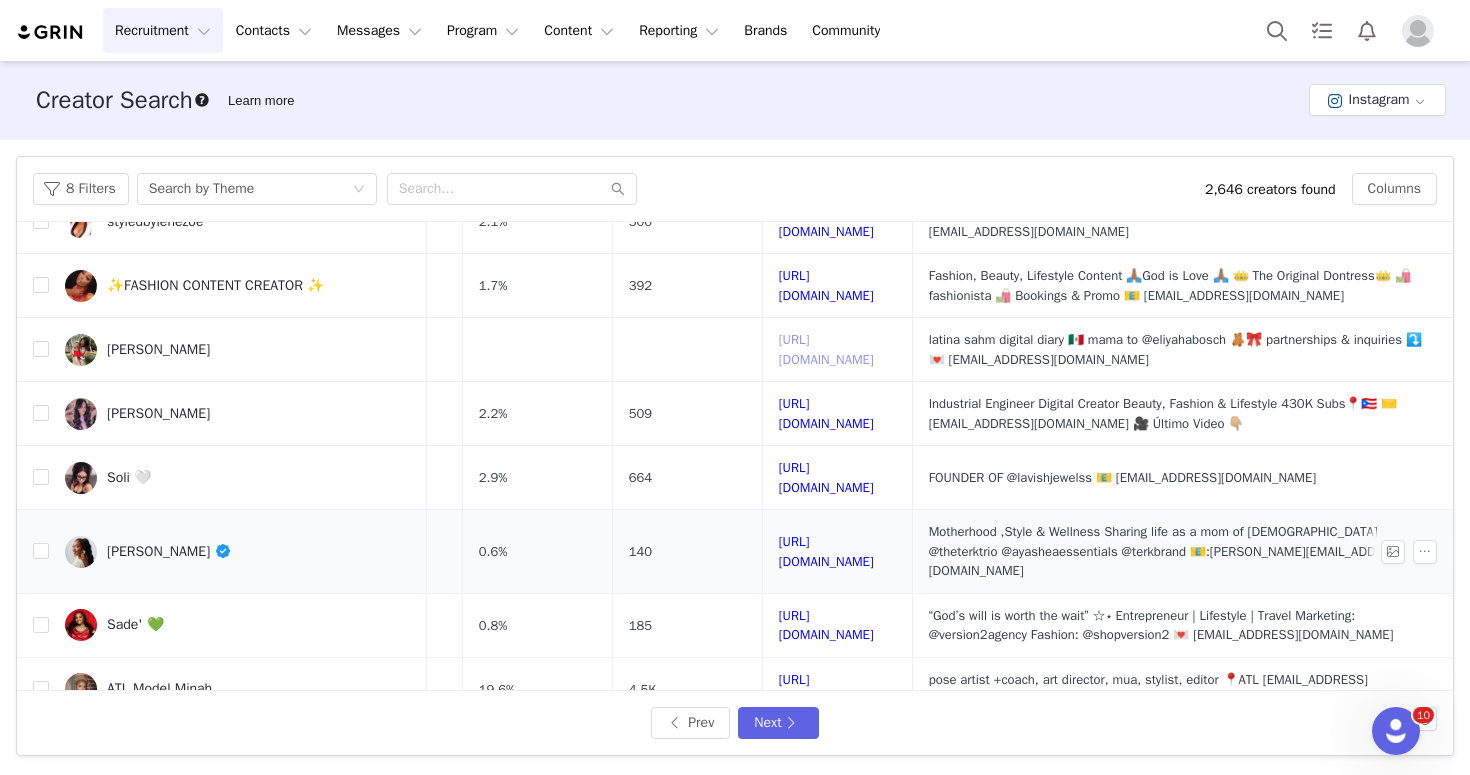 scroll, scrollTop: 354, scrollLeft: 293, axis: both 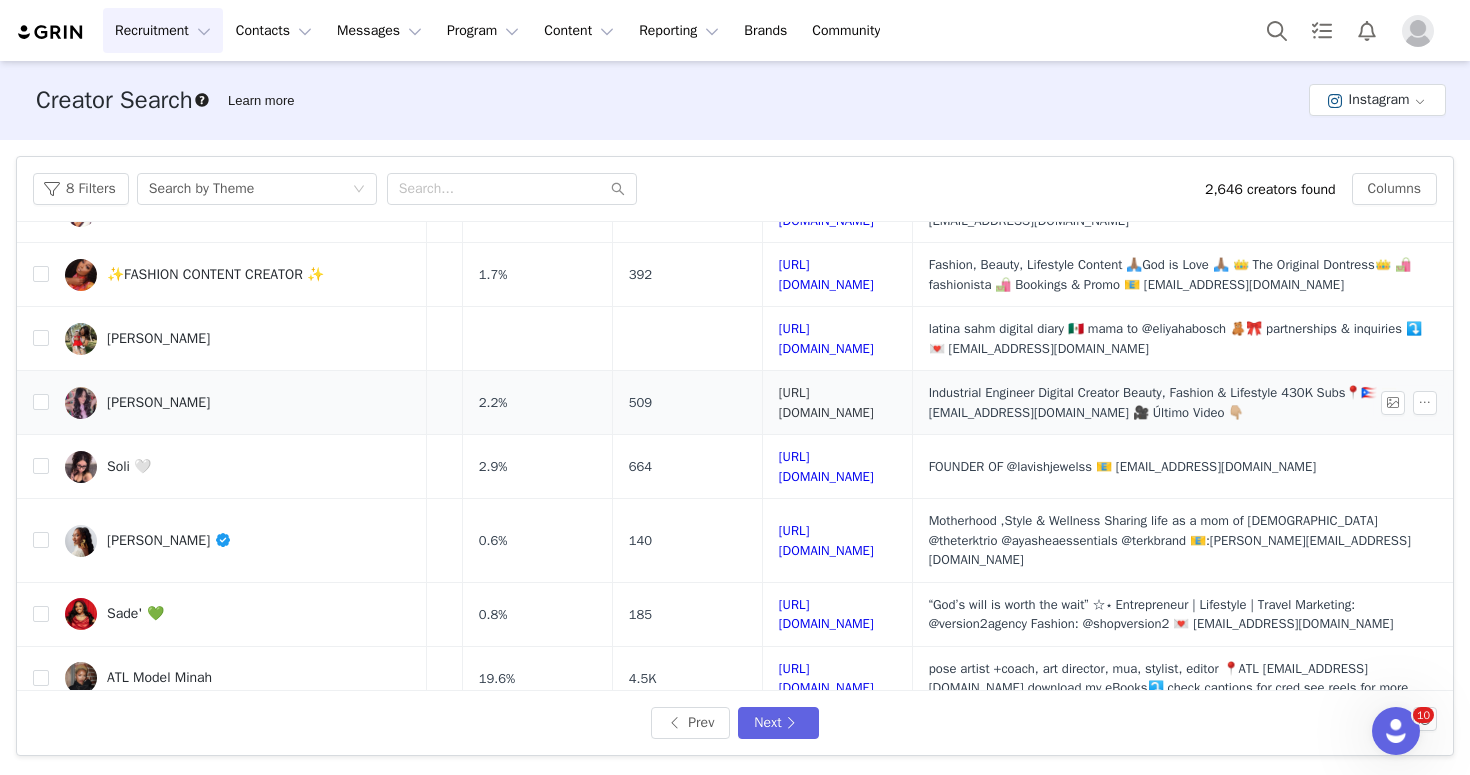 click on "[URL][DOMAIN_NAME]" at bounding box center (826, 402) 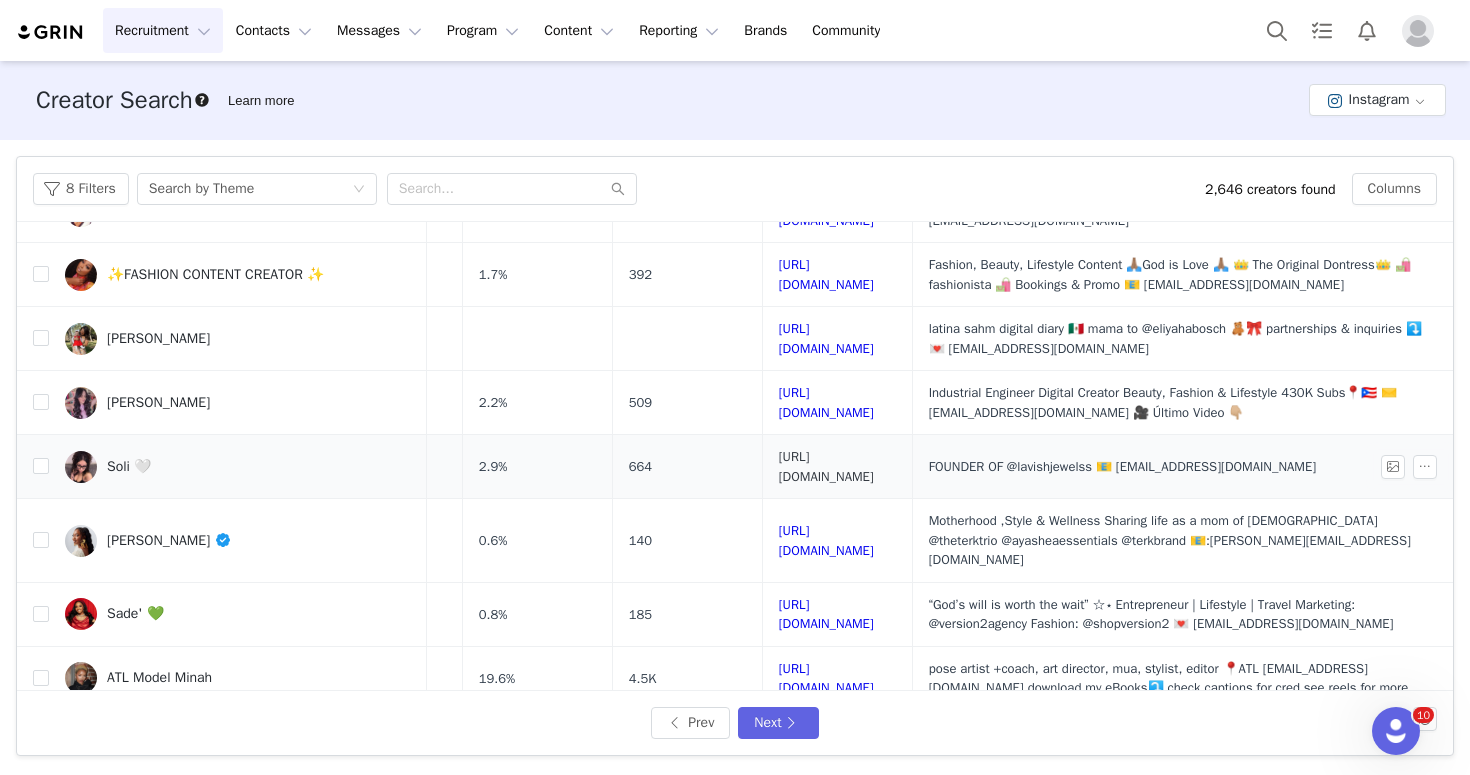 click on "[URL][DOMAIN_NAME]" at bounding box center (826, 466) 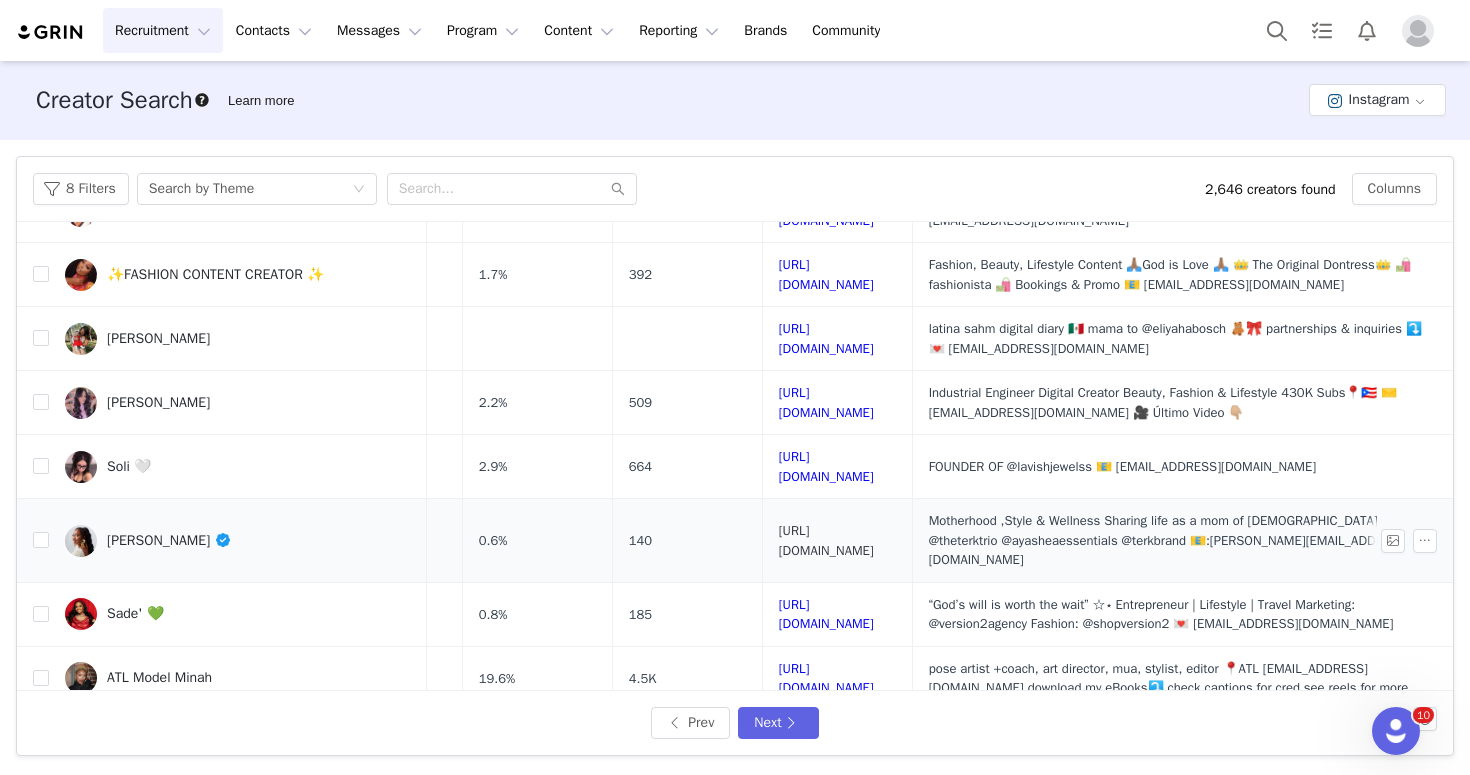 click on "[URL][DOMAIN_NAME]" at bounding box center (826, 540) 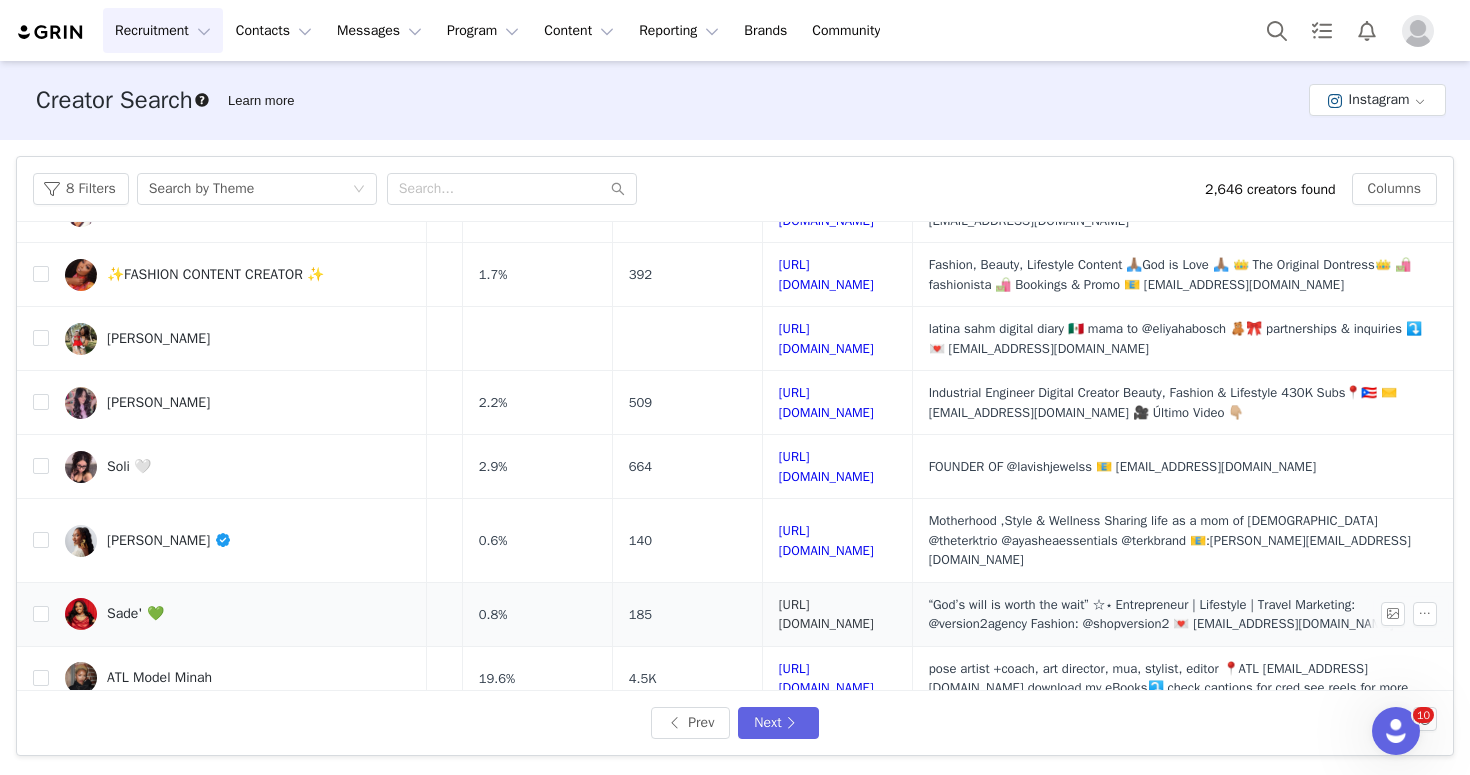 click on "[URL][DOMAIN_NAME]" at bounding box center [826, 614] 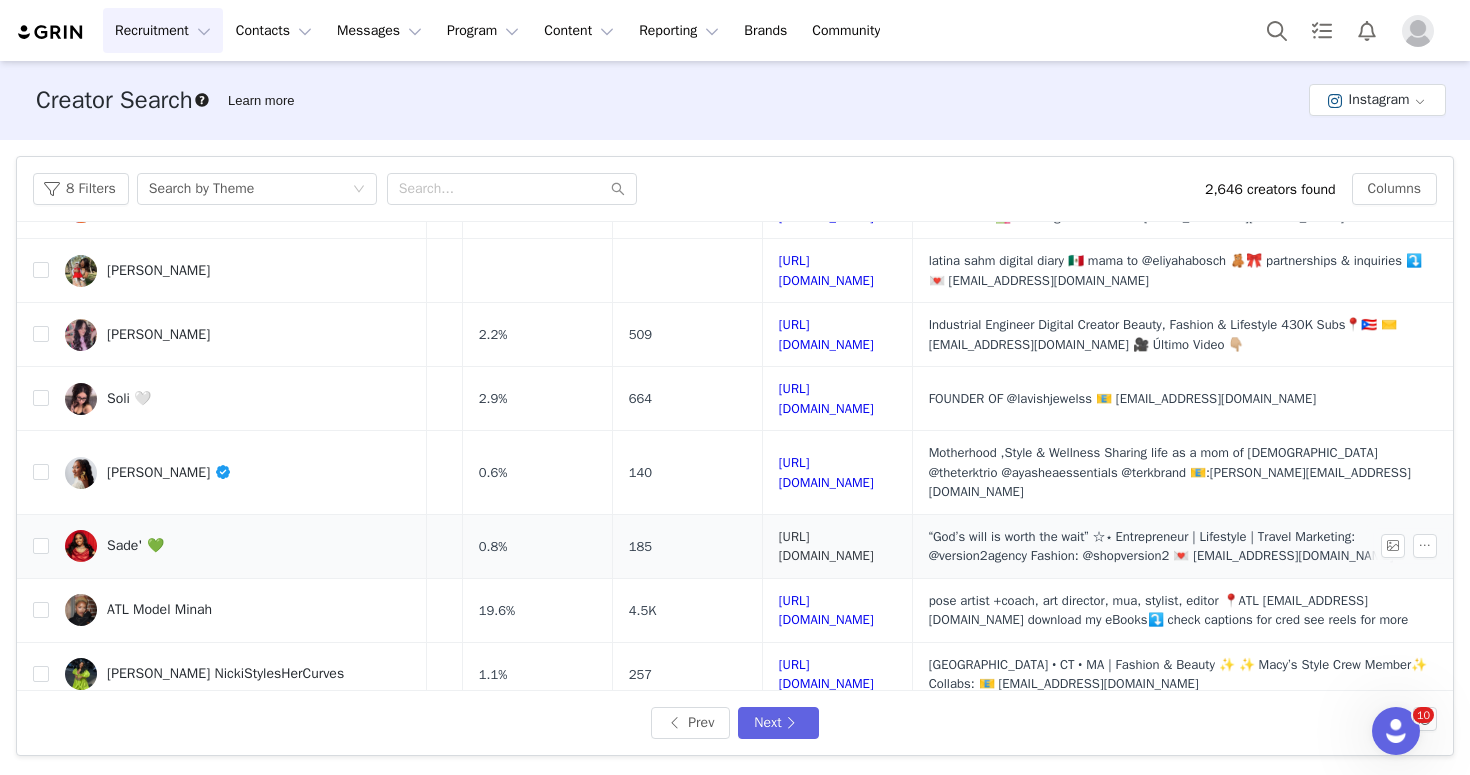 scroll, scrollTop: 563, scrollLeft: 293, axis: both 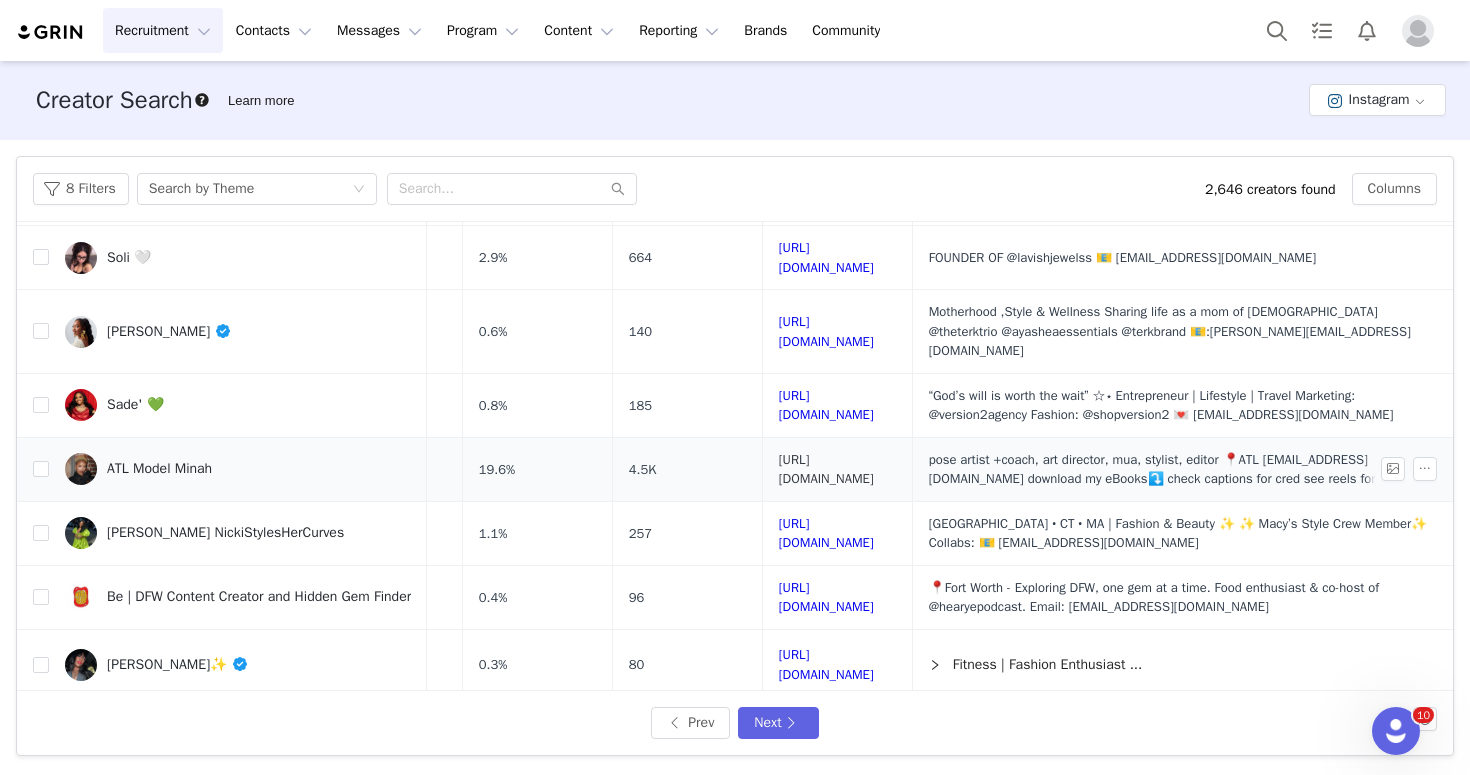 click on "[URL][DOMAIN_NAME]" at bounding box center [826, 469] 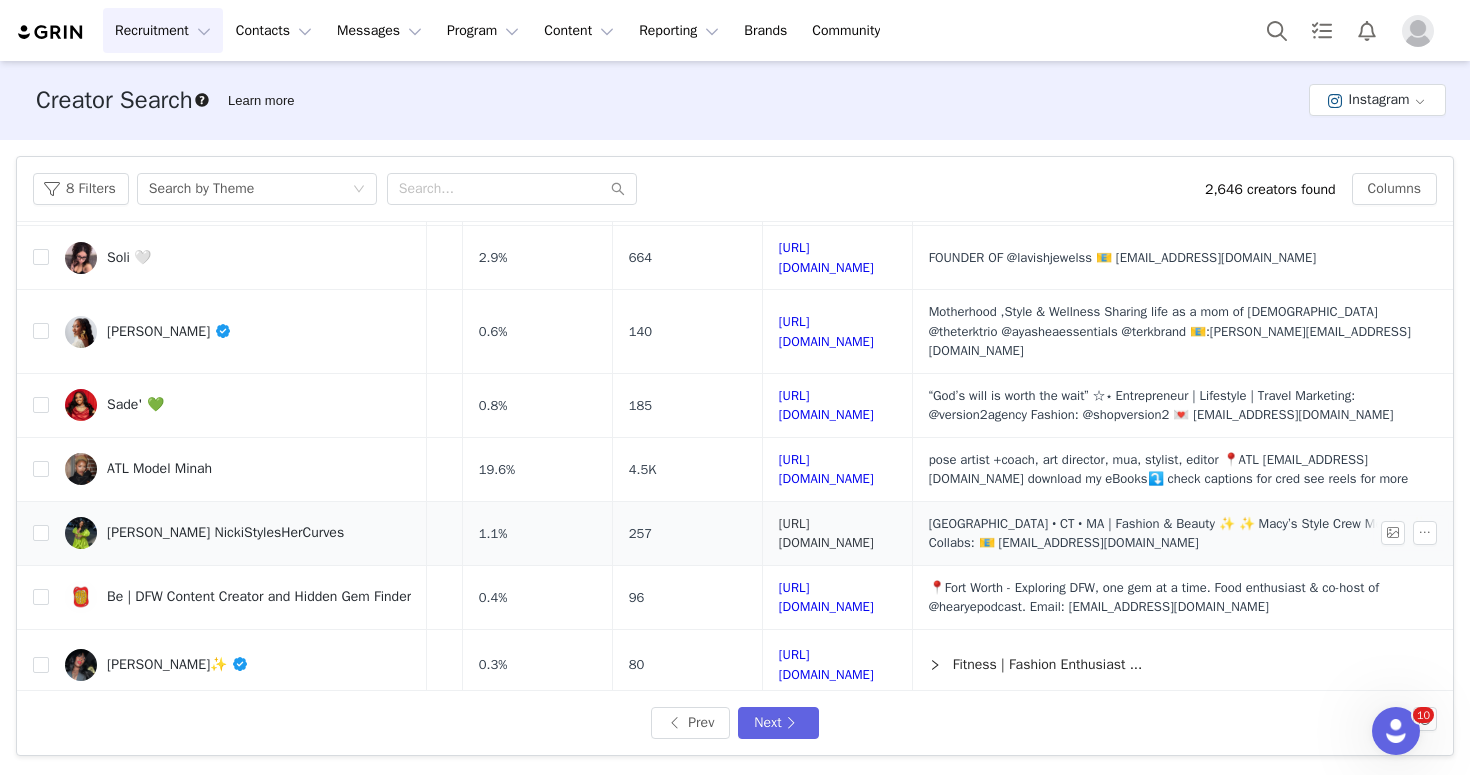 click on "[URL][DOMAIN_NAME]" at bounding box center (826, 533) 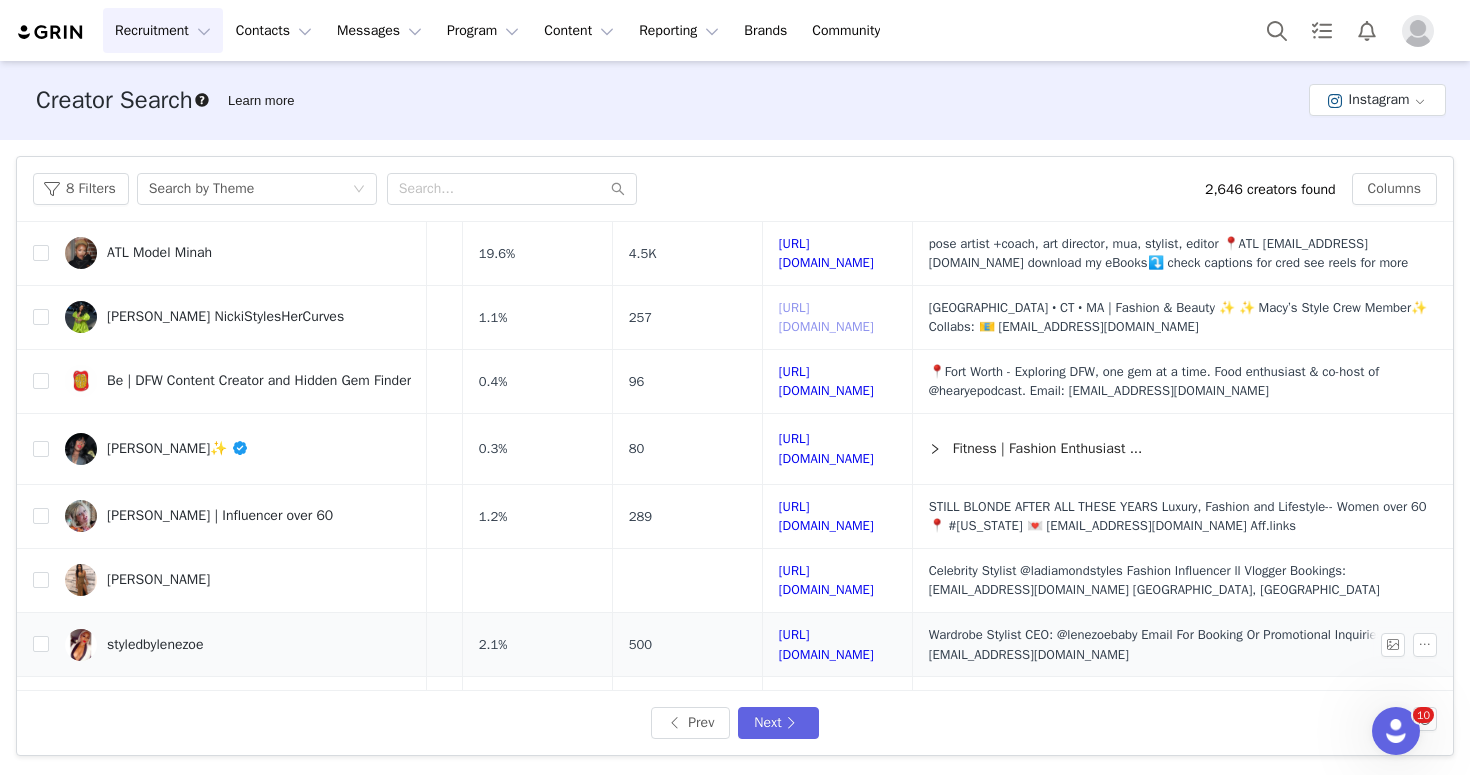 scroll, scrollTop: 881, scrollLeft: 293, axis: both 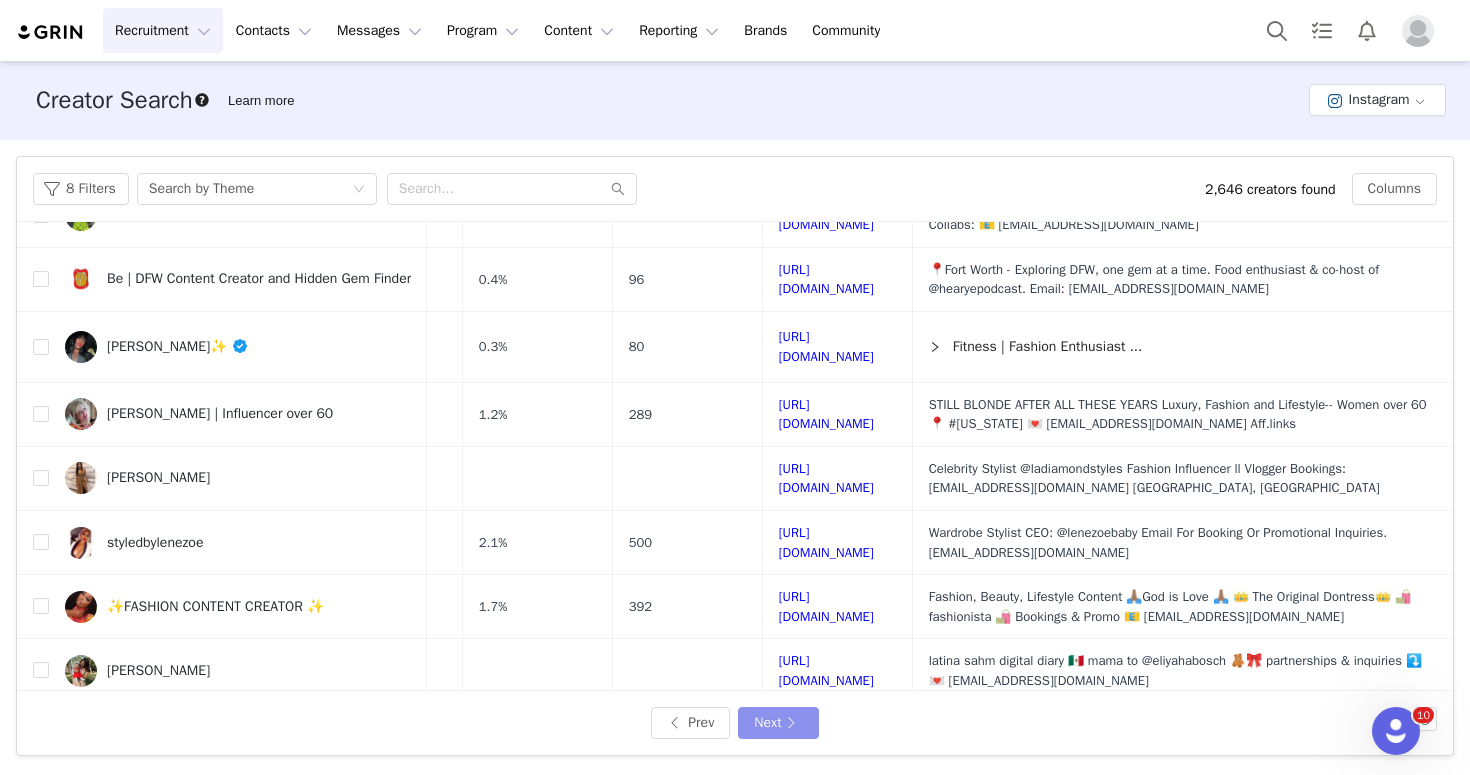 click on "Next" at bounding box center (778, 723) 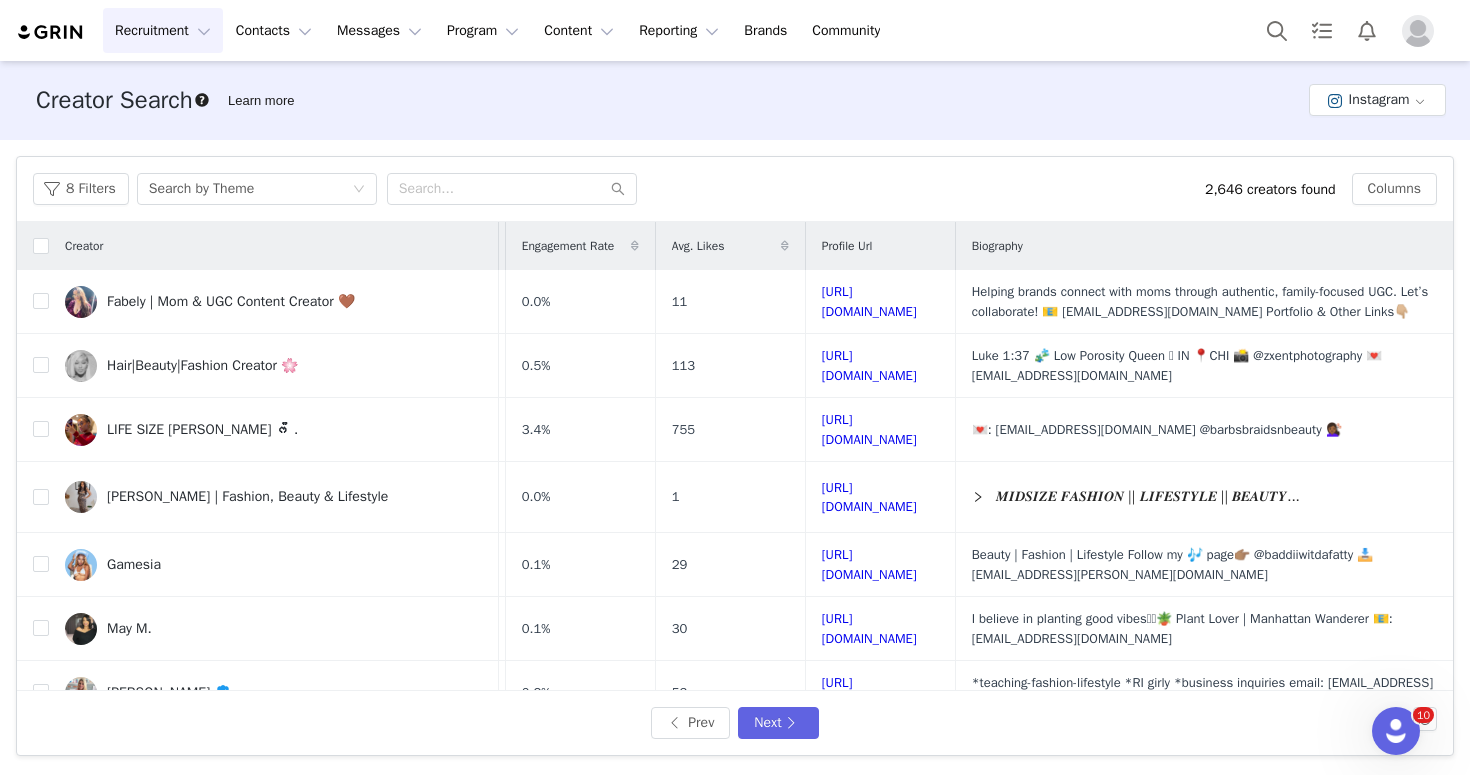 scroll, scrollTop: 0, scrollLeft: 146, axis: horizontal 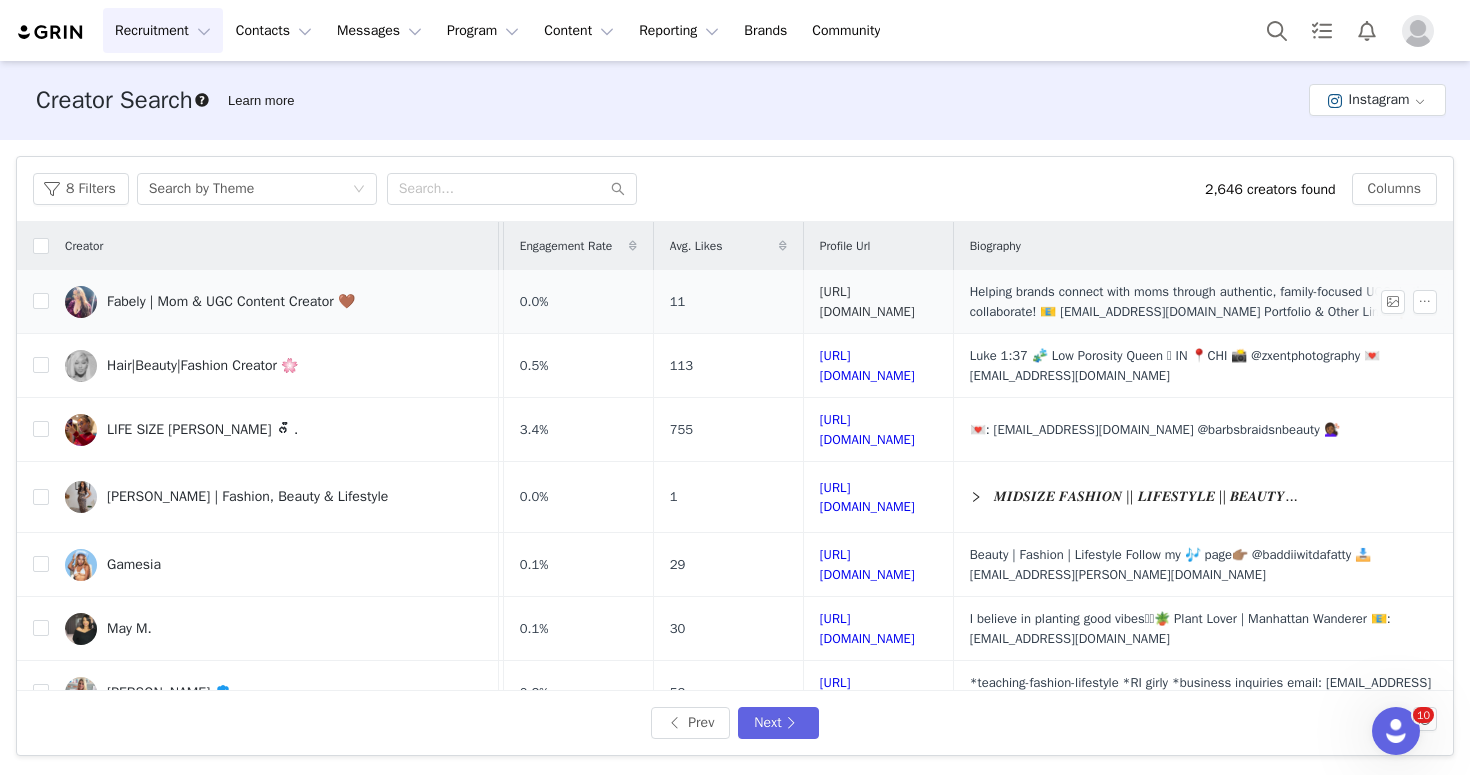 click on "[URL][DOMAIN_NAME]" at bounding box center (867, 301) 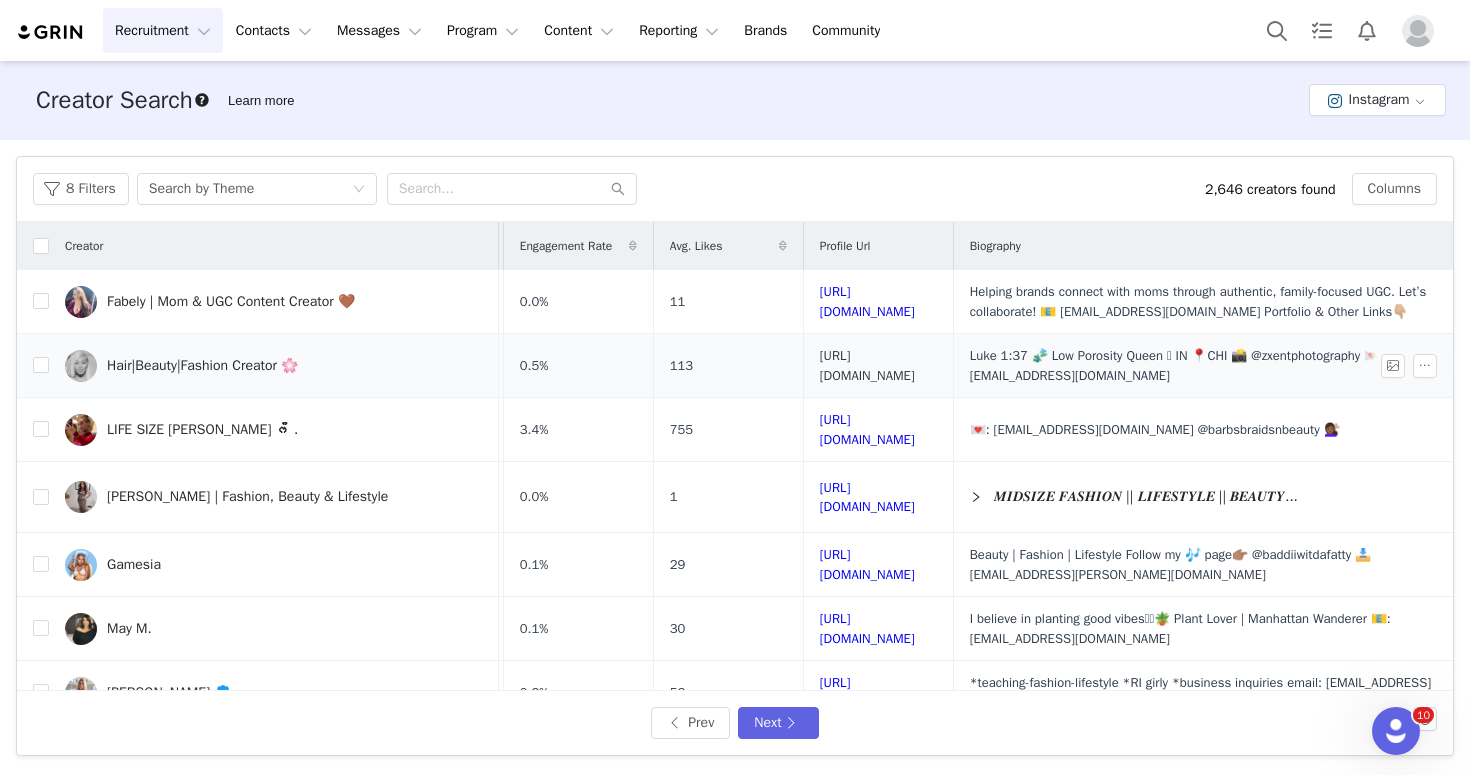 click on "[URL][DOMAIN_NAME]" at bounding box center (867, 365) 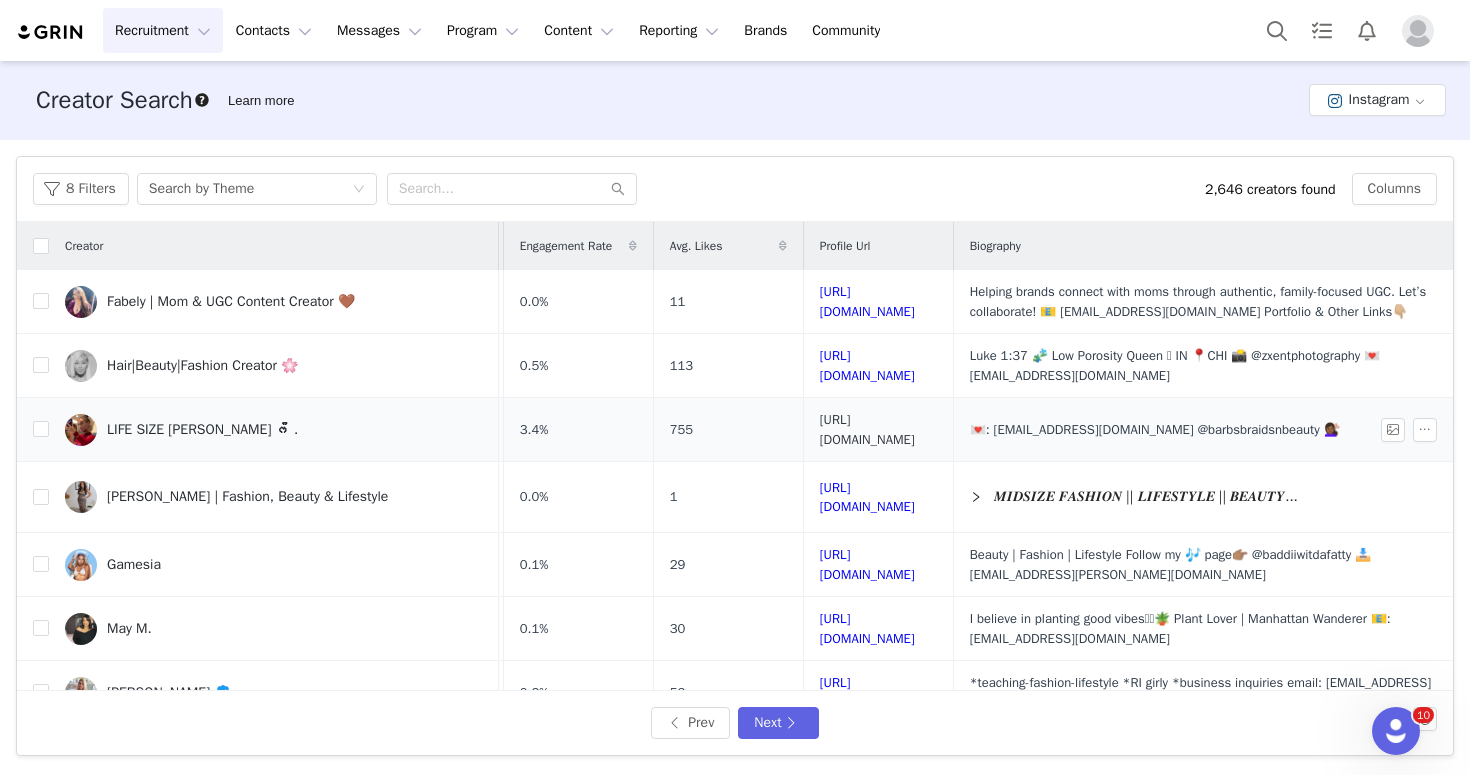 click on "[URL][DOMAIN_NAME]" at bounding box center [867, 429] 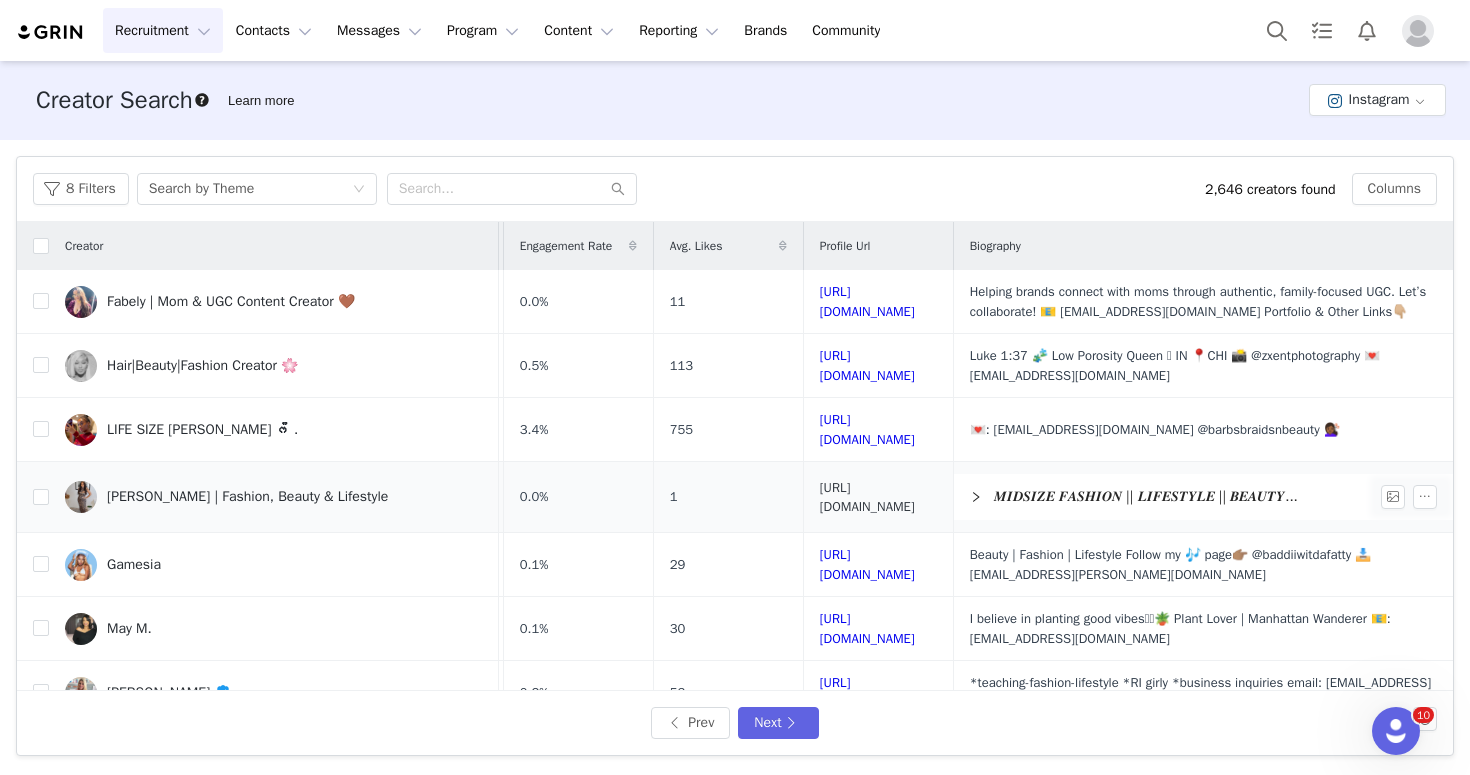 click on "[URL][DOMAIN_NAME]" at bounding box center [867, 497] 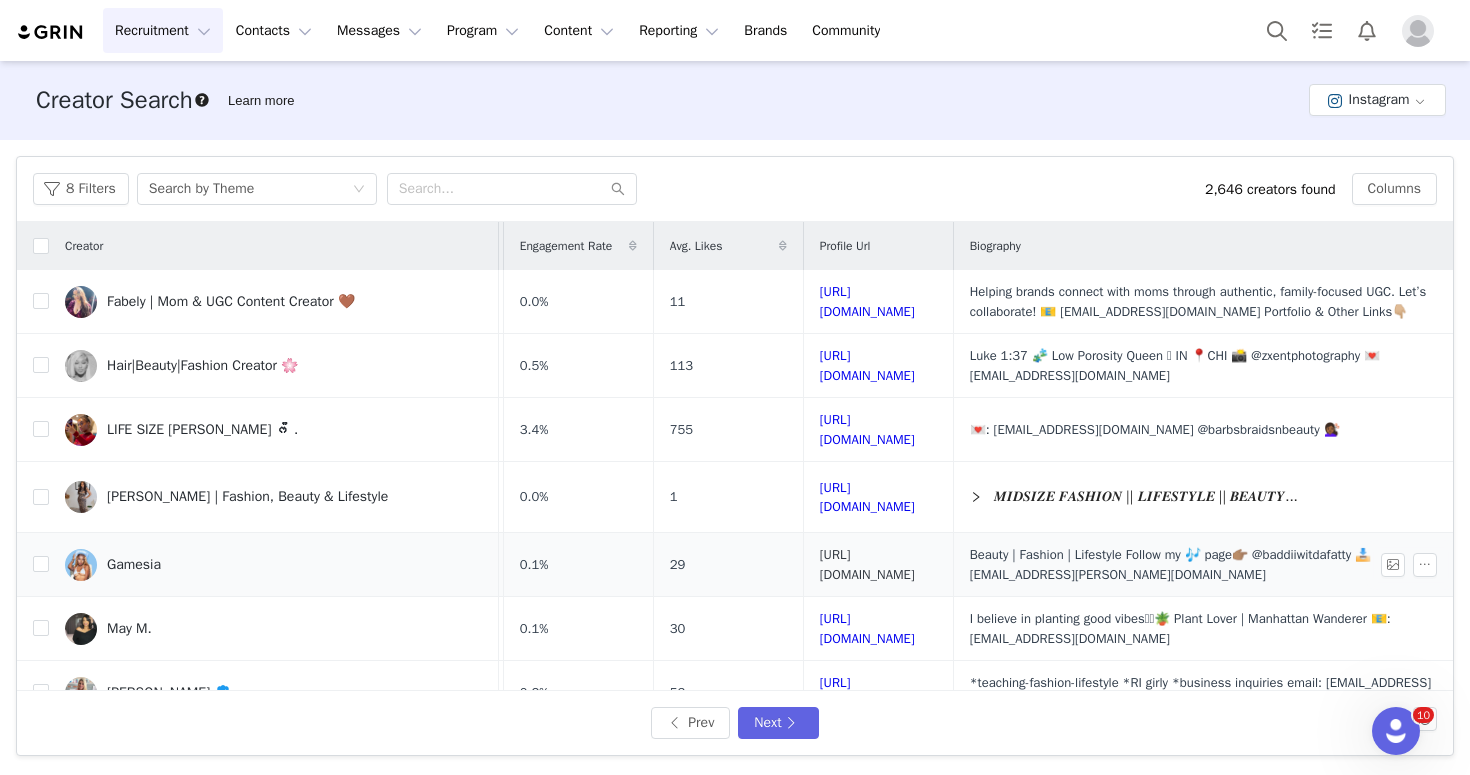 click on "[URL][DOMAIN_NAME]" at bounding box center (867, 564) 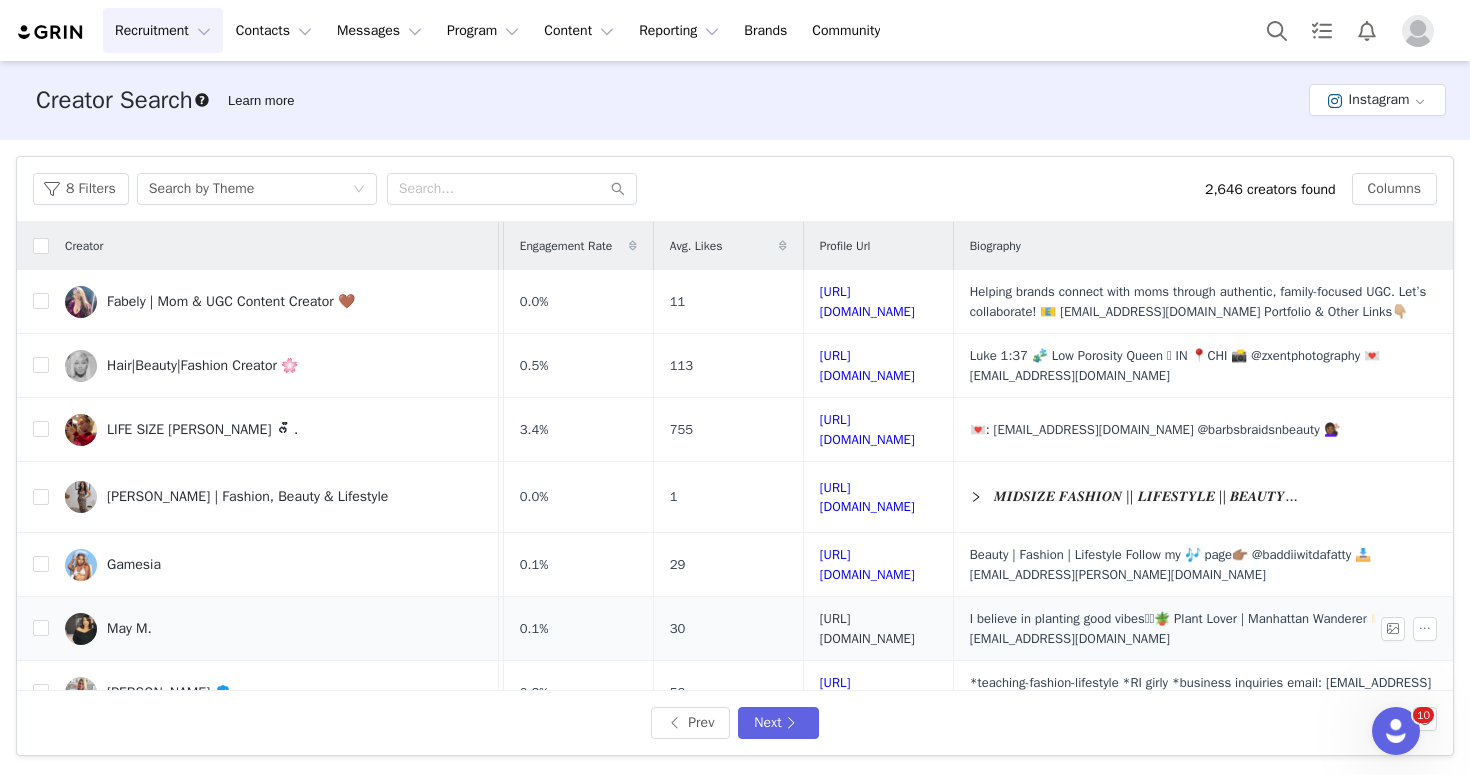 click on "[URL][DOMAIN_NAME]" at bounding box center (867, 628) 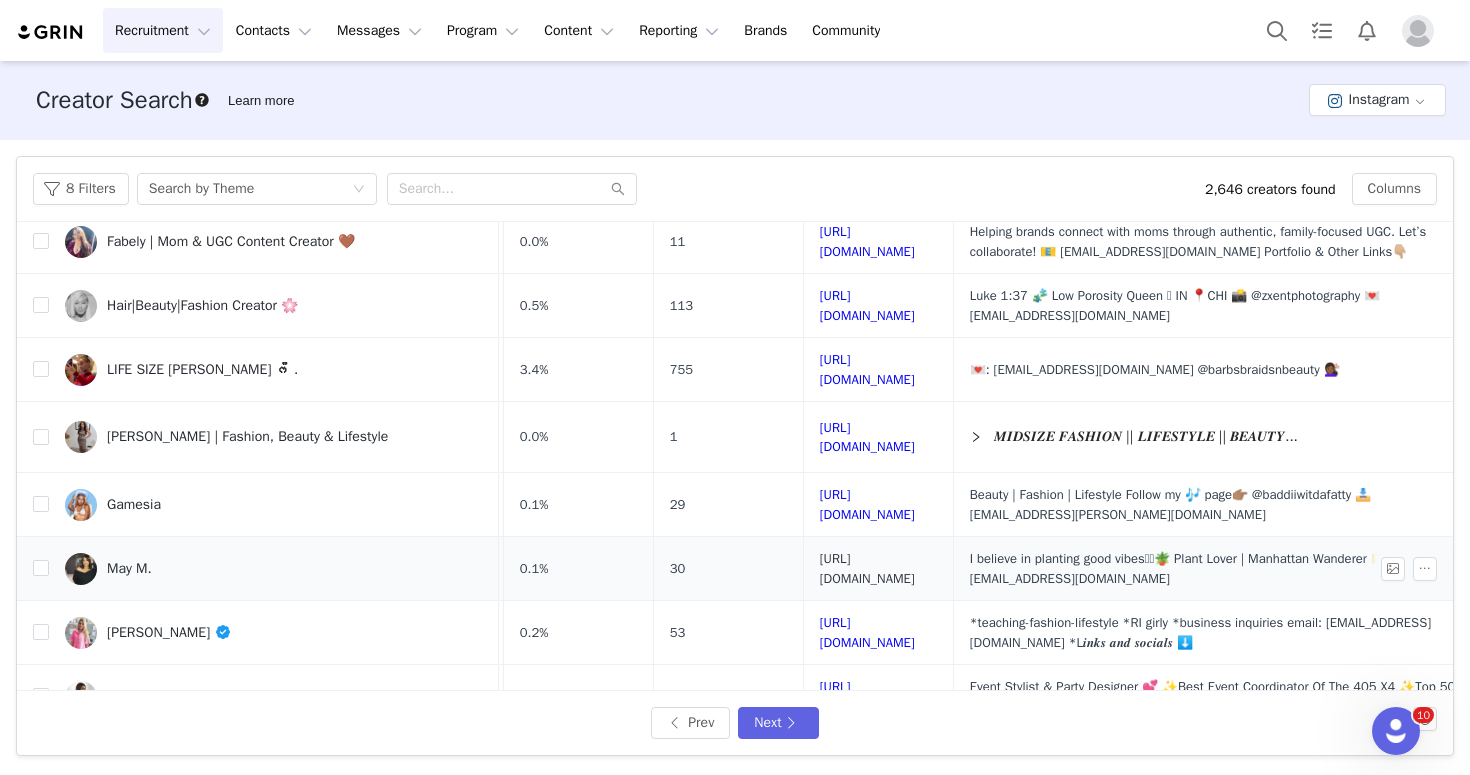 scroll, scrollTop: 71, scrollLeft: 146, axis: both 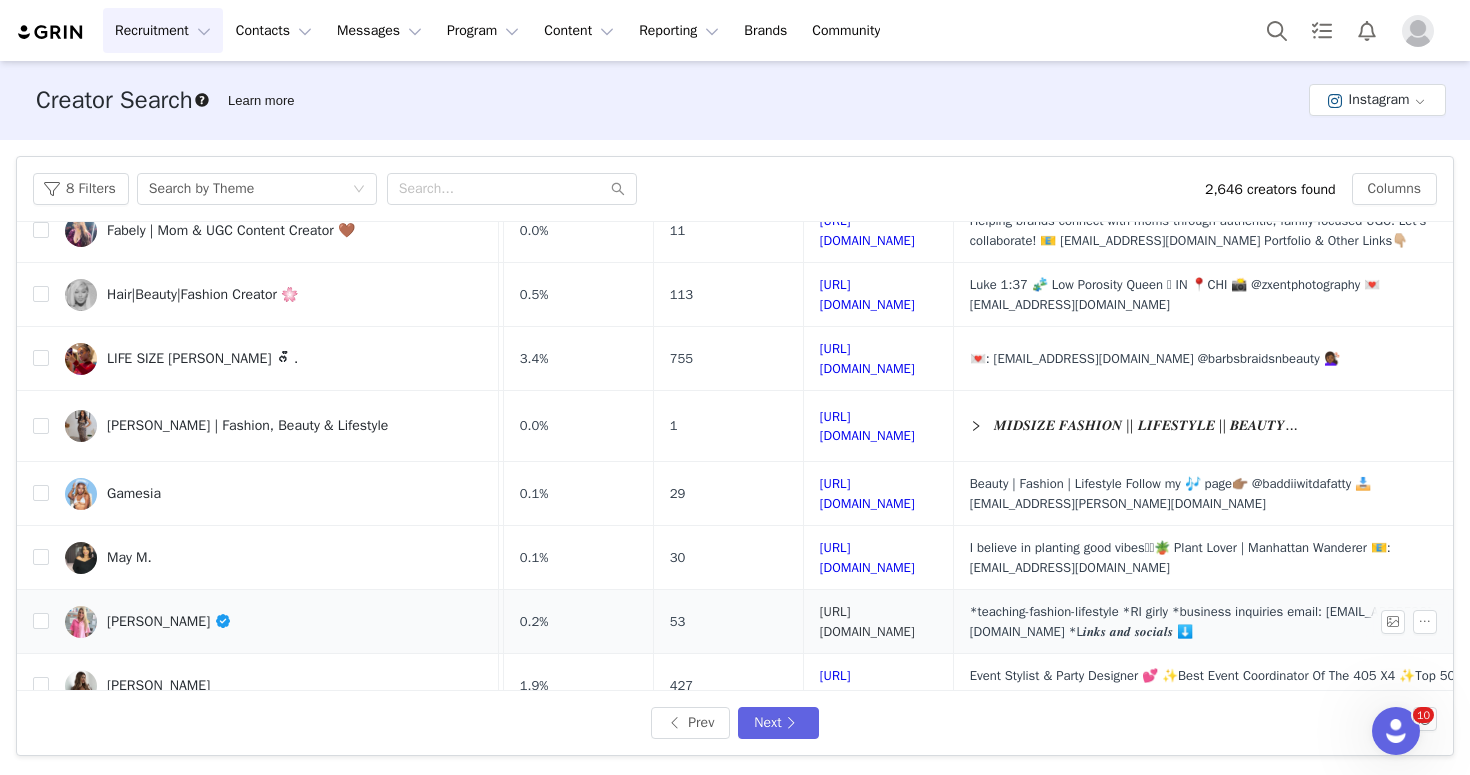 click on "[URL][DOMAIN_NAME]" at bounding box center (867, 621) 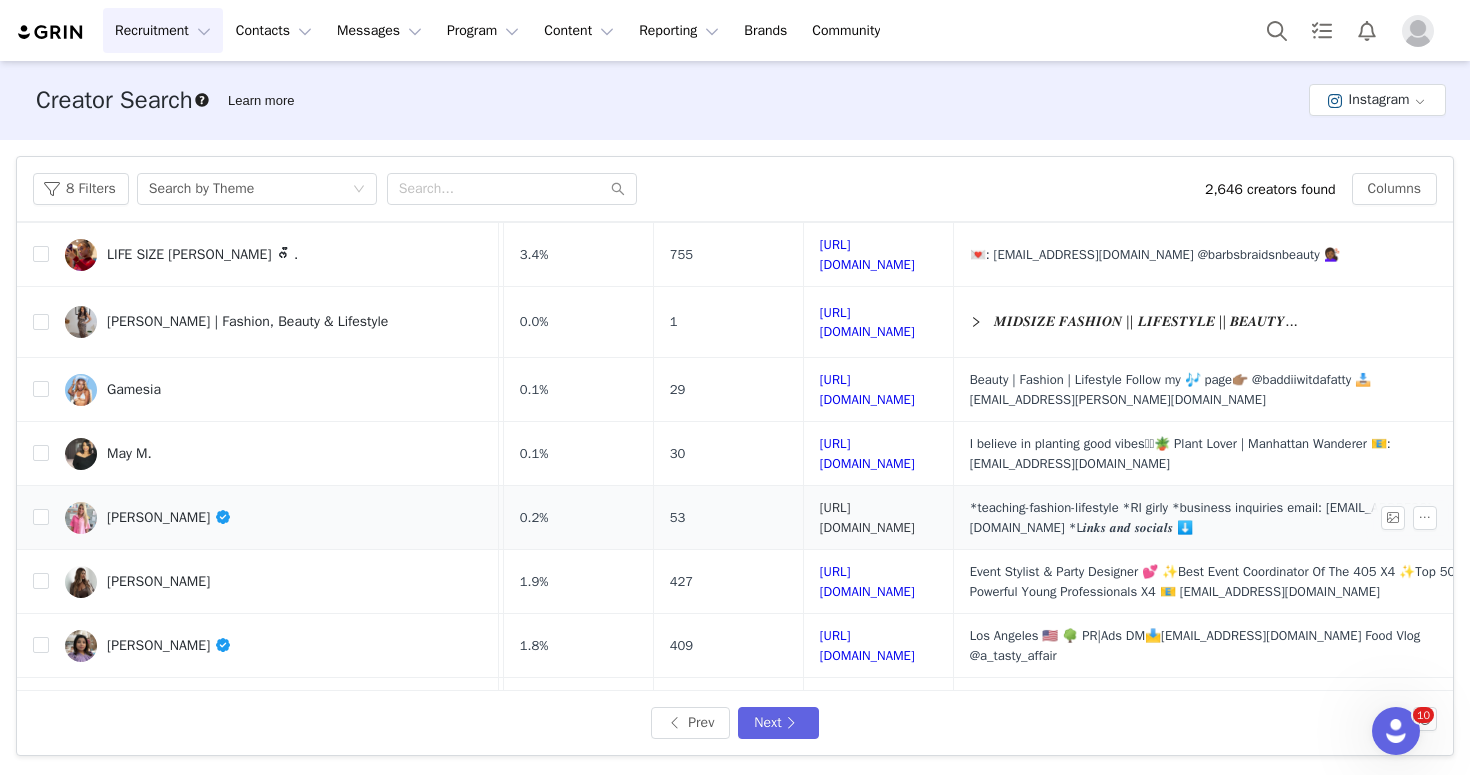 scroll, scrollTop: 183, scrollLeft: 146, axis: both 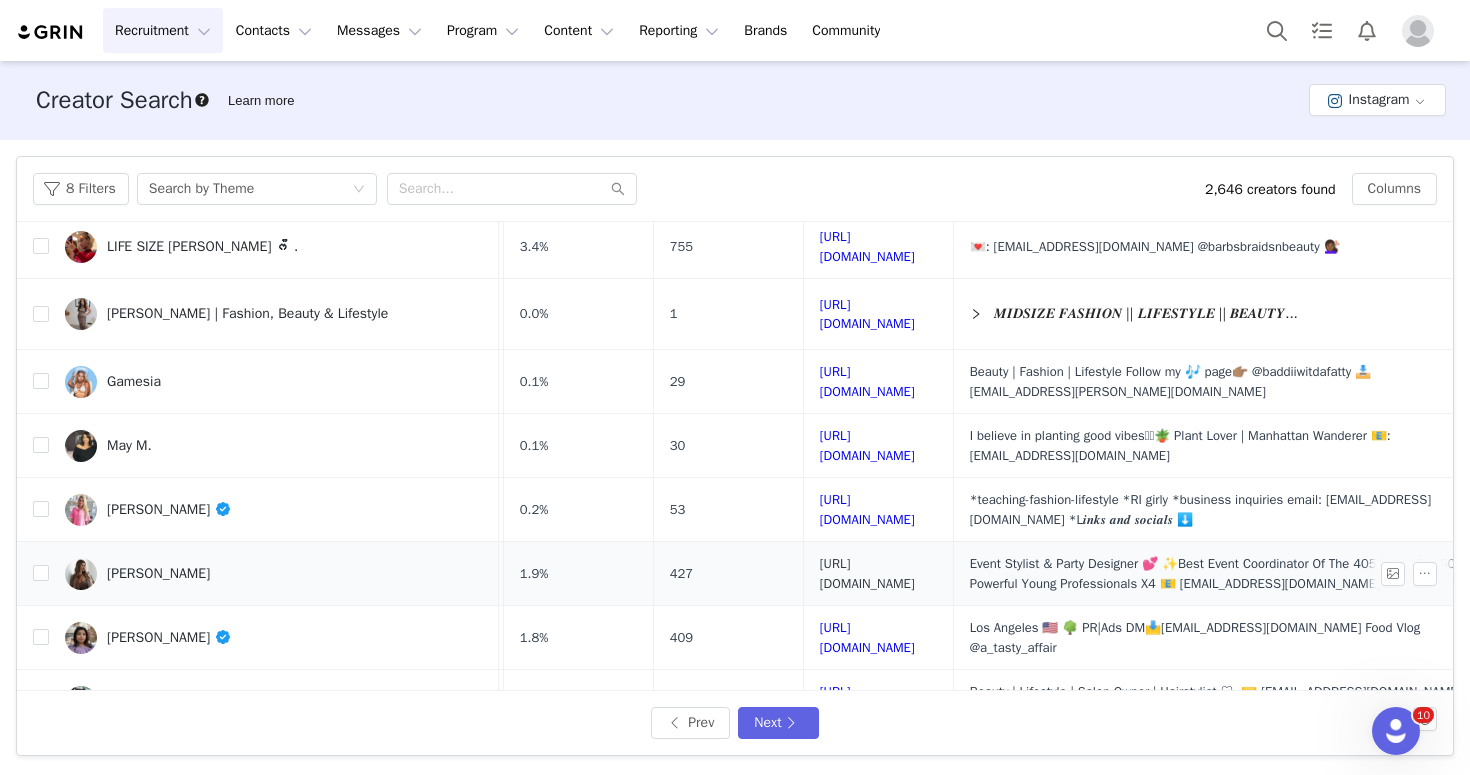 click on "[URL][DOMAIN_NAME]" at bounding box center [867, 573] 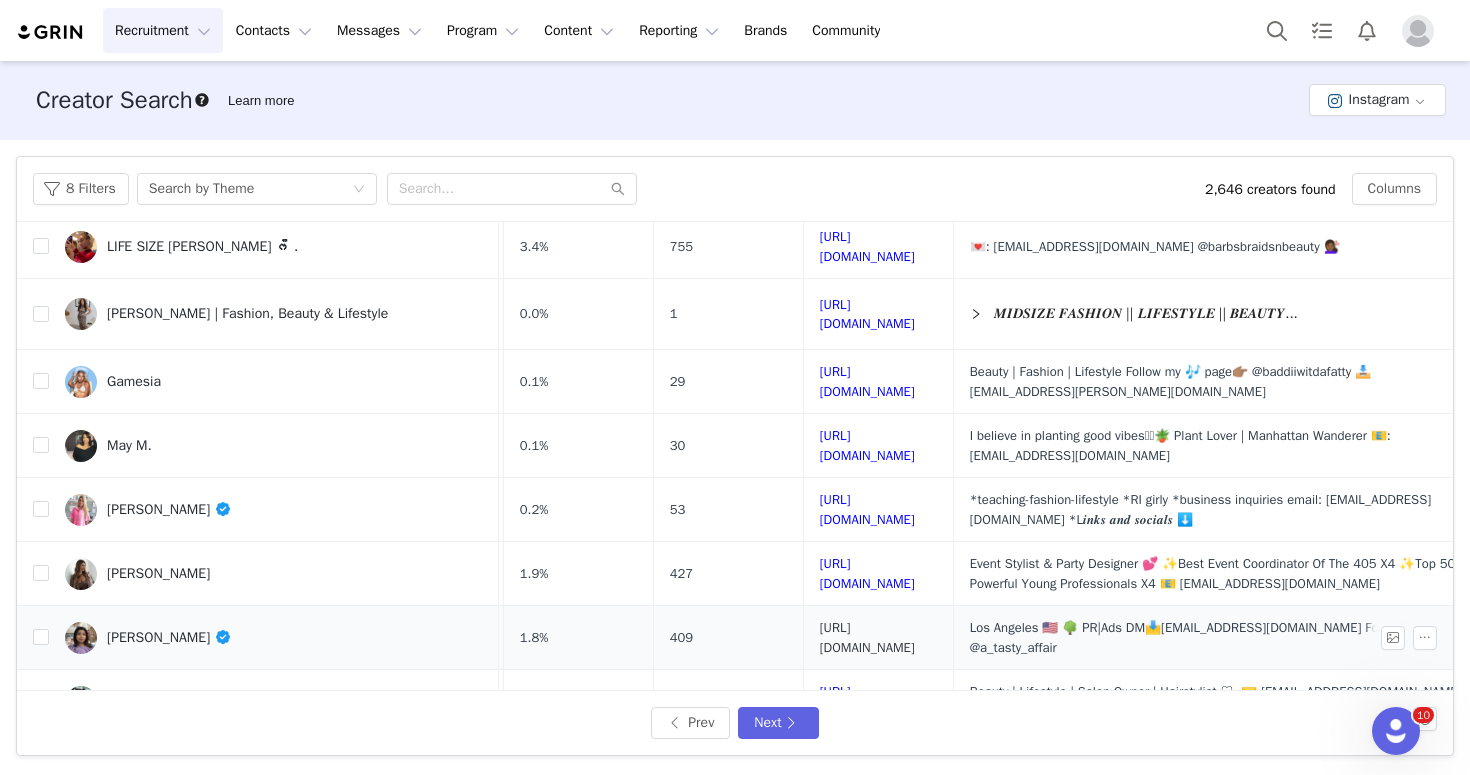 click on "[URL][DOMAIN_NAME]" at bounding box center (867, 637) 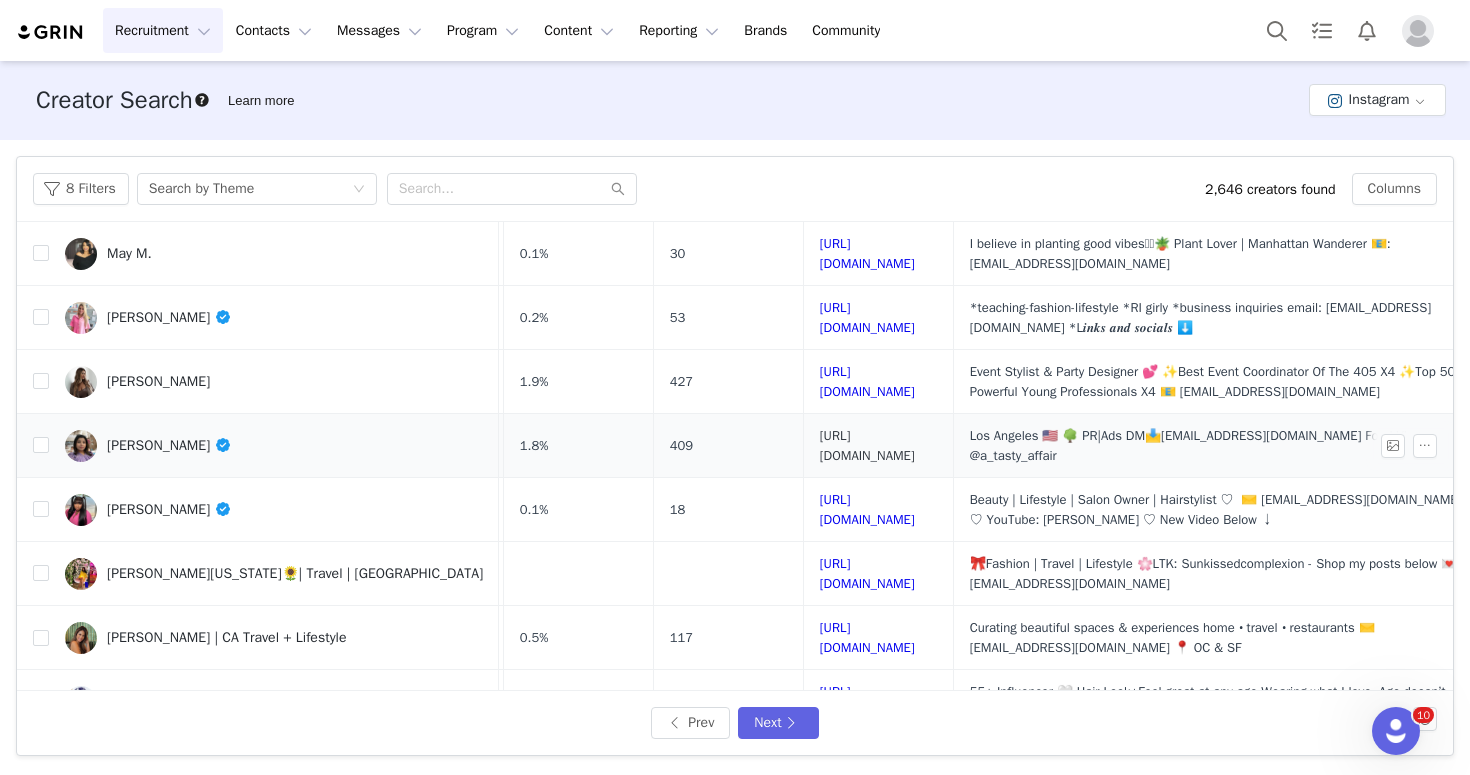 scroll, scrollTop: 413, scrollLeft: 146, axis: both 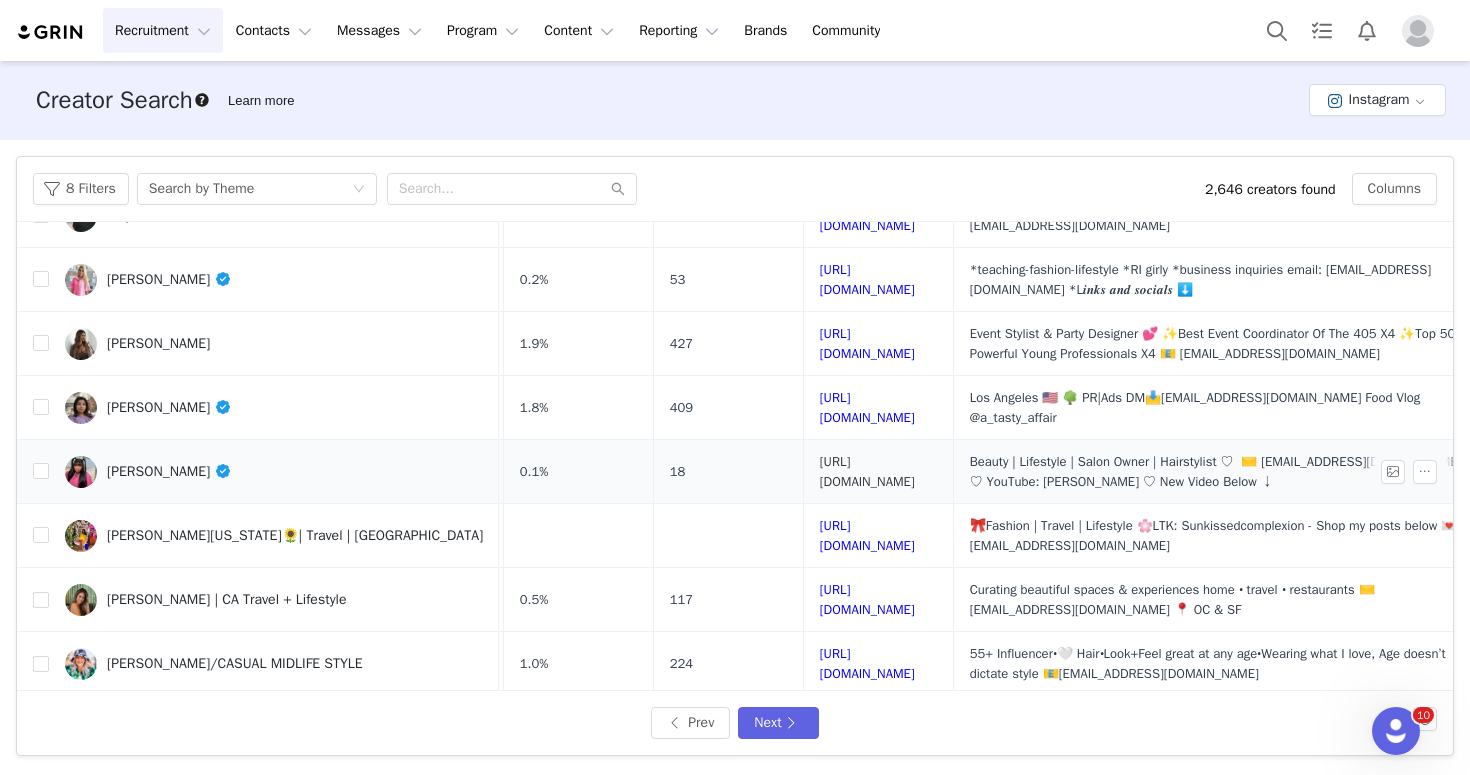 click on "[URL][DOMAIN_NAME]" at bounding box center (867, 471) 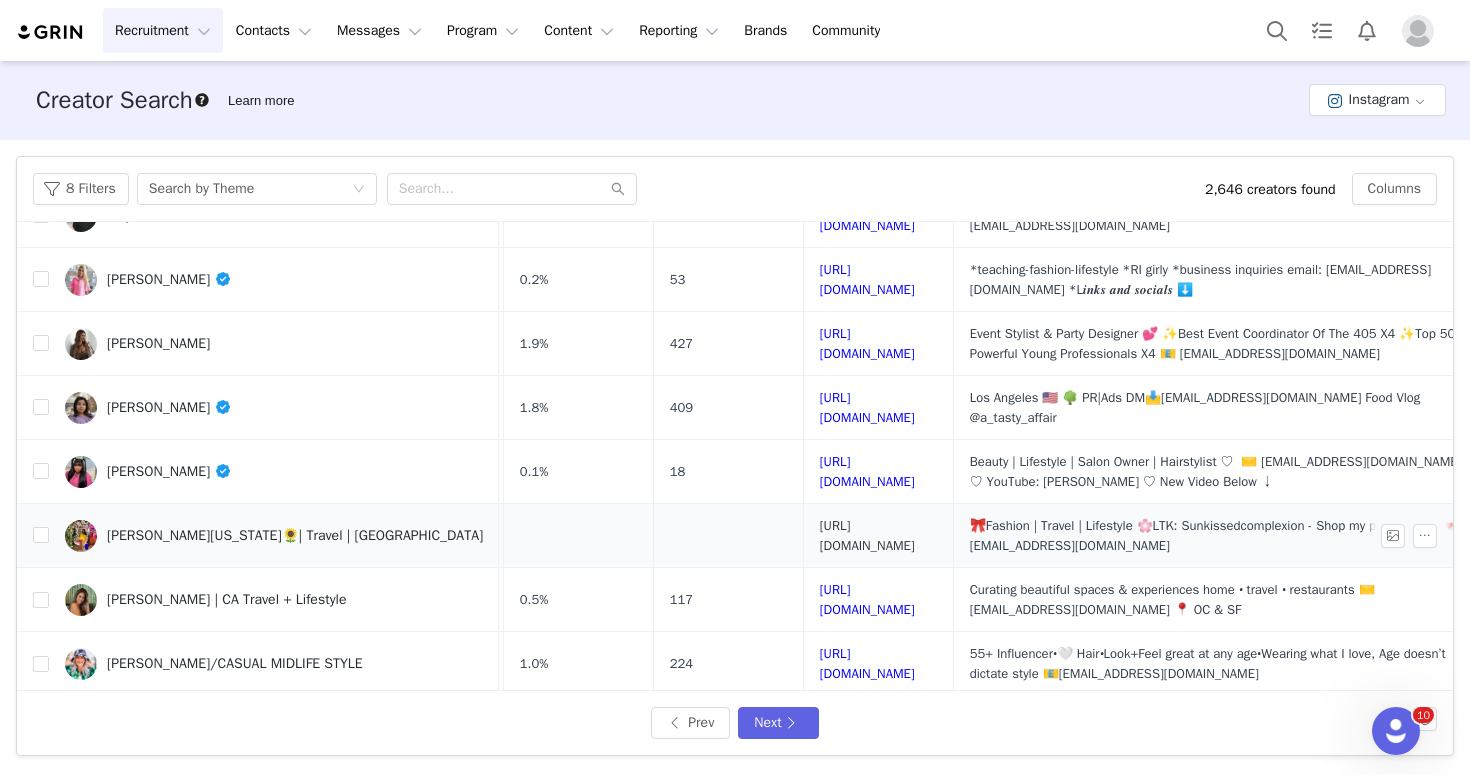 click on "[URL][DOMAIN_NAME]" at bounding box center [867, 535] 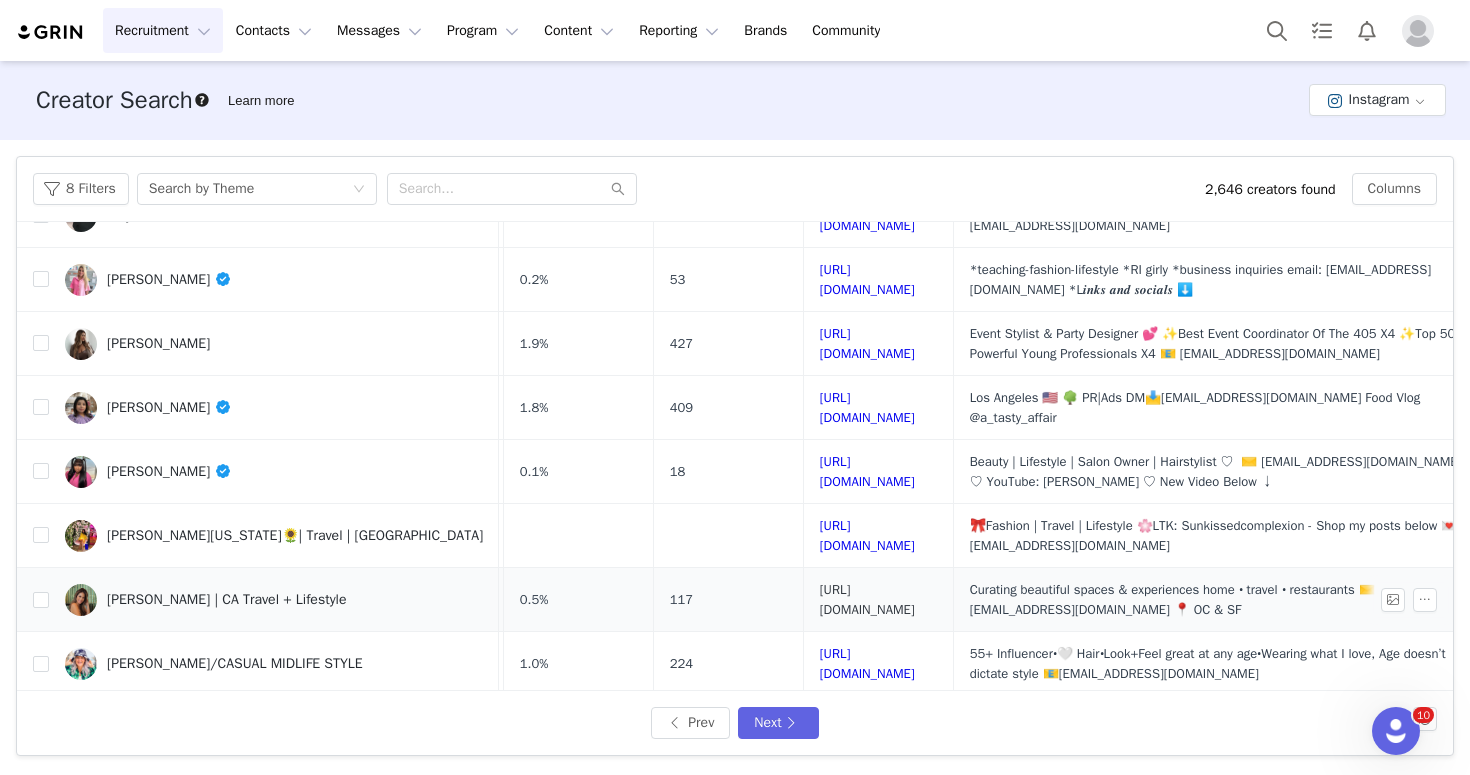 click on "[URL][DOMAIN_NAME]" at bounding box center (867, 599) 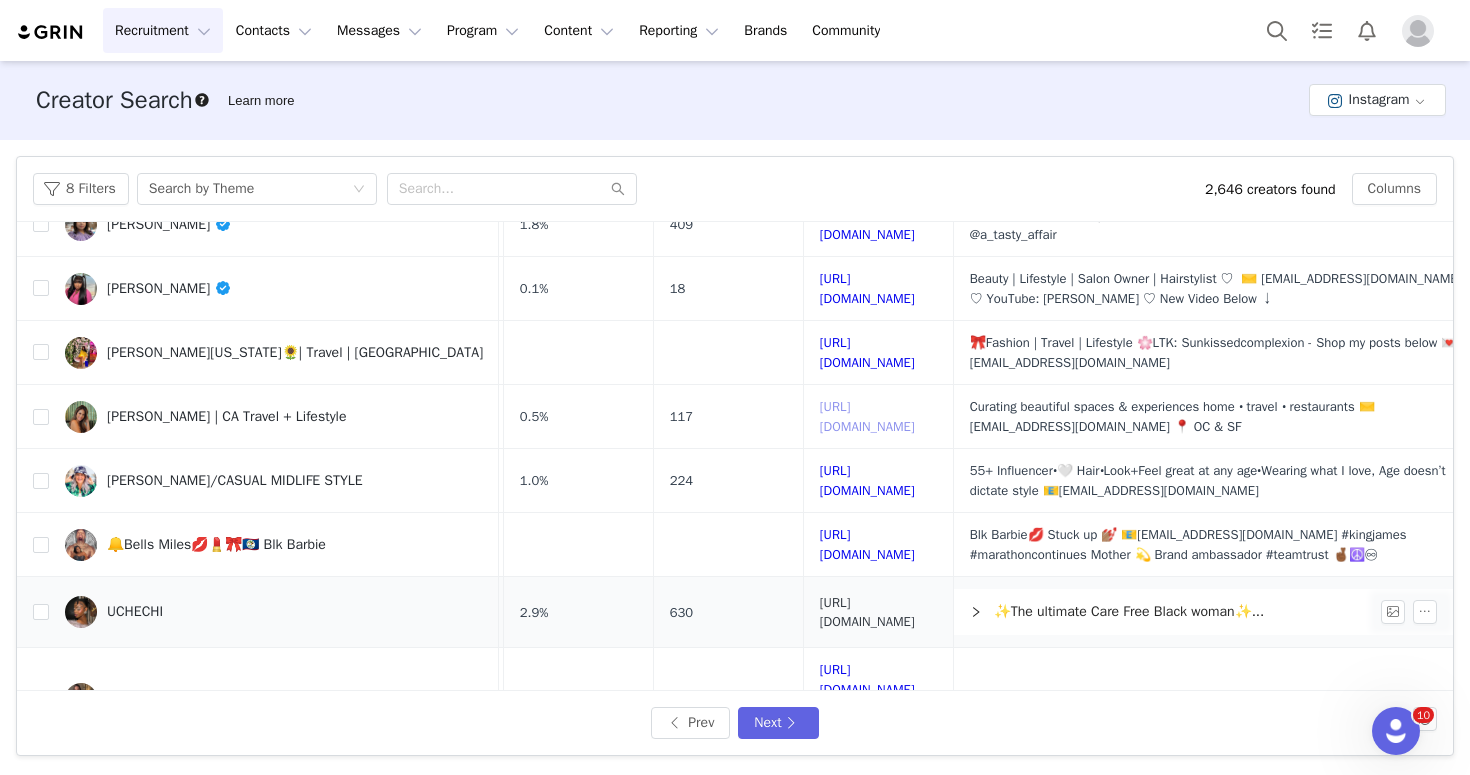 scroll, scrollTop: 598, scrollLeft: 146, axis: both 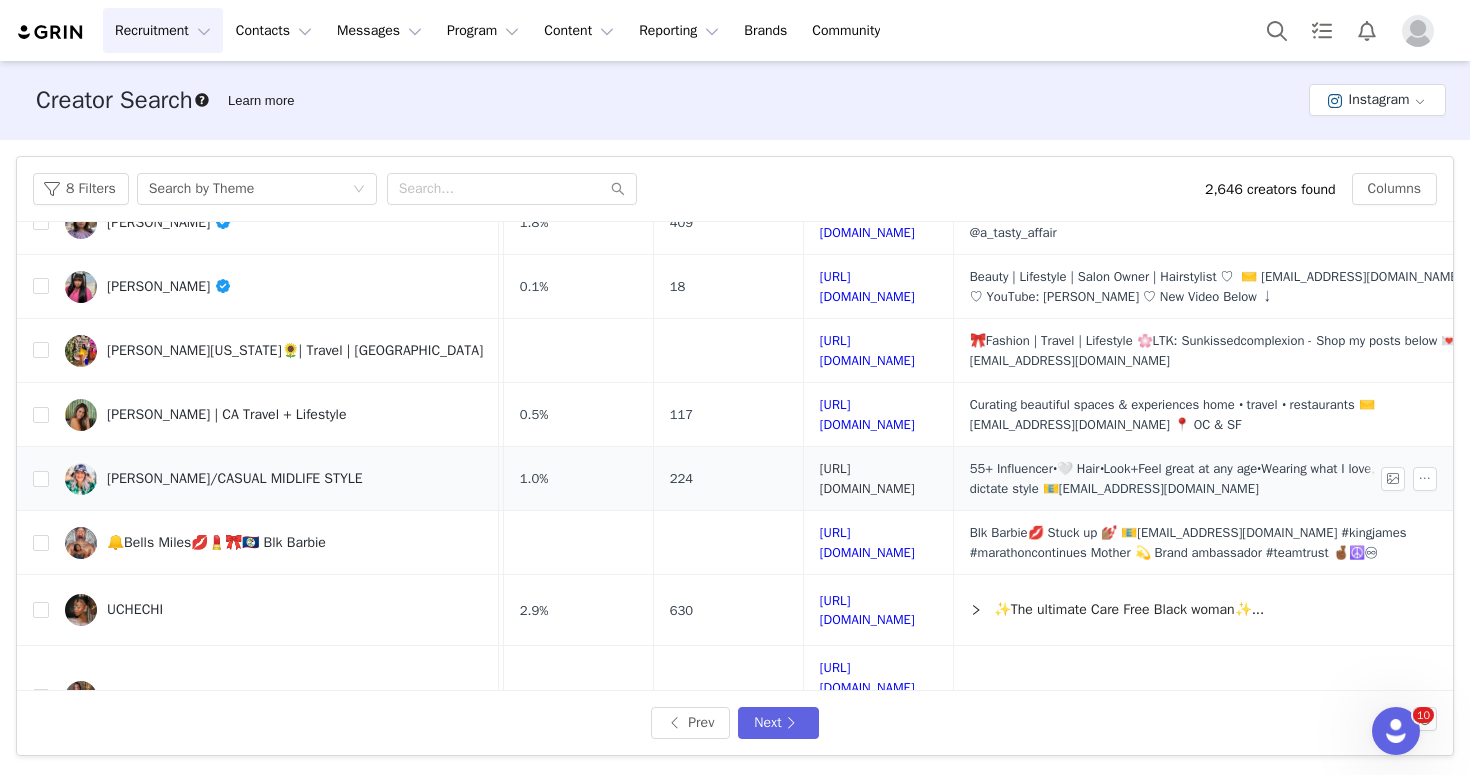 click on "[URL][DOMAIN_NAME]" at bounding box center (867, 478) 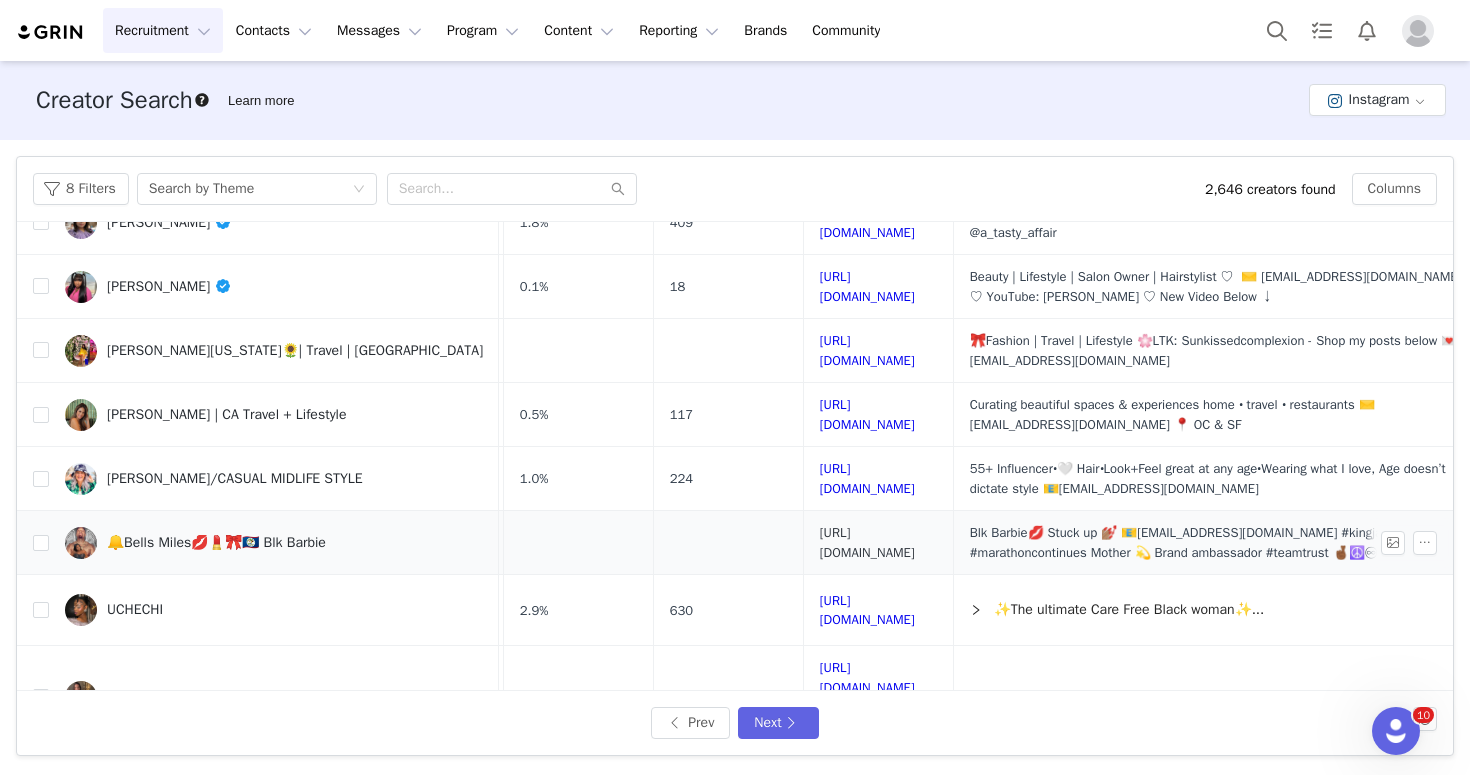 click on "[URL][DOMAIN_NAME]" at bounding box center (867, 542) 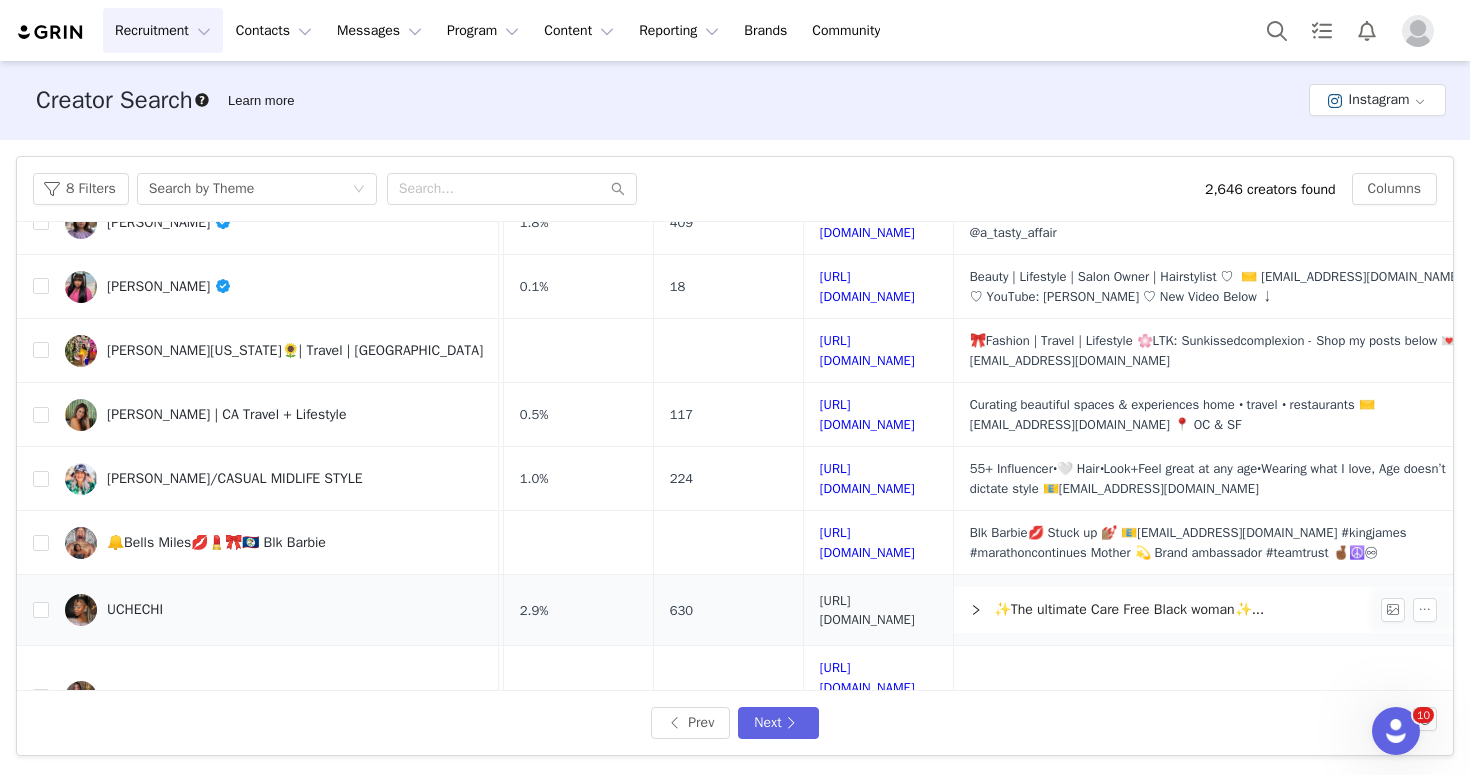 click on "[URL][DOMAIN_NAME]" at bounding box center (867, 610) 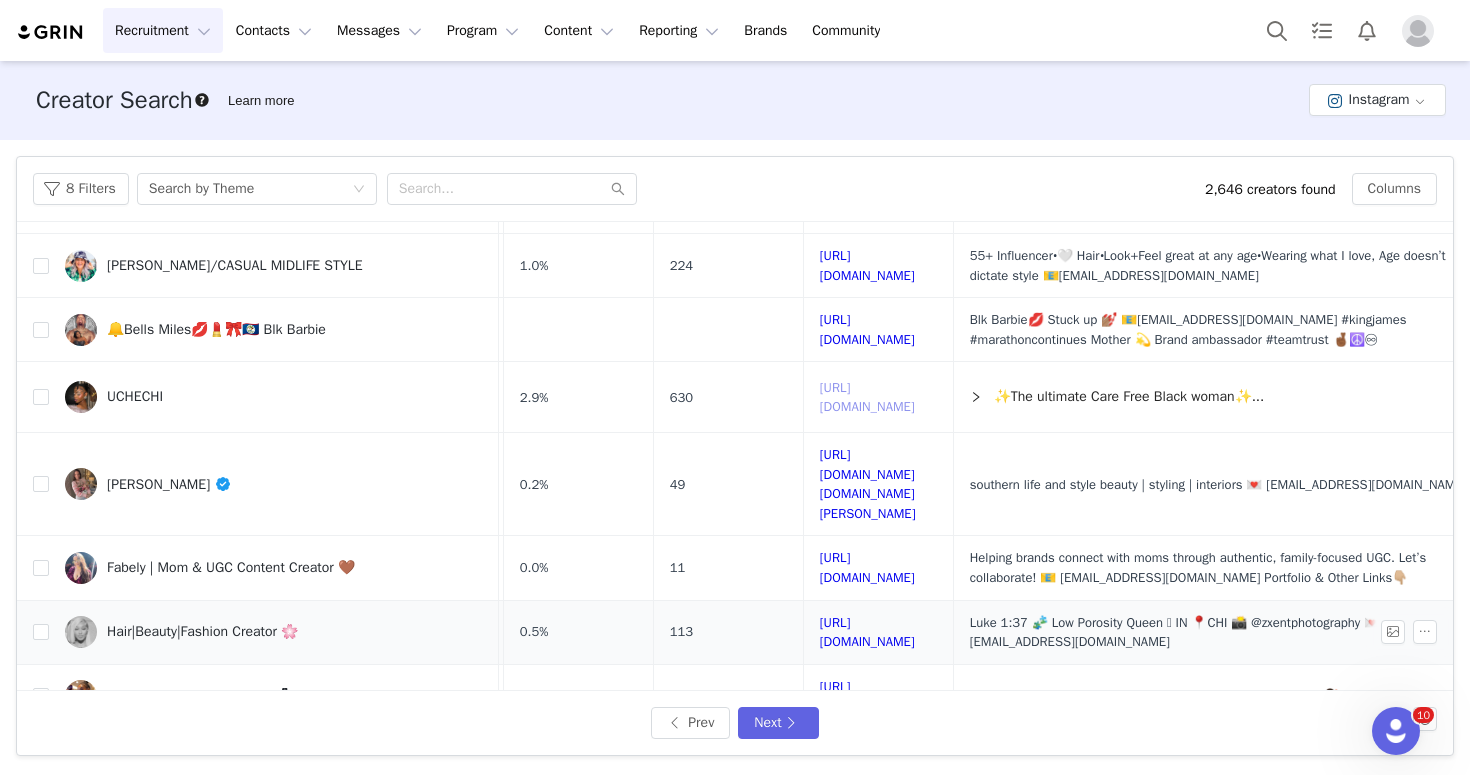 scroll, scrollTop: 814, scrollLeft: 146, axis: both 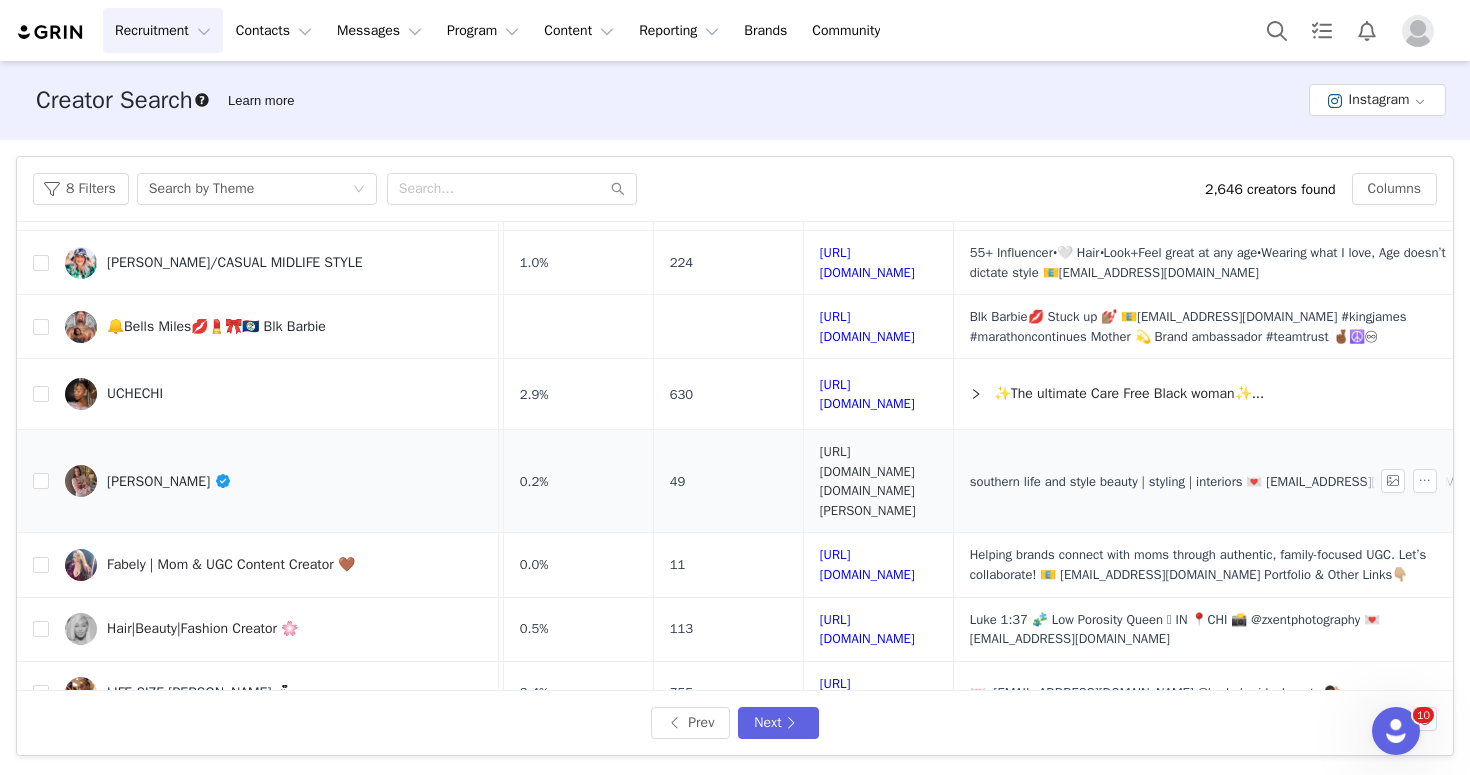 click on "[URL][DOMAIN_NAME][DOMAIN_NAME][PERSON_NAME]" at bounding box center (868, 481) 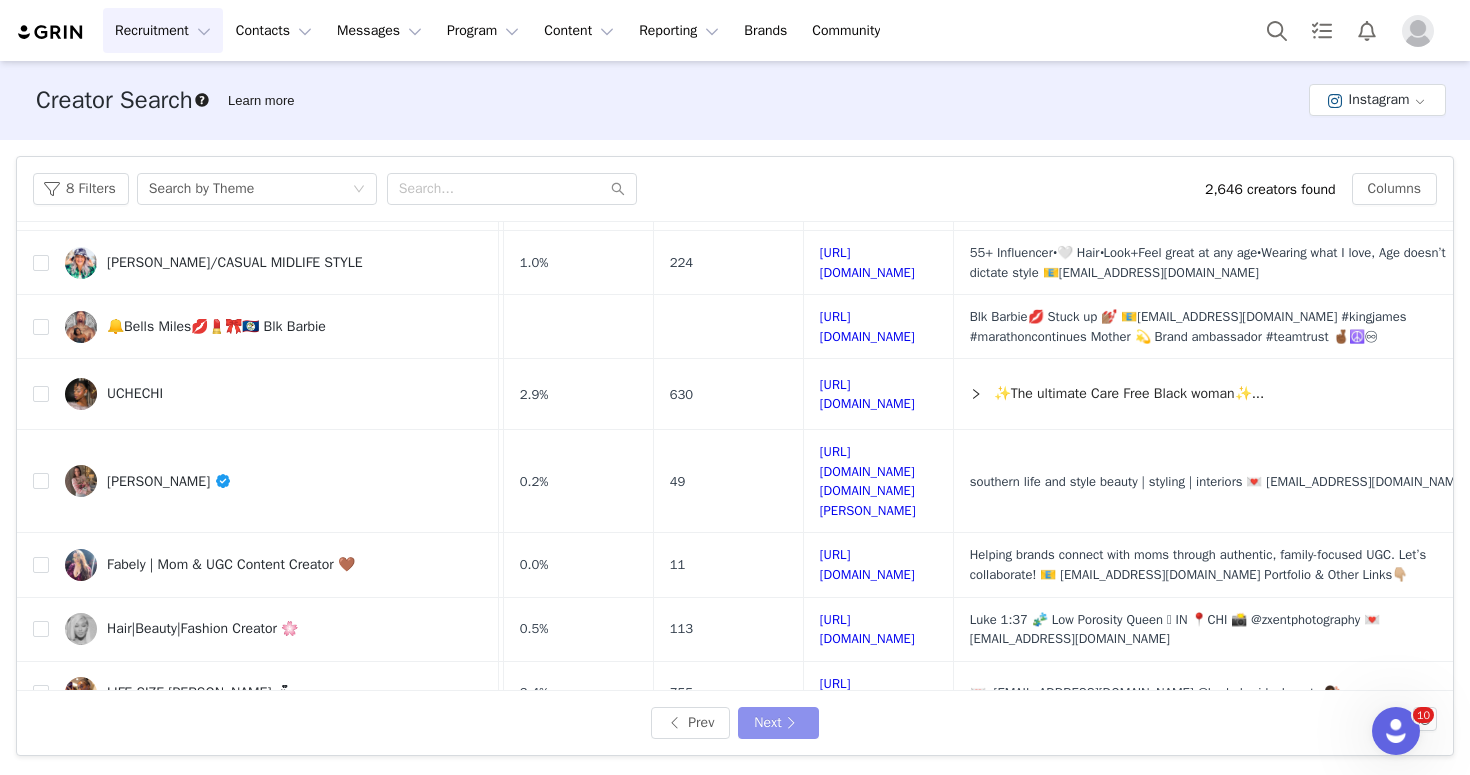 click on "Next" at bounding box center (778, 723) 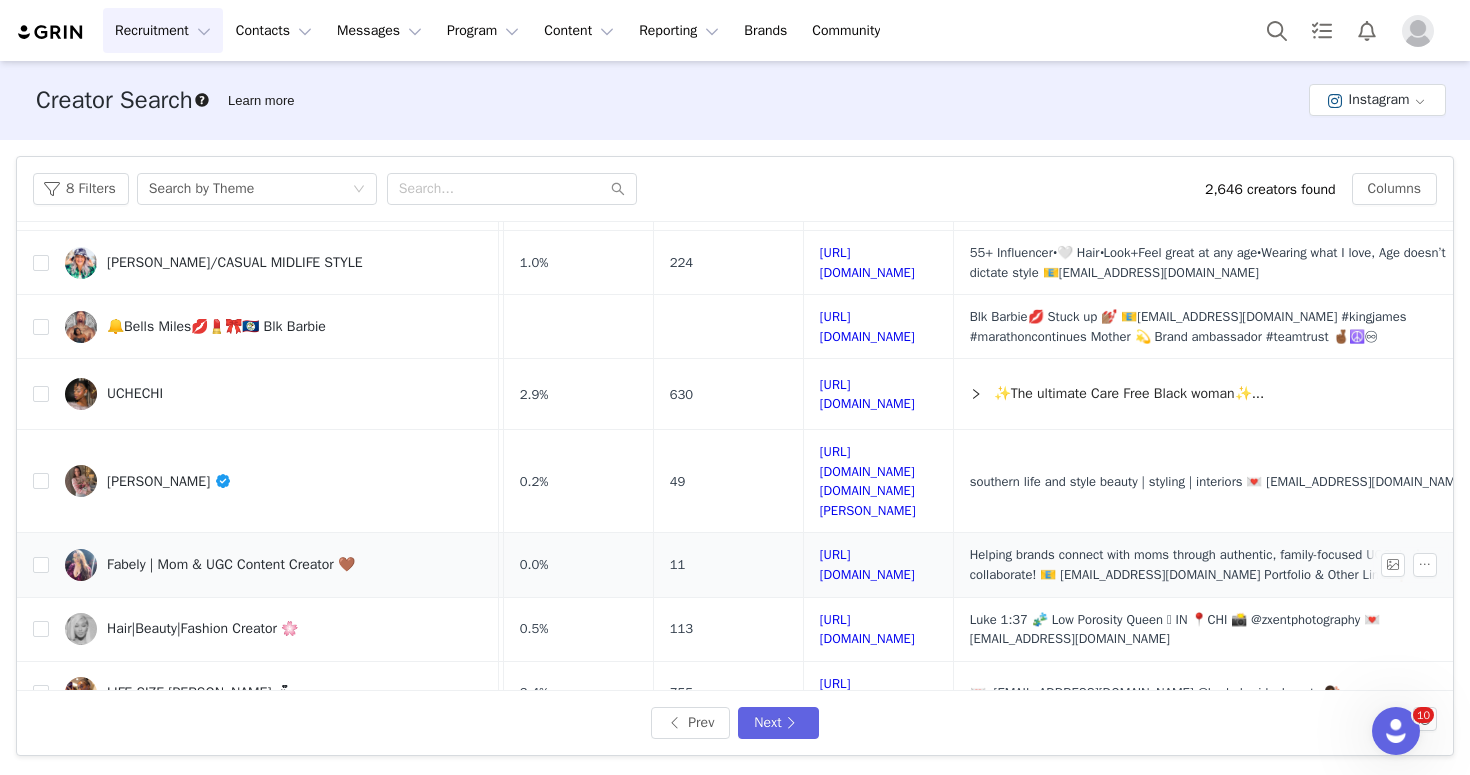 scroll, scrollTop: 0, scrollLeft: 0, axis: both 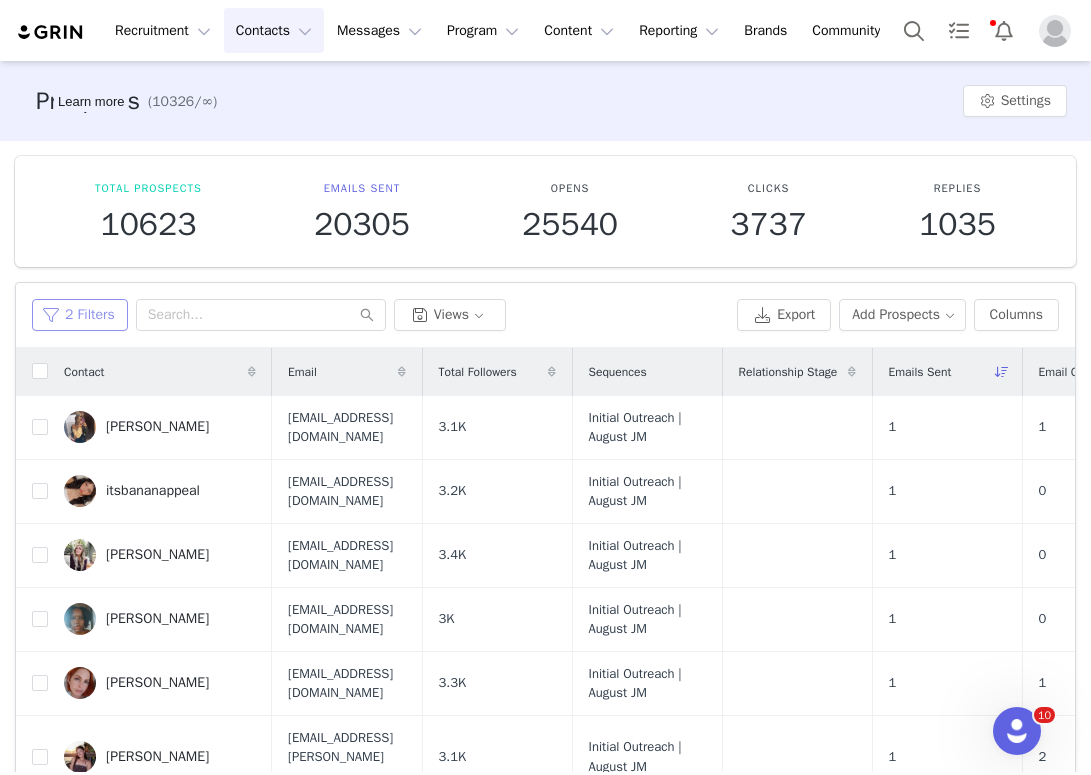 click on "2 Filters" at bounding box center [80, 315] 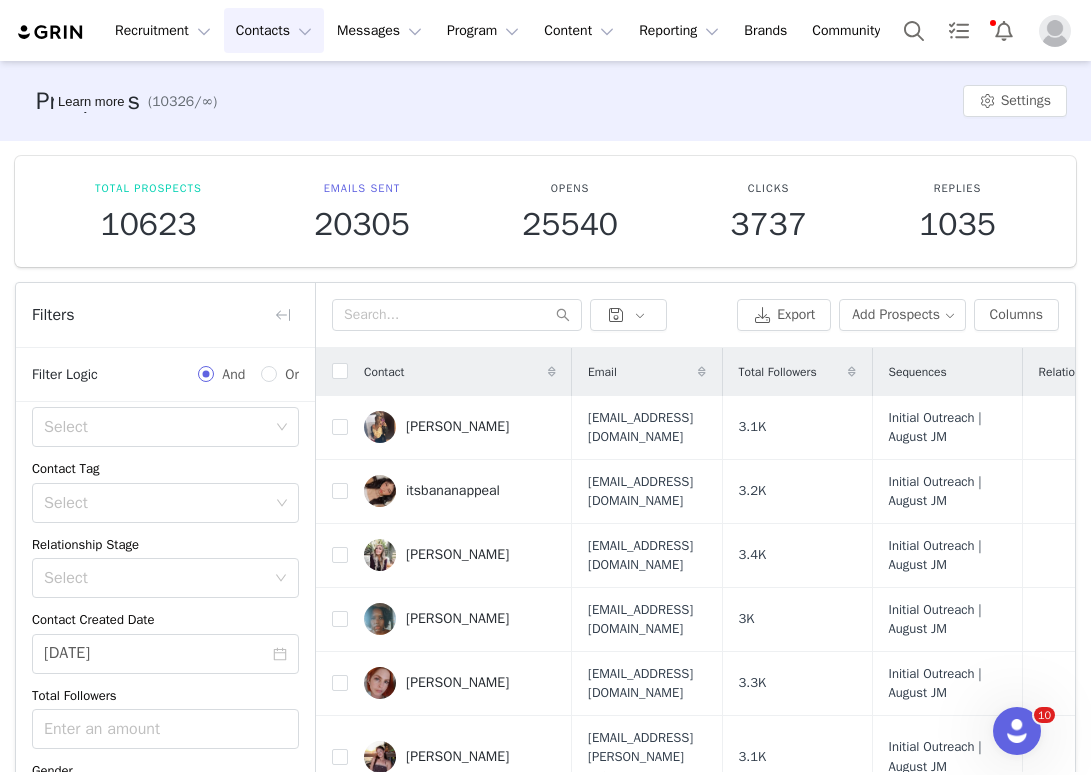 scroll, scrollTop: 262, scrollLeft: 0, axis: vertical 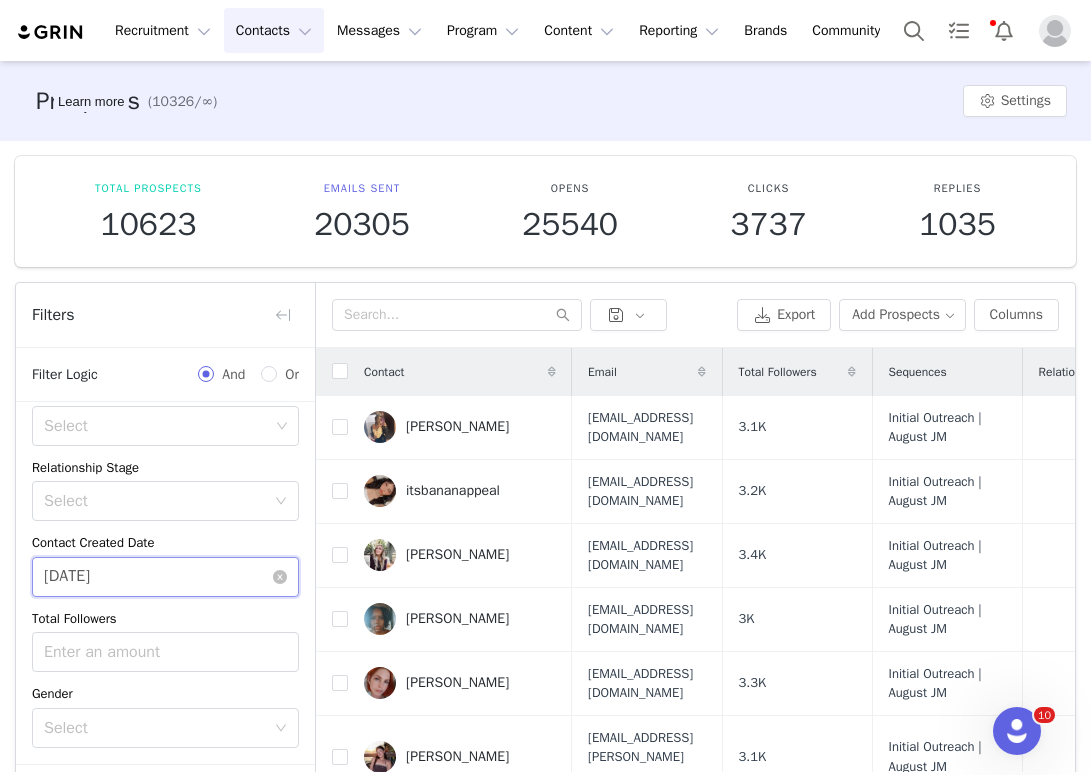 click on "07/09/2025" at bounding box center (165, 577) 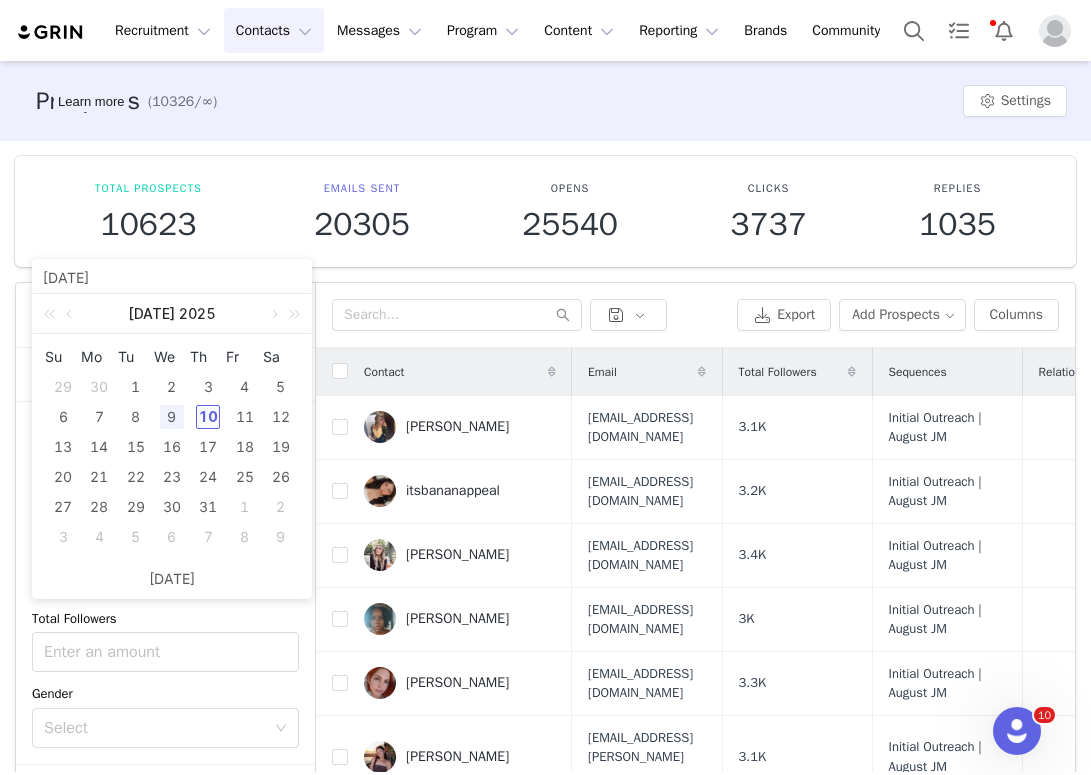 click on "10" at bounding box center [208, 417] 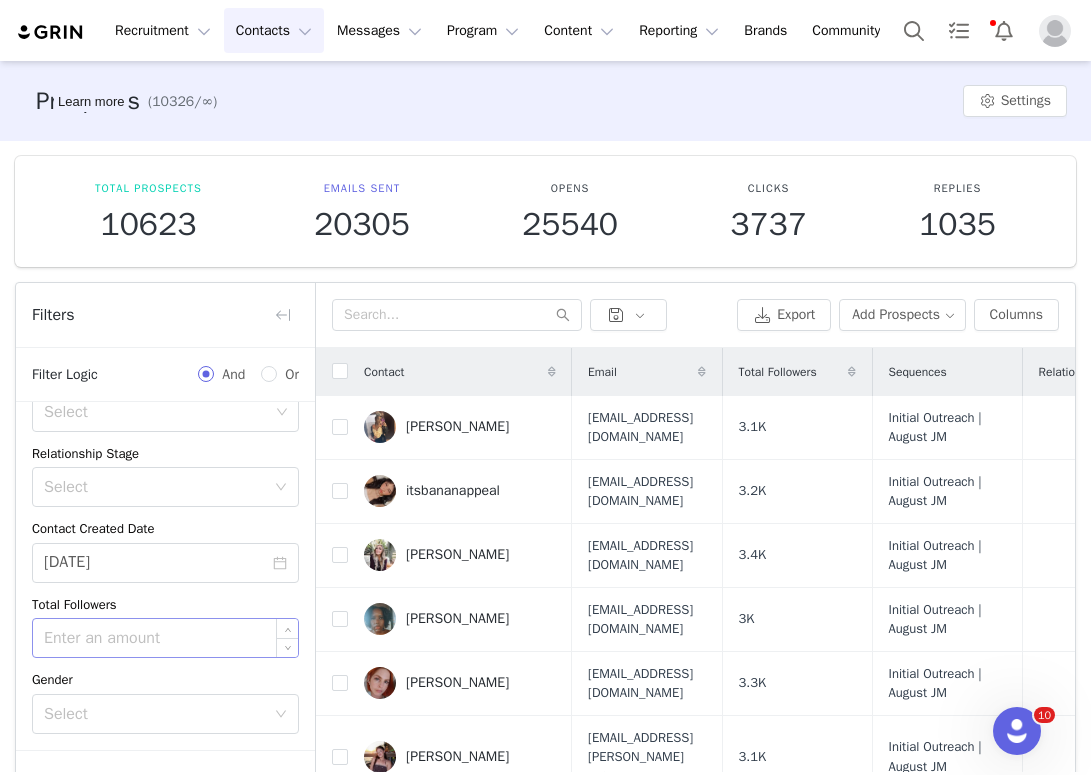 scroll, scrollTop: 283, scrollLeft: 0, axis: vertical 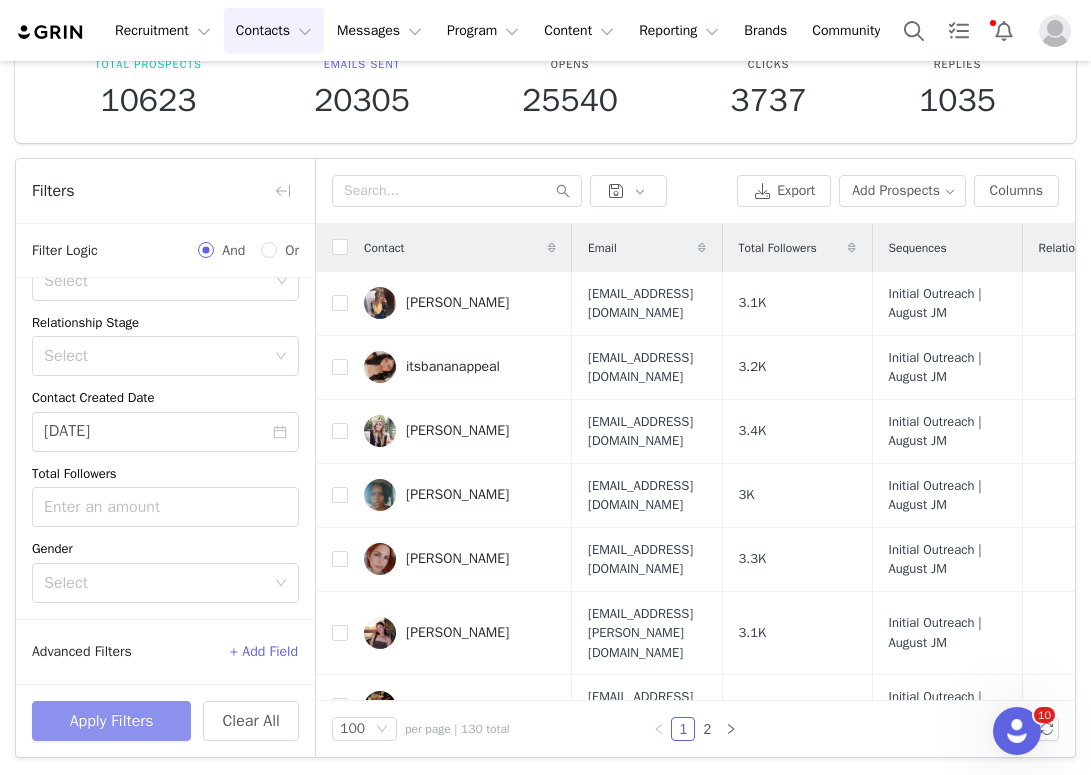 click on "Apply Filters" at bounding box center [111, 721] 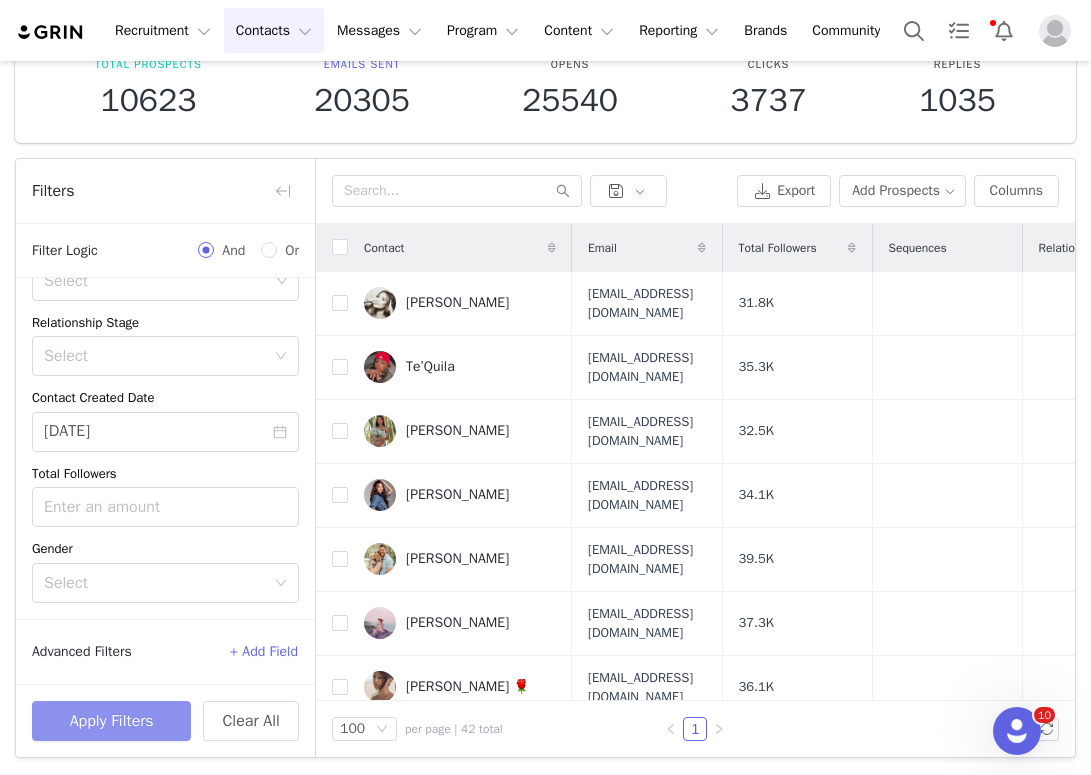click on "Apply Filters" at bounding box center (111, 721) 